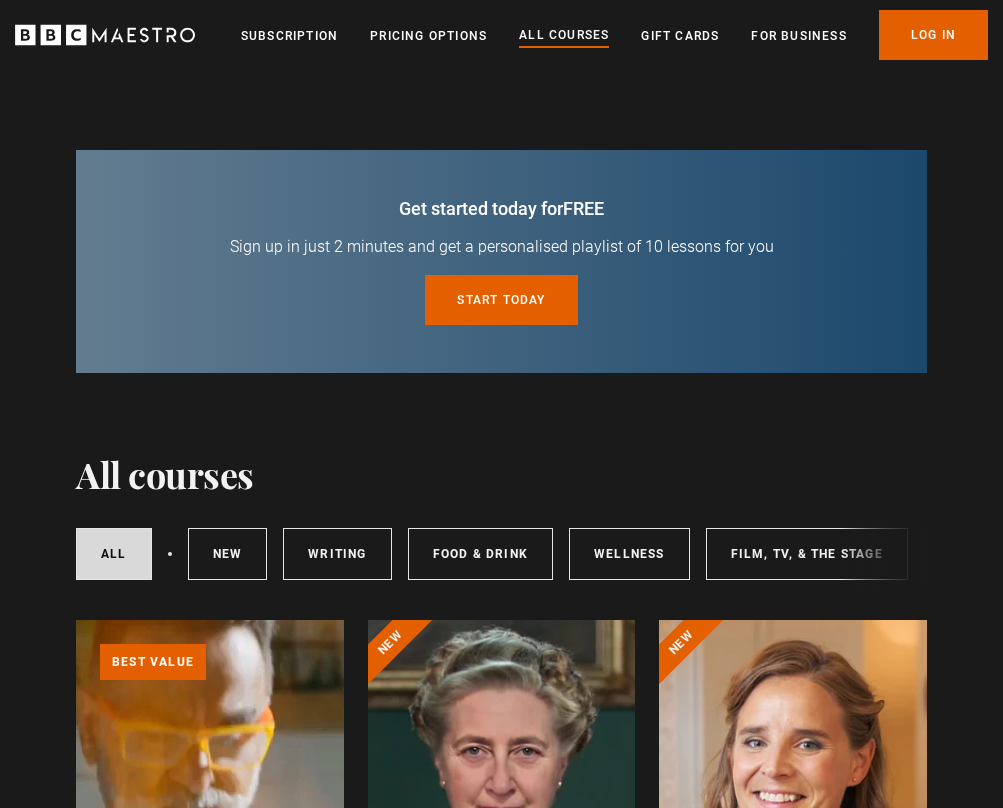 scroll, scrollTop: 0, scrollLeft: 0, axis: both 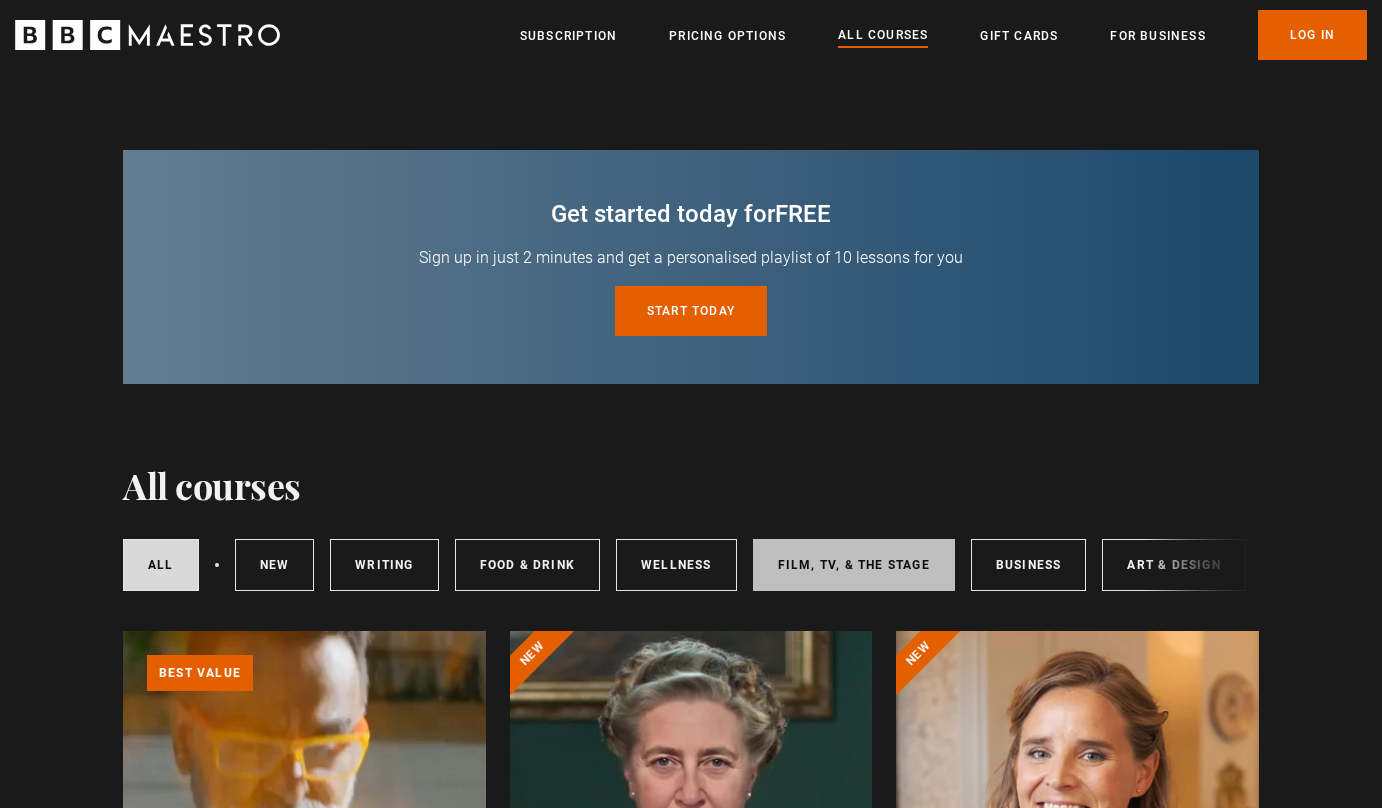 click on "Film, TV, & The Stage" at bounding box center [854, 565] 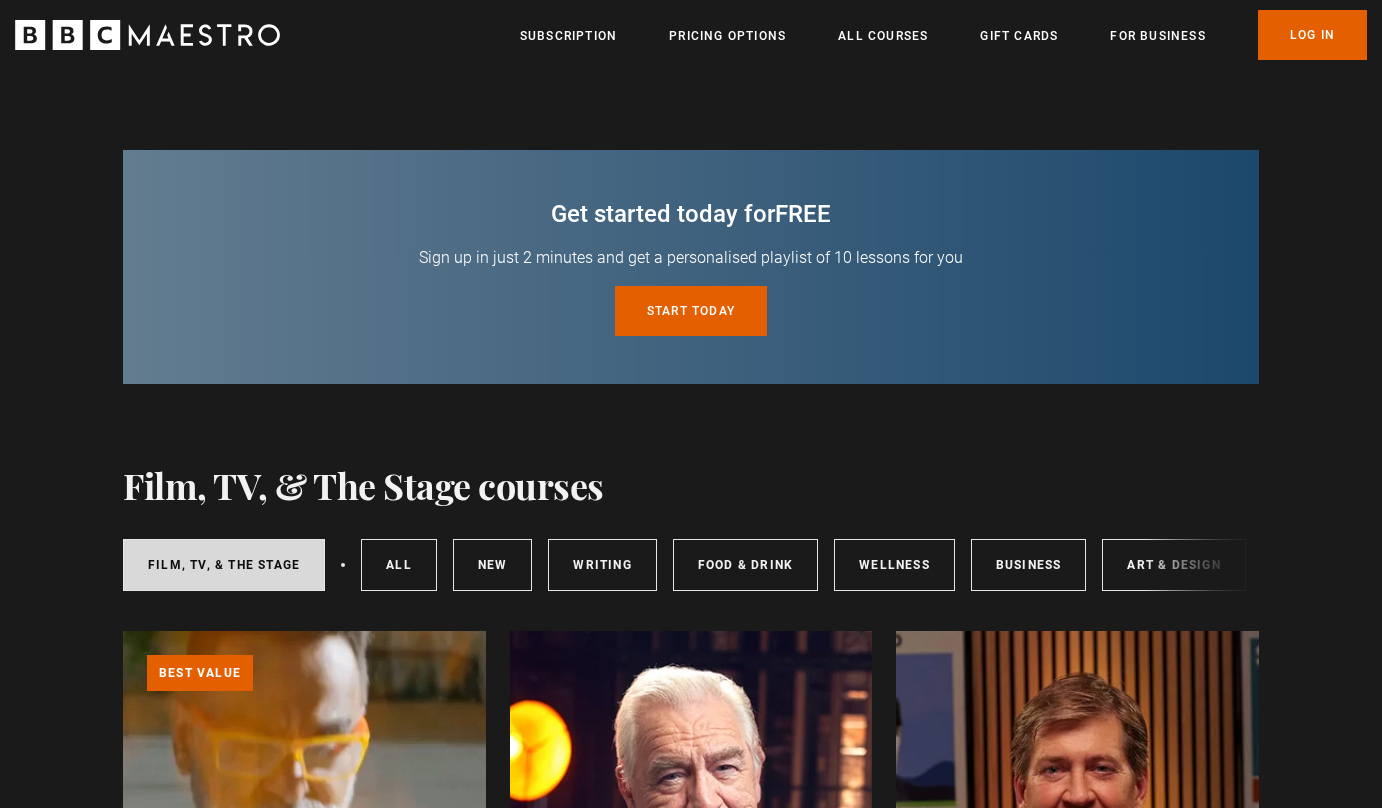 scroll, scrollTop: 0, scrollLeft: 0, axis: both 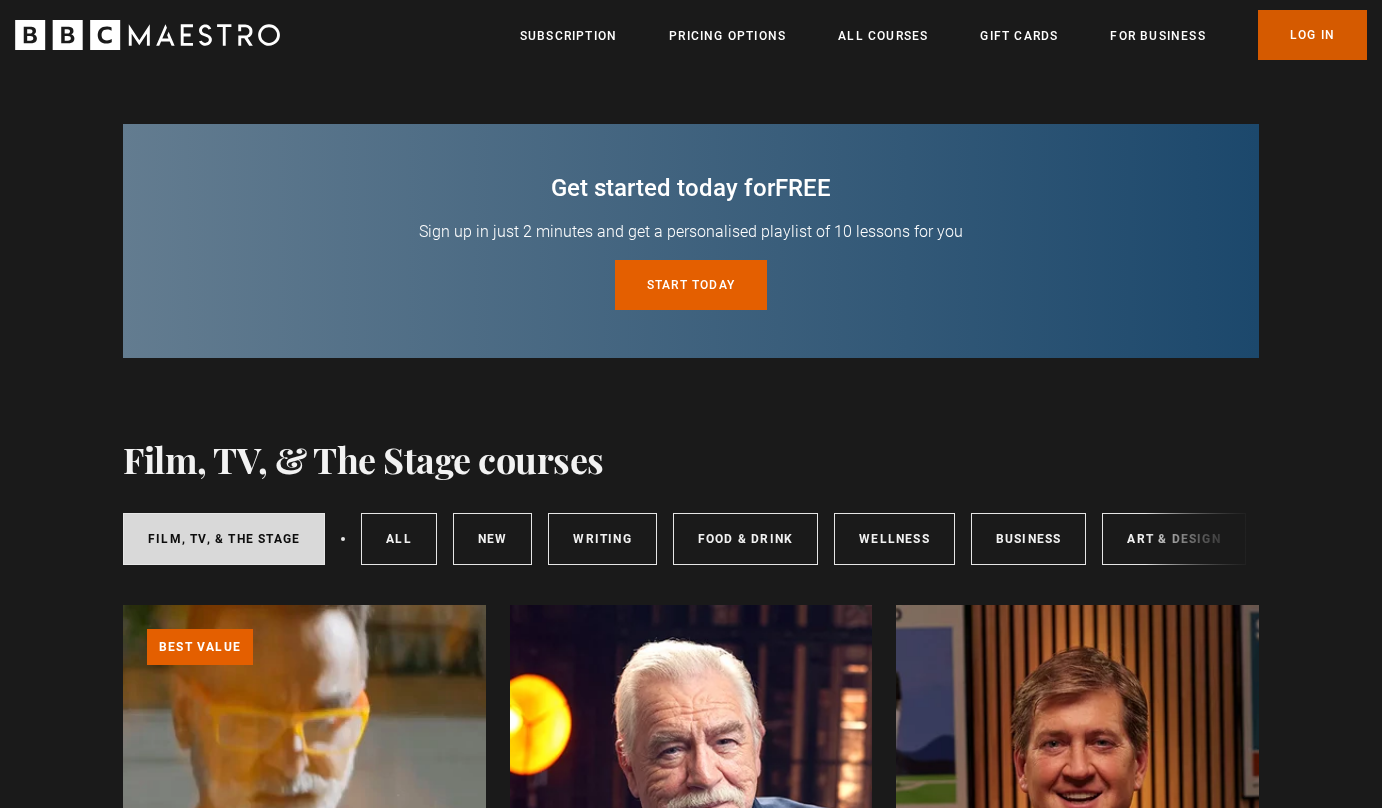 click on "Log In" at bounding box center (1312, 35) 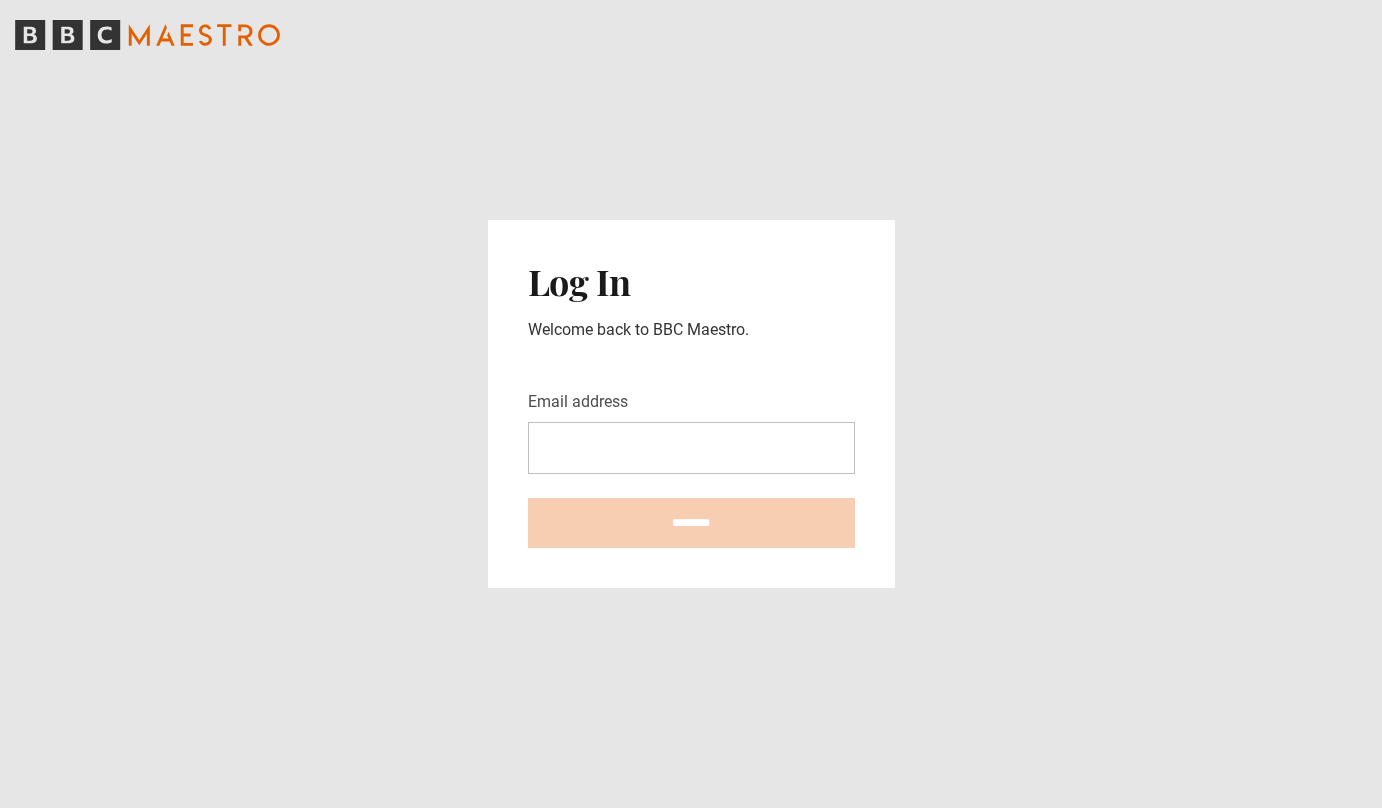 scroll, scrollTop: 0, scrollLeft: 0, axis: both 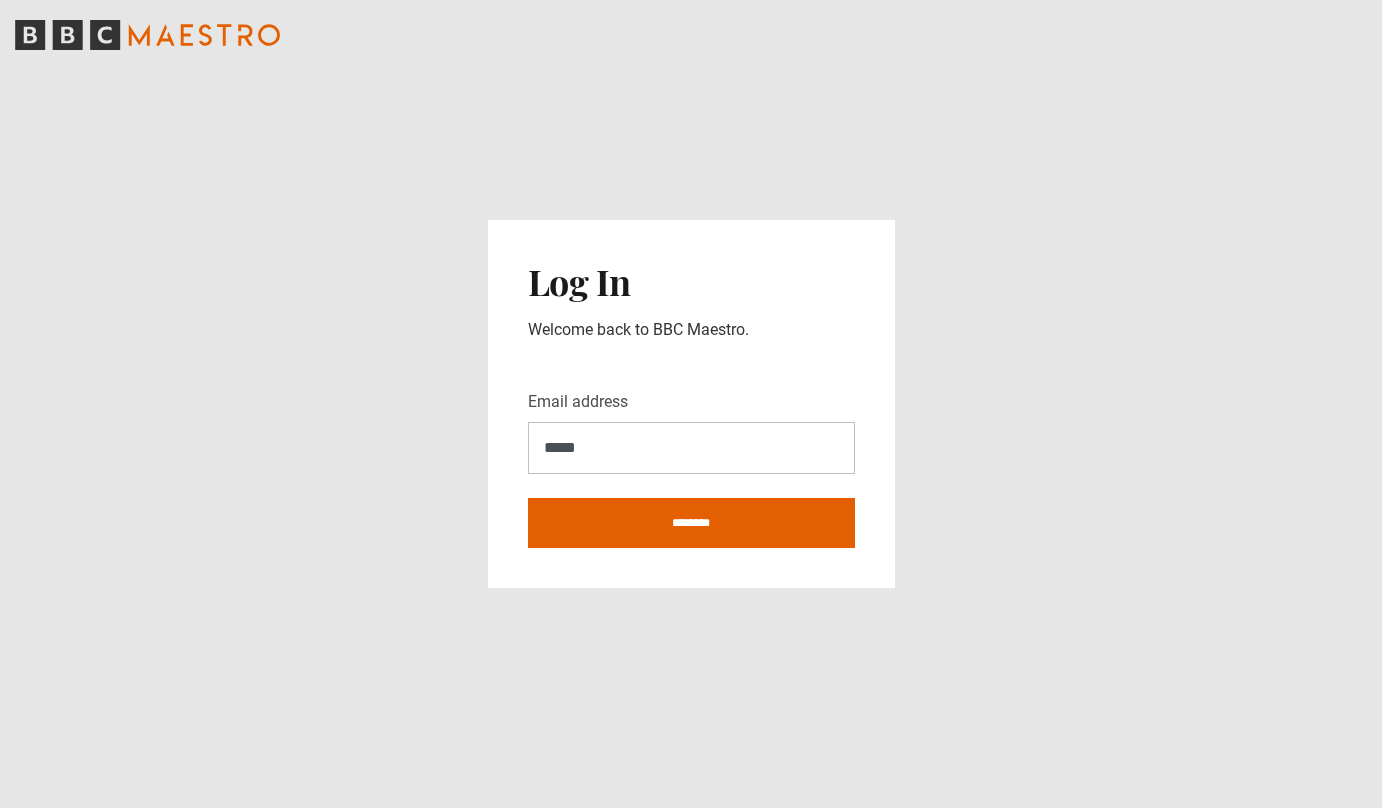 type on "**********" 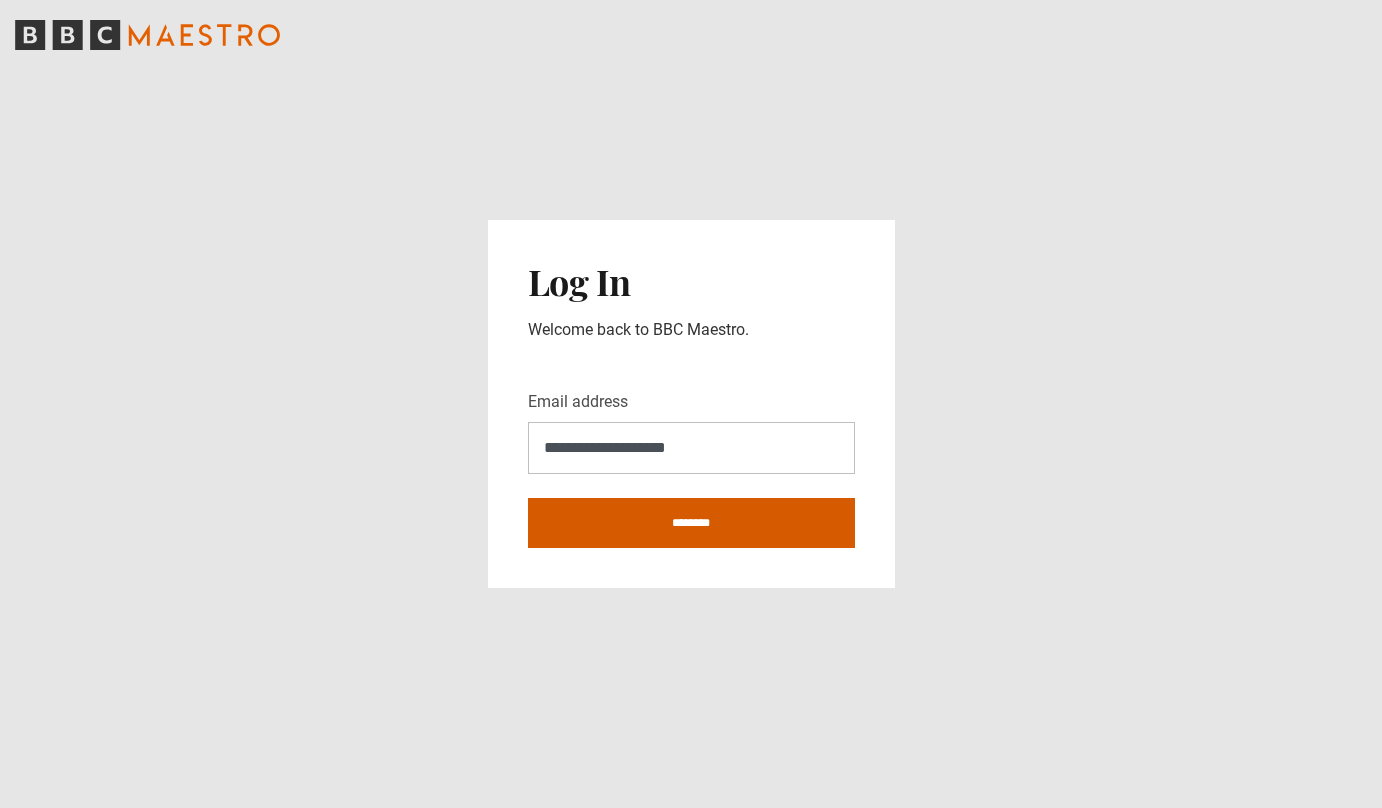 click on "********" at bounding box center [691, 523] 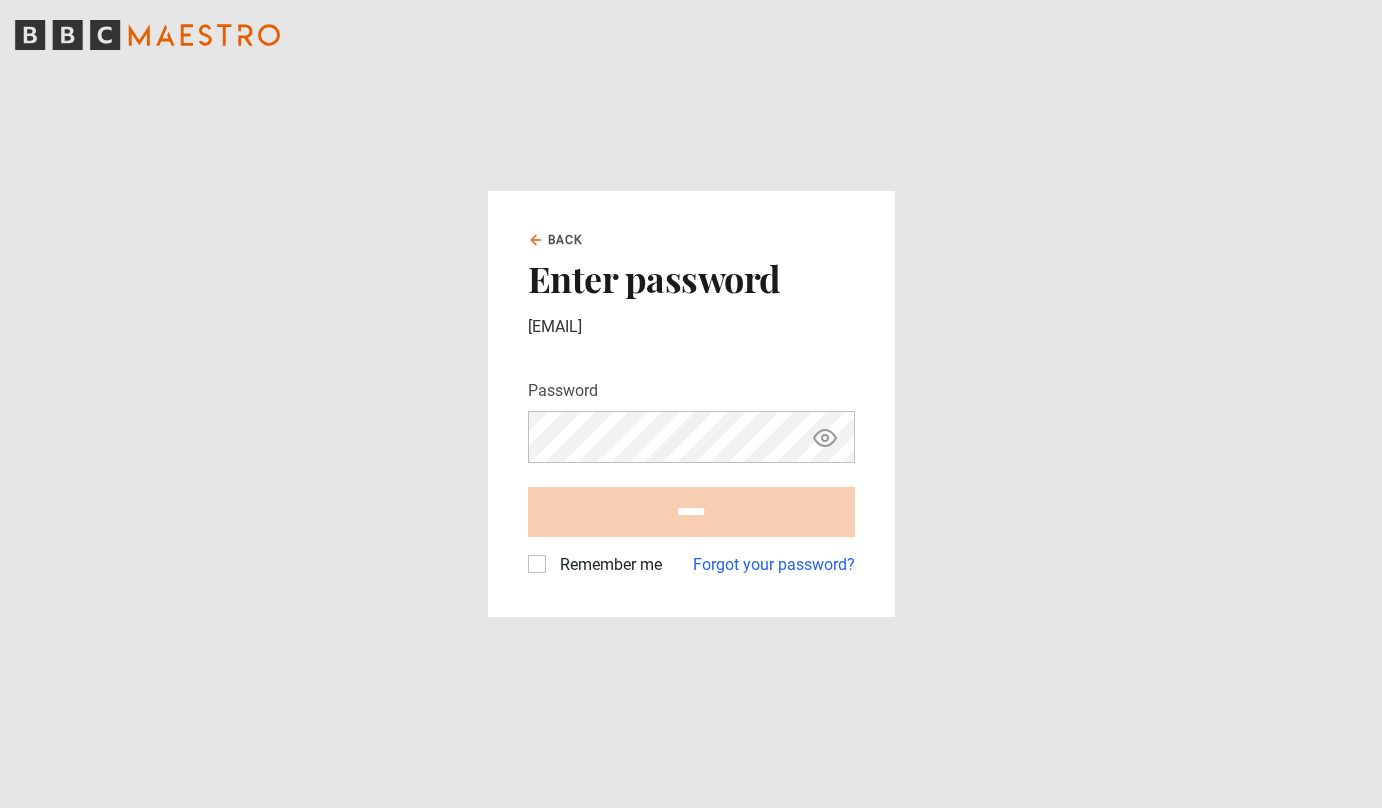 scroll, scrollTop: 0, scrollLeft: 0, axis: both 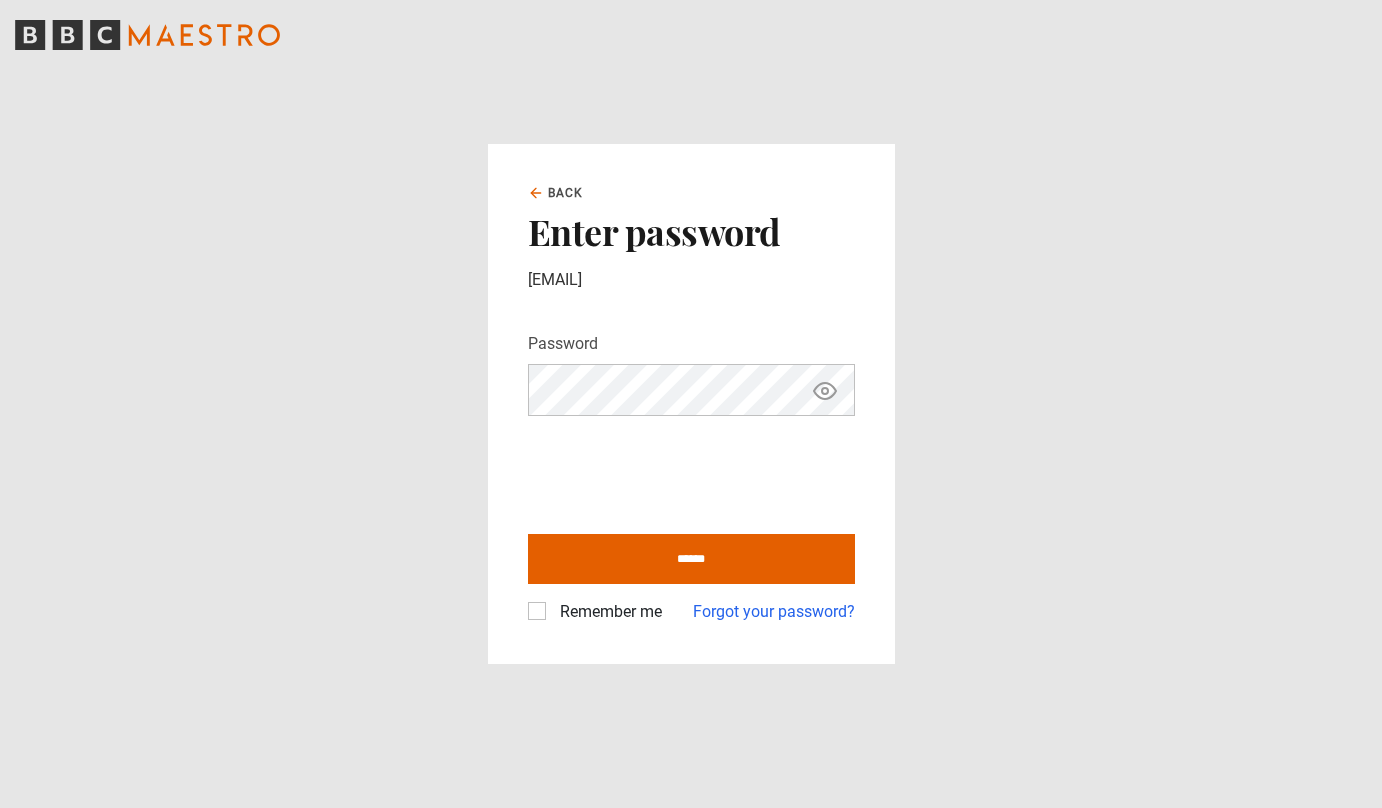 click on "Back
Enter password
ilaeymusic@gmail.com
Password
Your password is hidden
******
Remember me
Forgot your password?" at bounding box center (691, 404) 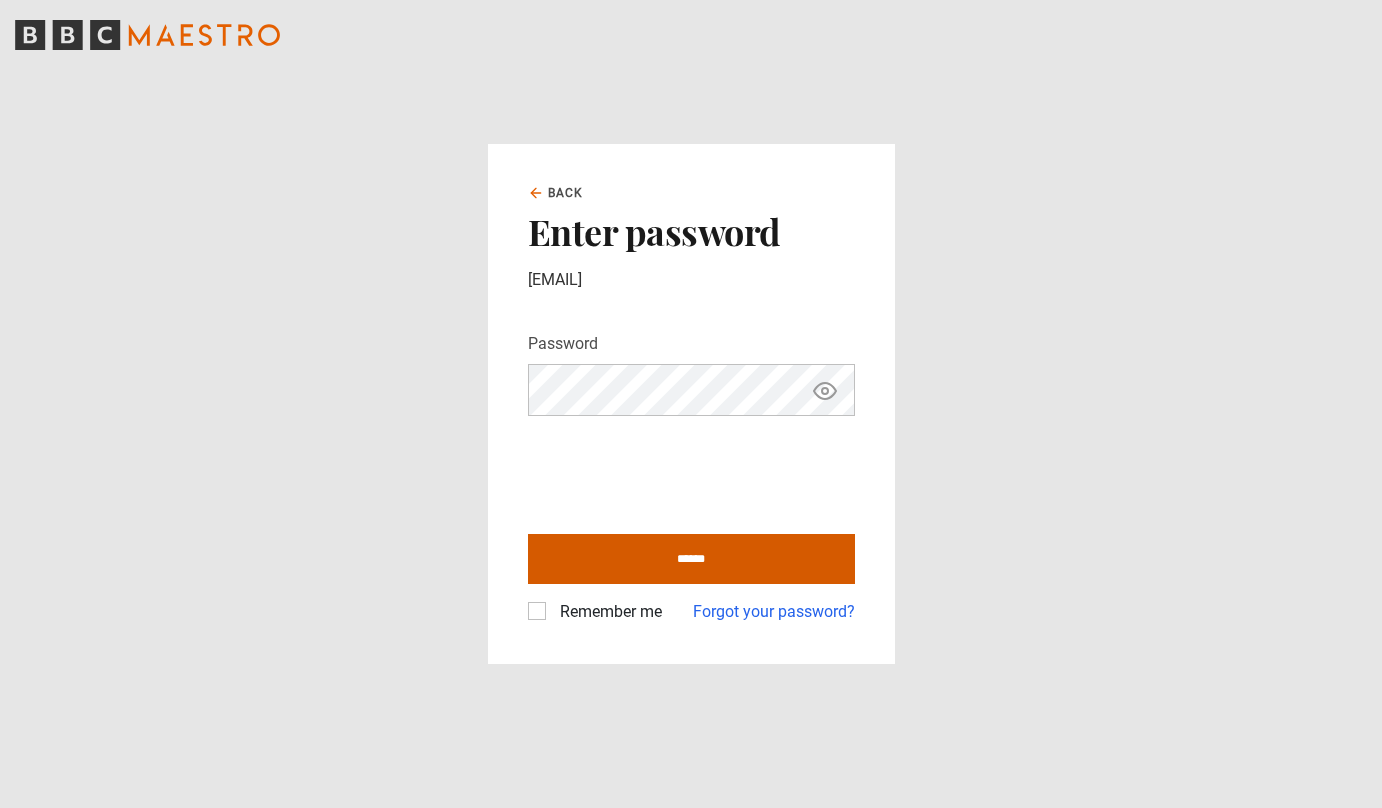 click on "******" at bounding box center [691, 559] 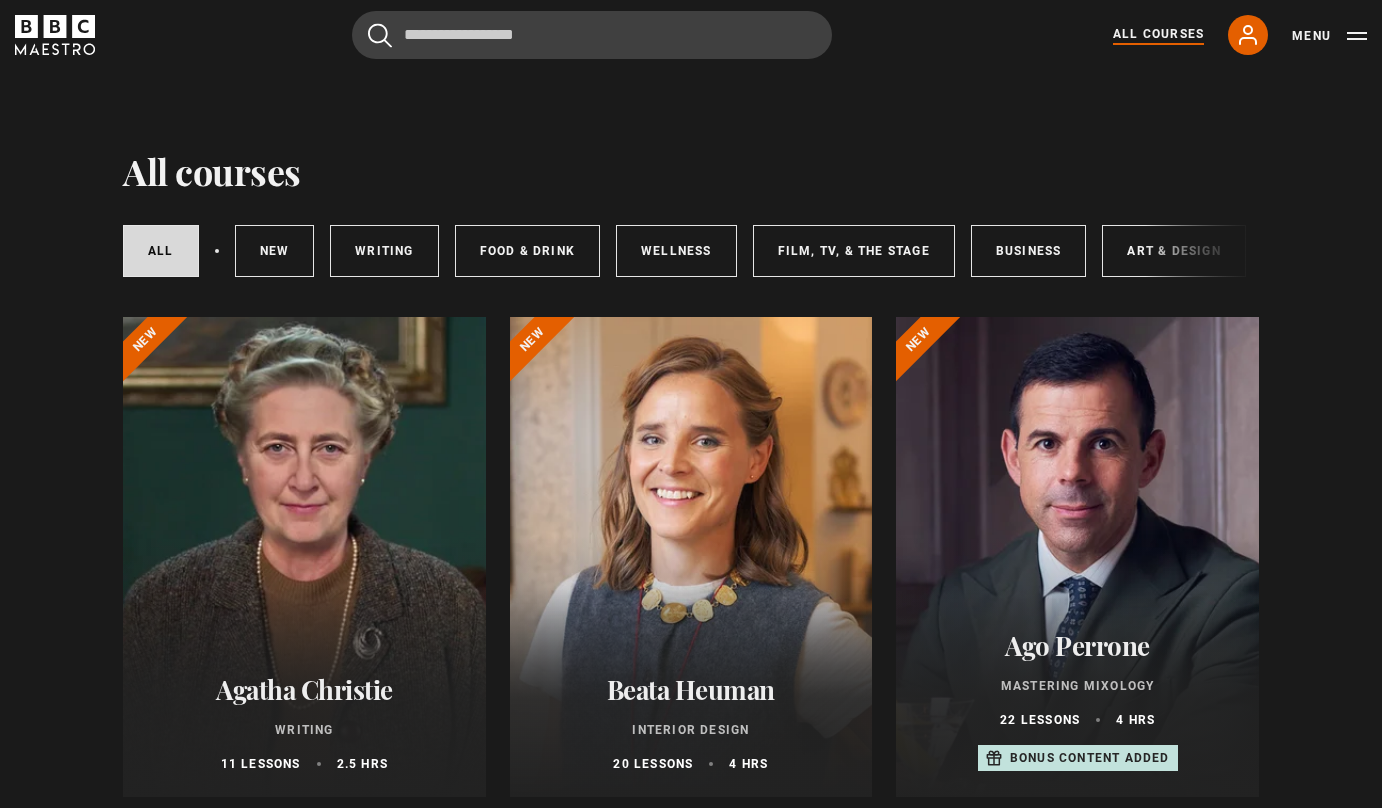 scroll, scrollTop: 0, scrollLeft: 0, axis: both 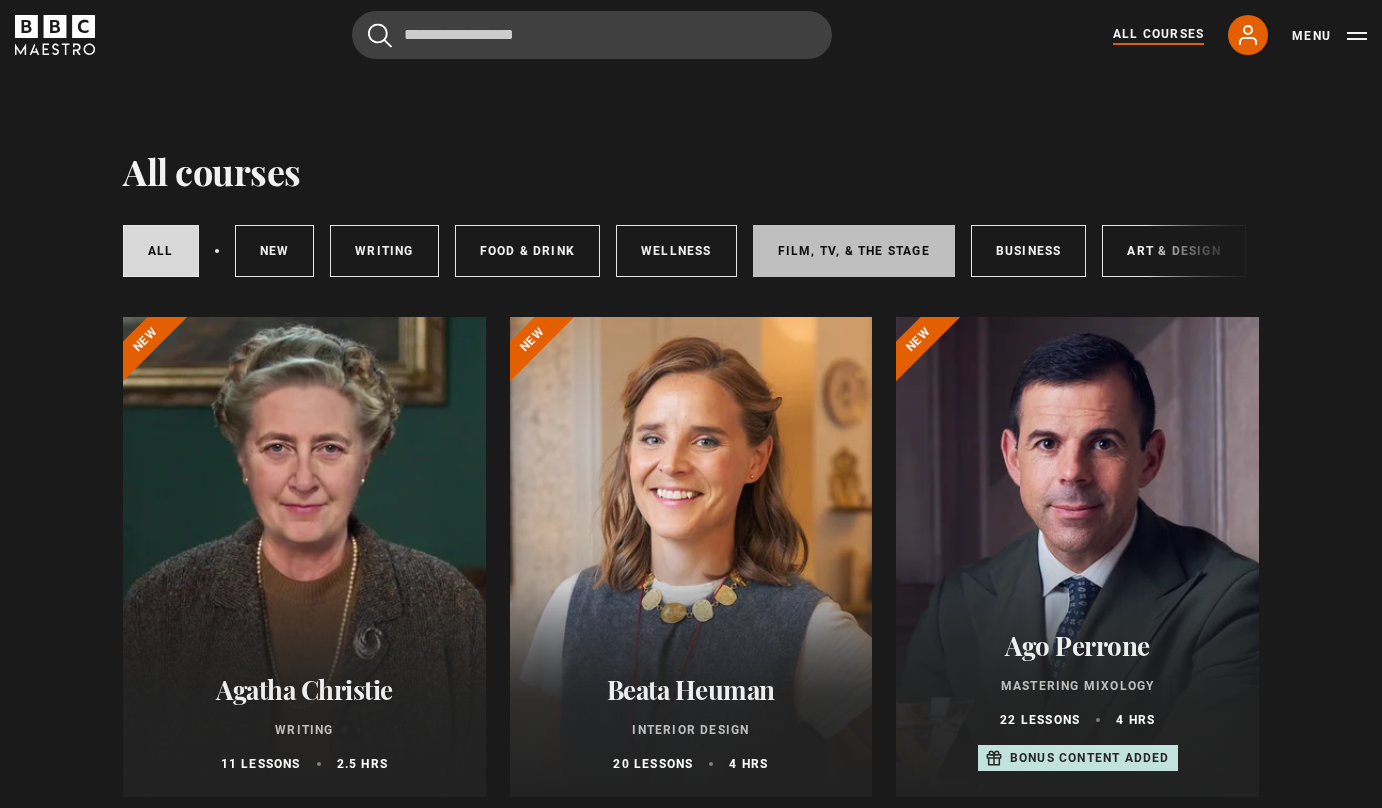click on "Film, TV, & The Stage" at bounding box center [854, 251] 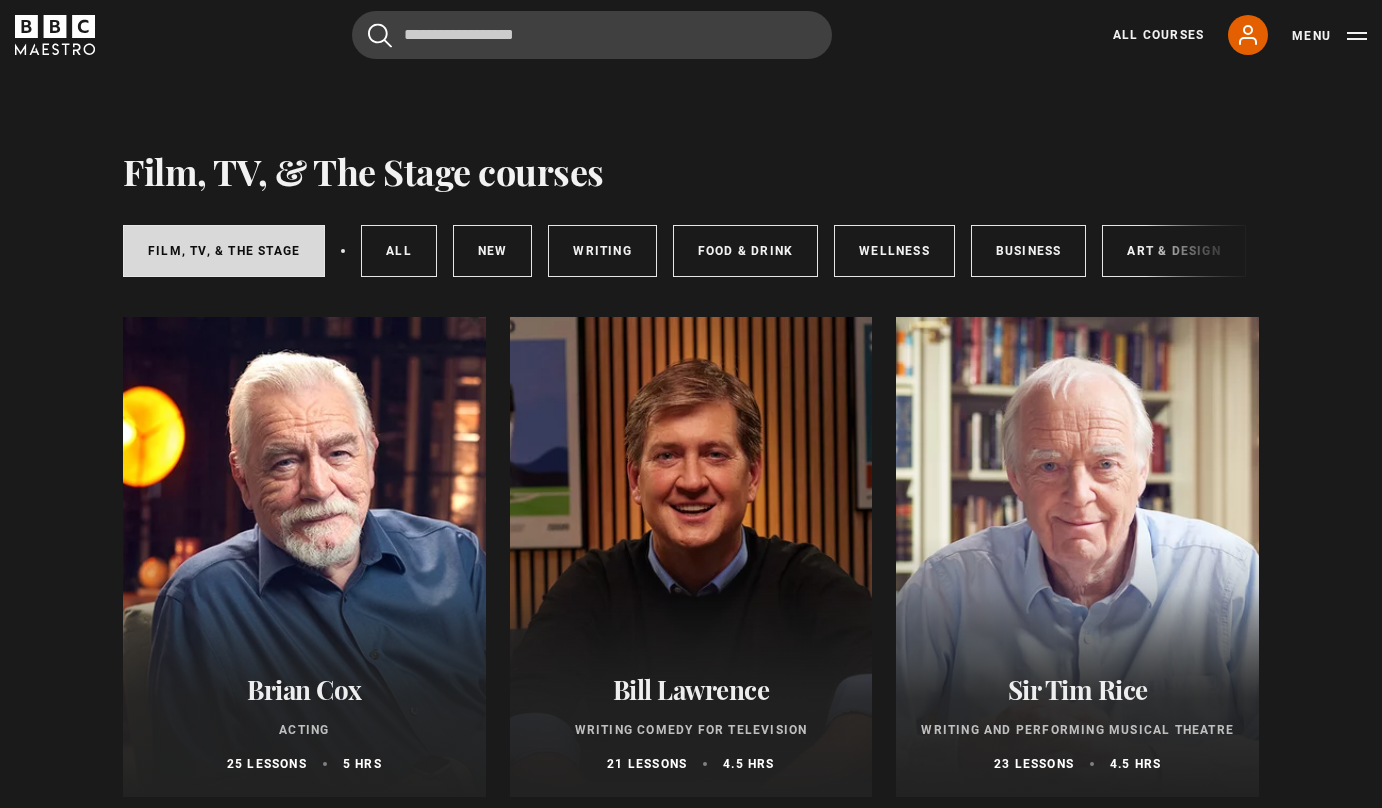 scroll, scrollTop: 0, scrollLeft: 0, axis: both 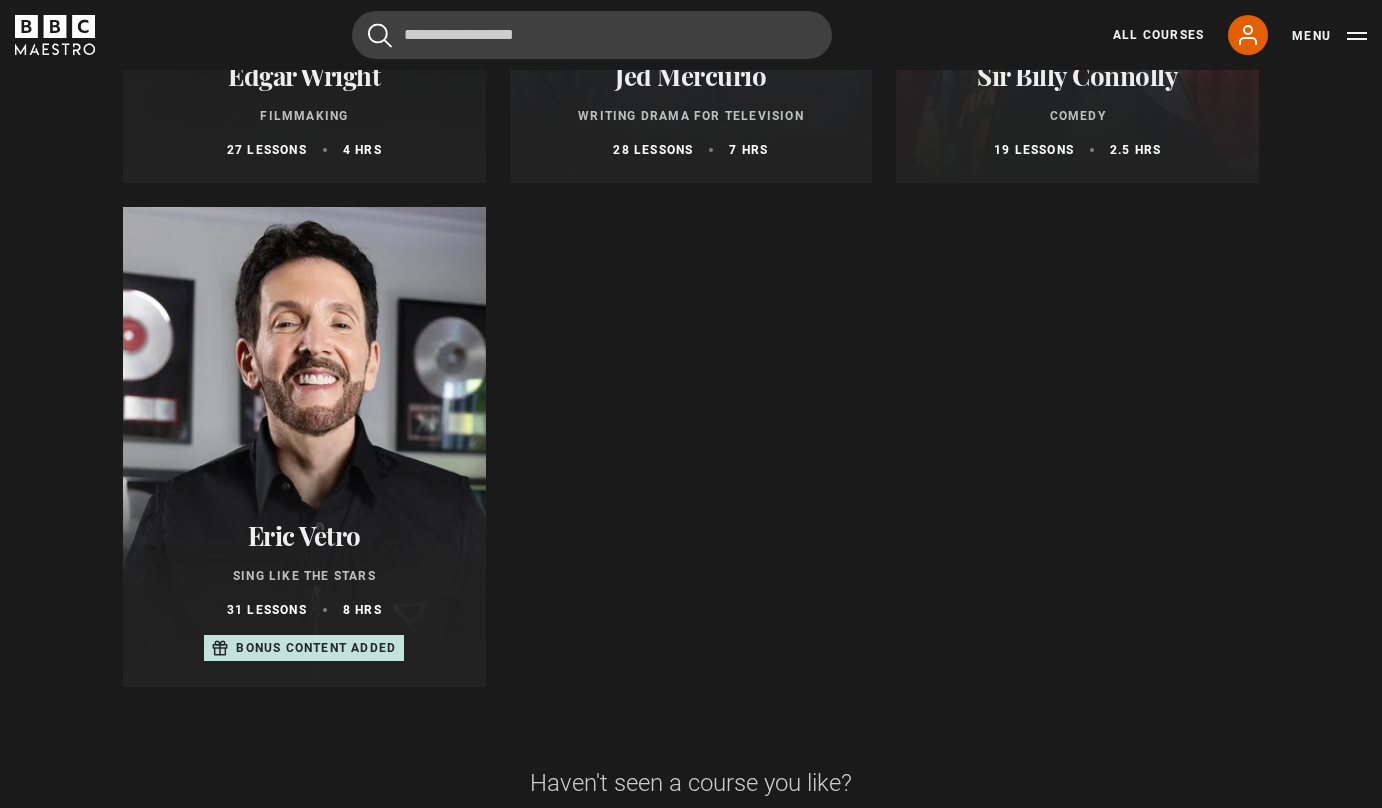 click at bounding box center [304, 447] 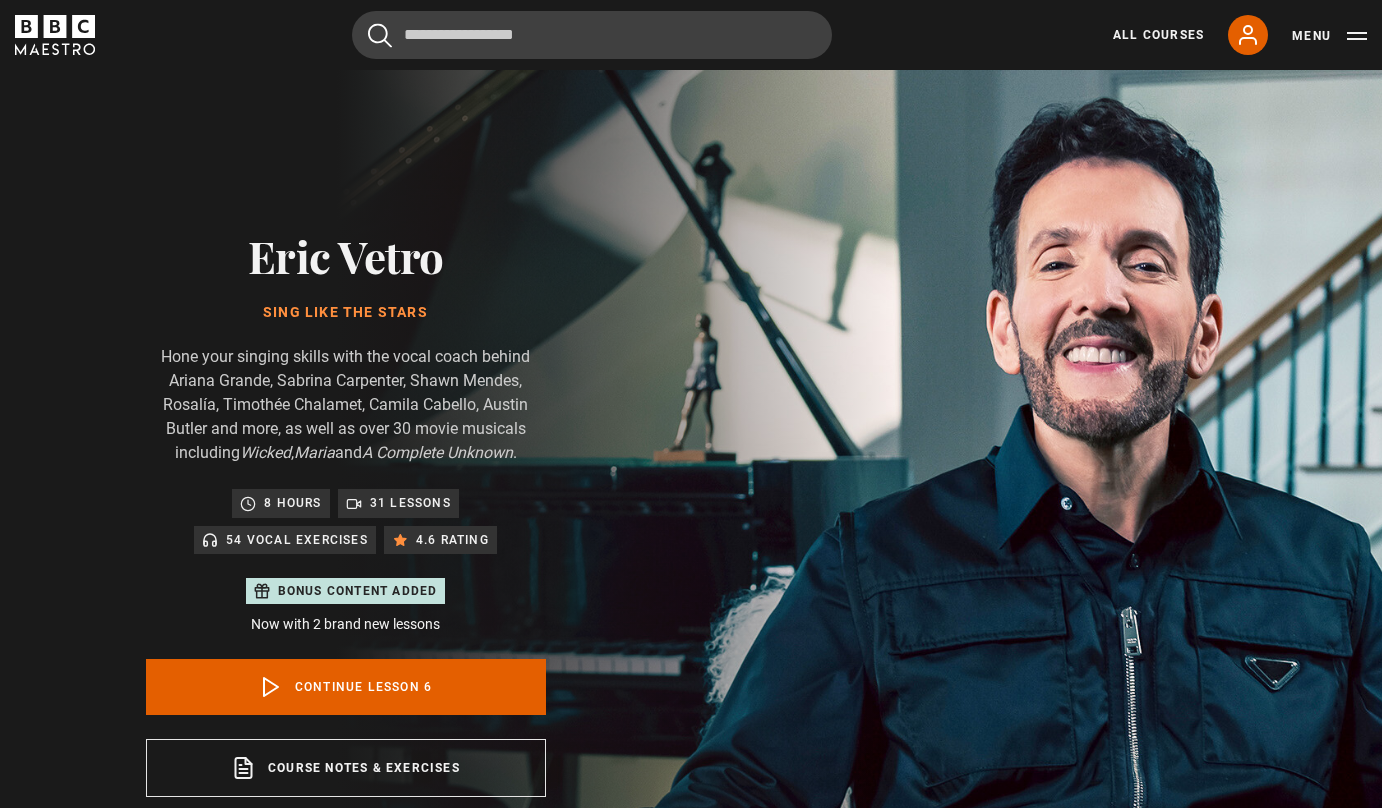 scroll, scrollTop: 956, scrollLeft: 0, axis: vertical 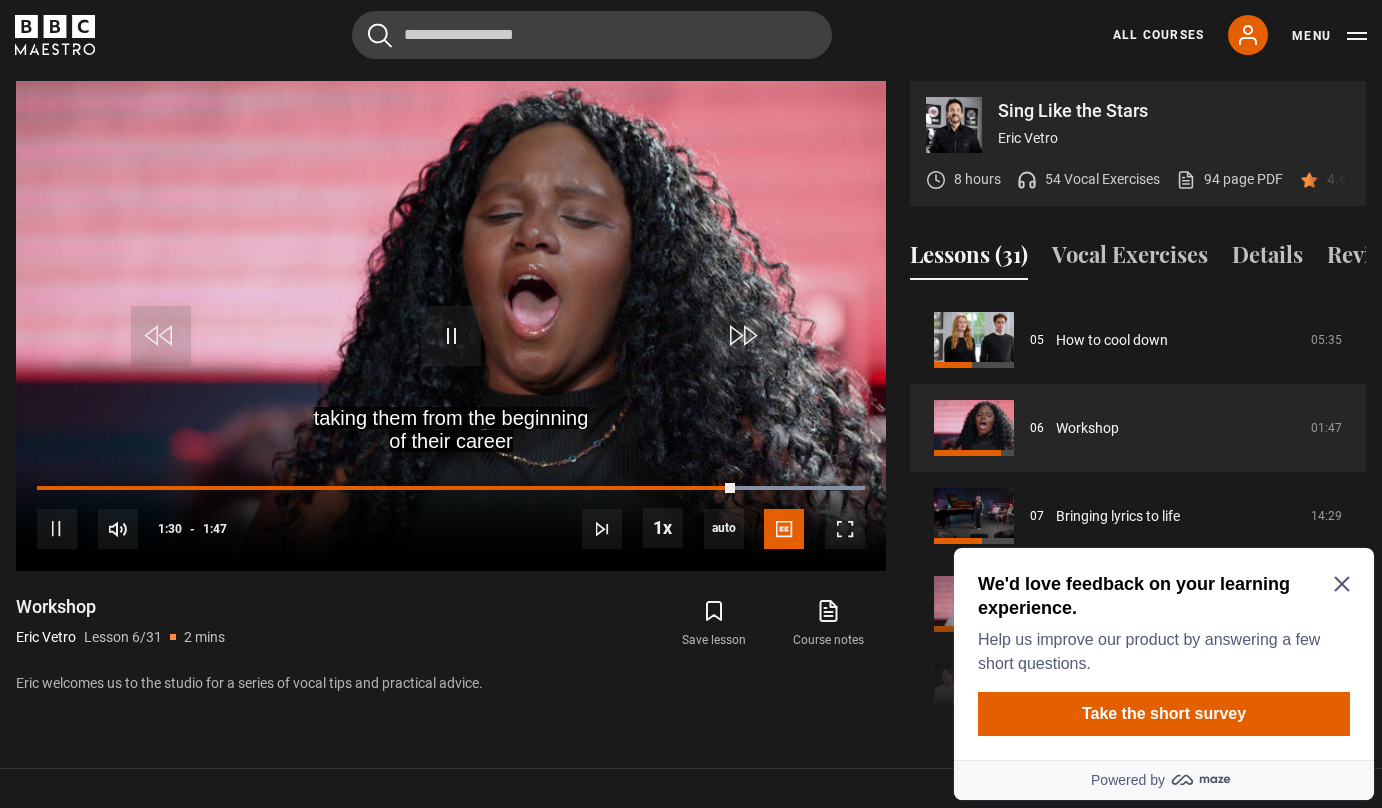 click 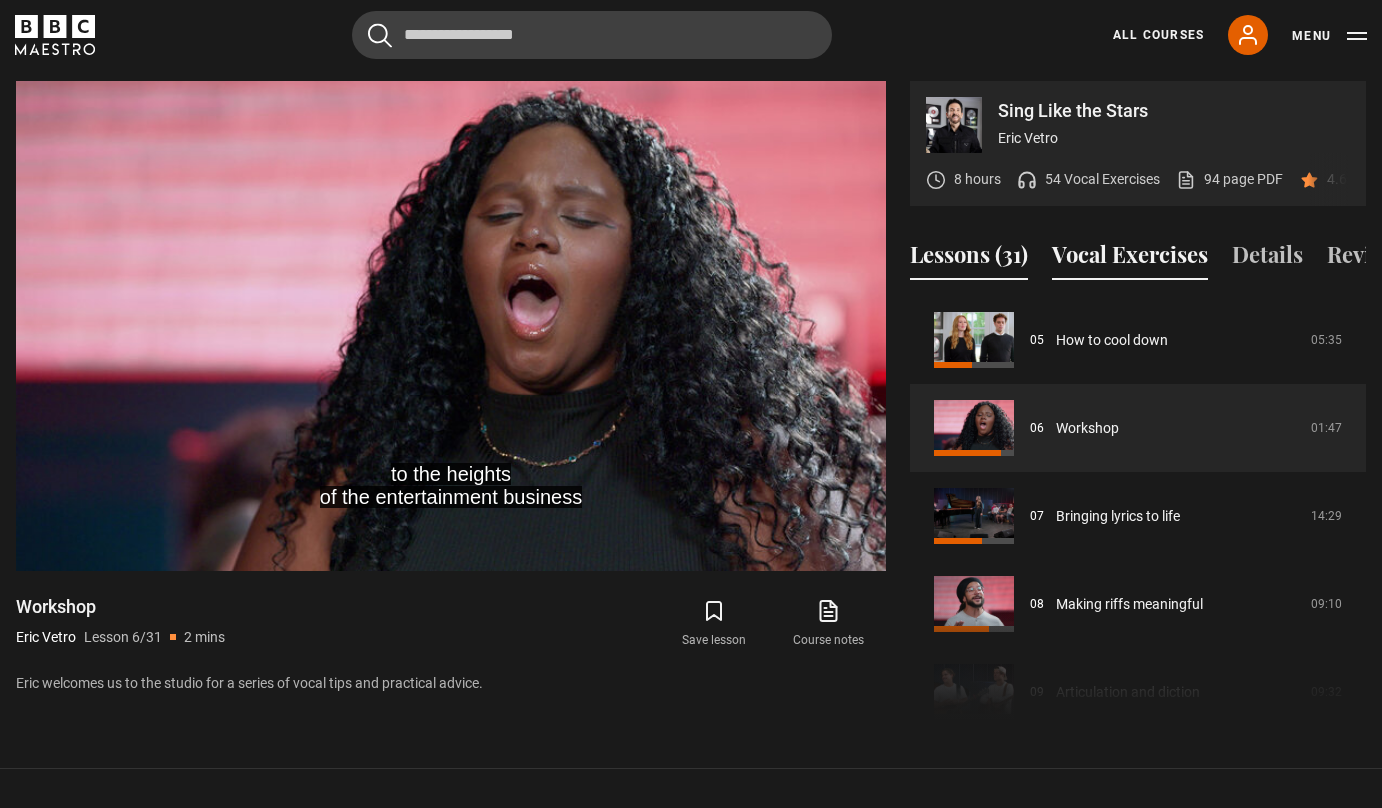 click on "Vocal Exercises" at bounding box center (1130, 259) 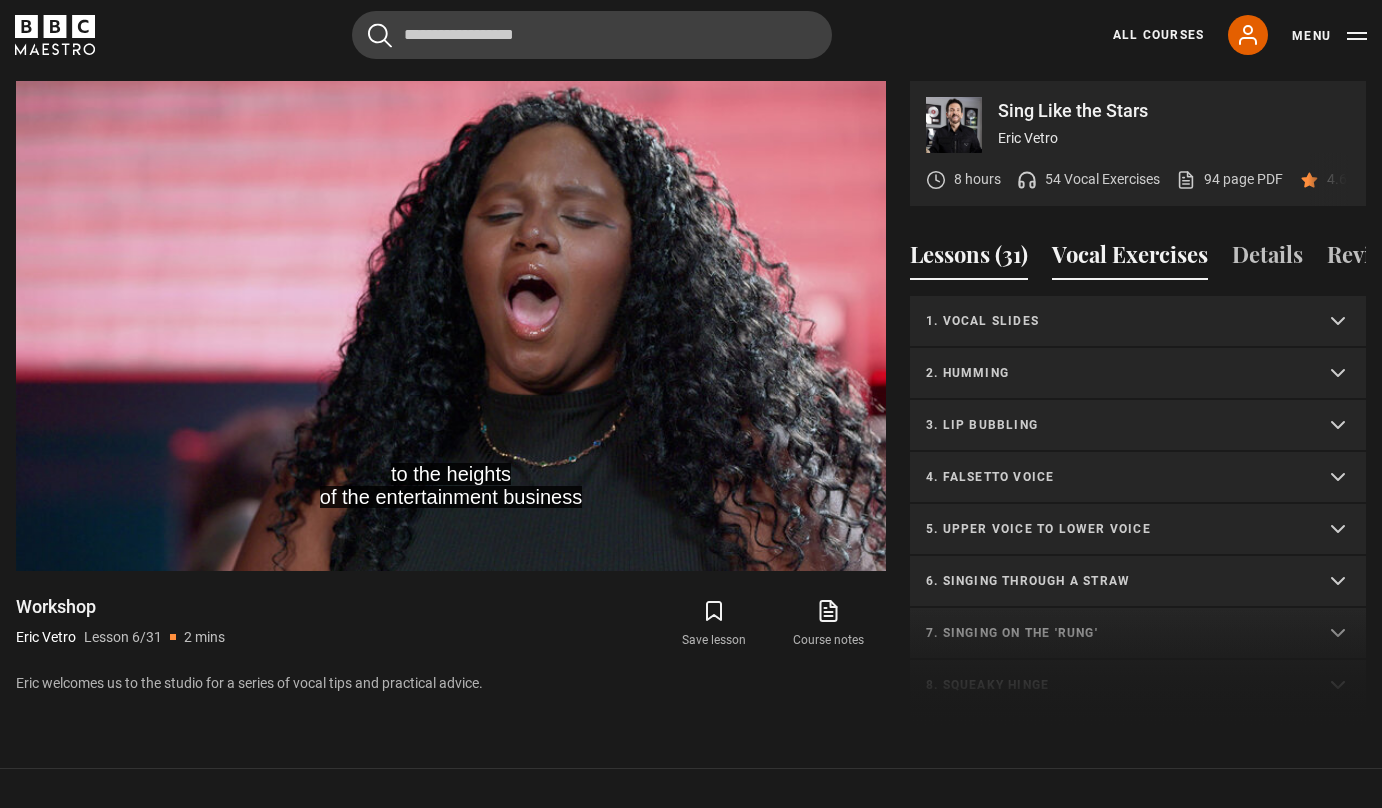 click on "Lessons (31)" at bounding box center (969, 259) 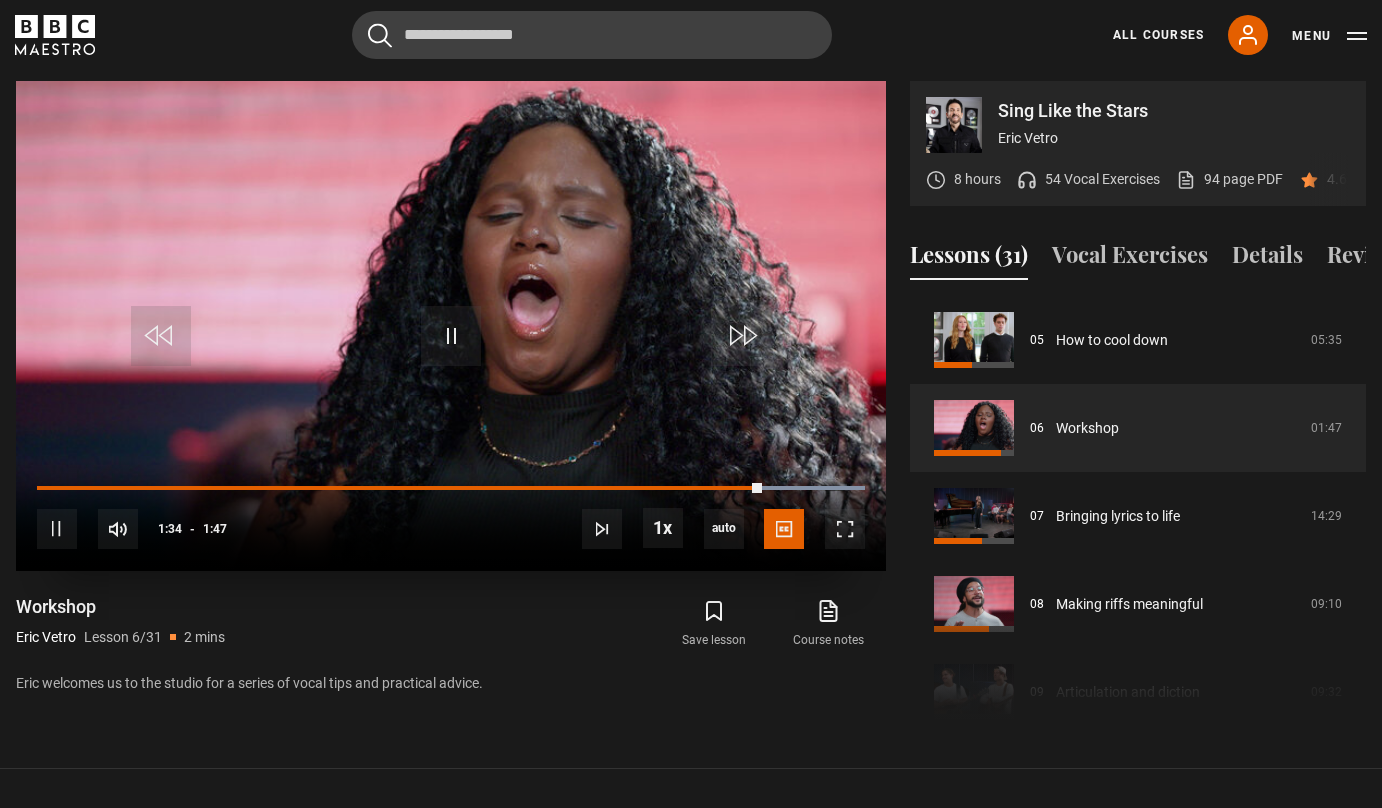click at bounding box center [451, 325] 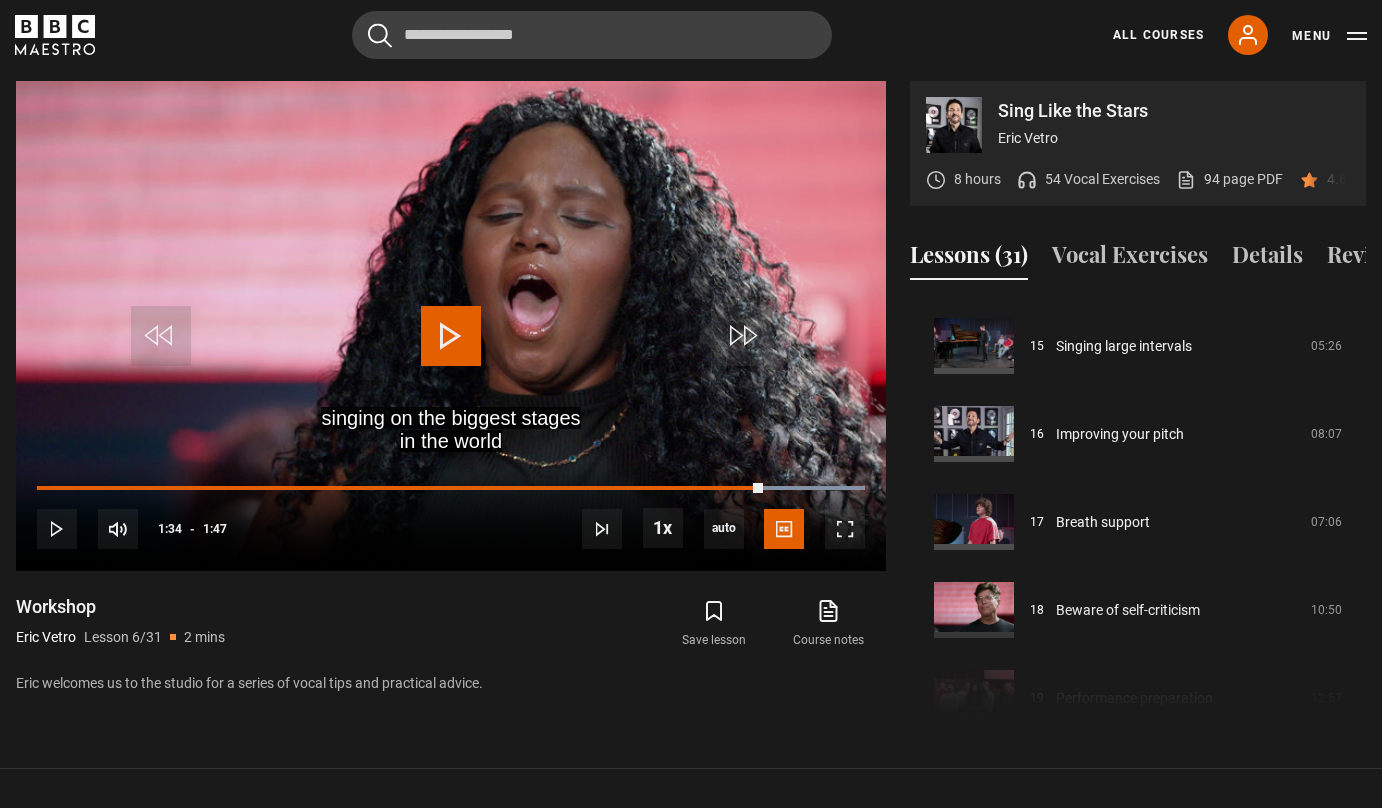 scroll, scrollTop: 1235, scrollLeft: 0, axis: vertical 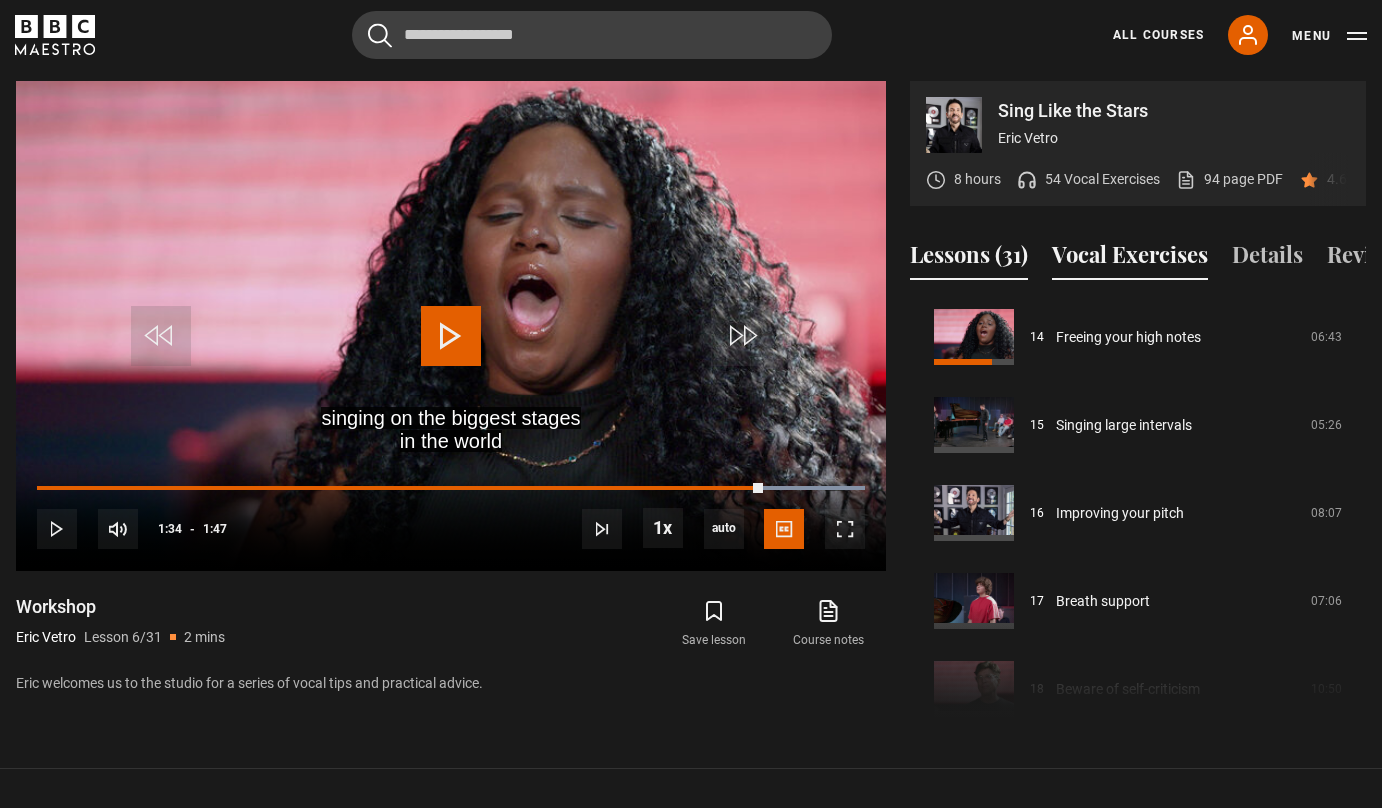 click on "Vocal Exercises" at bounding box center (1130, 259) 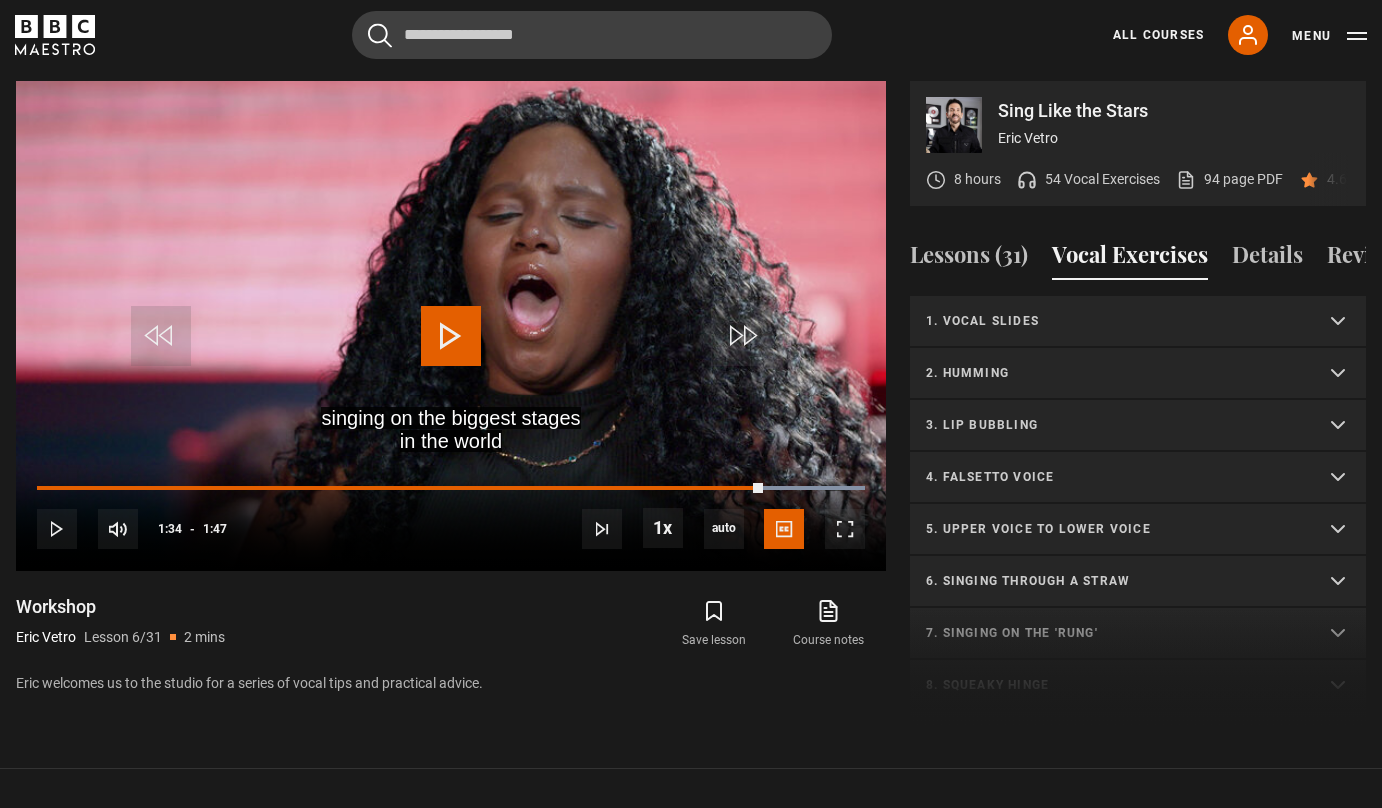 click on "1. Vocal slides" at bounding box center (1114, 321) 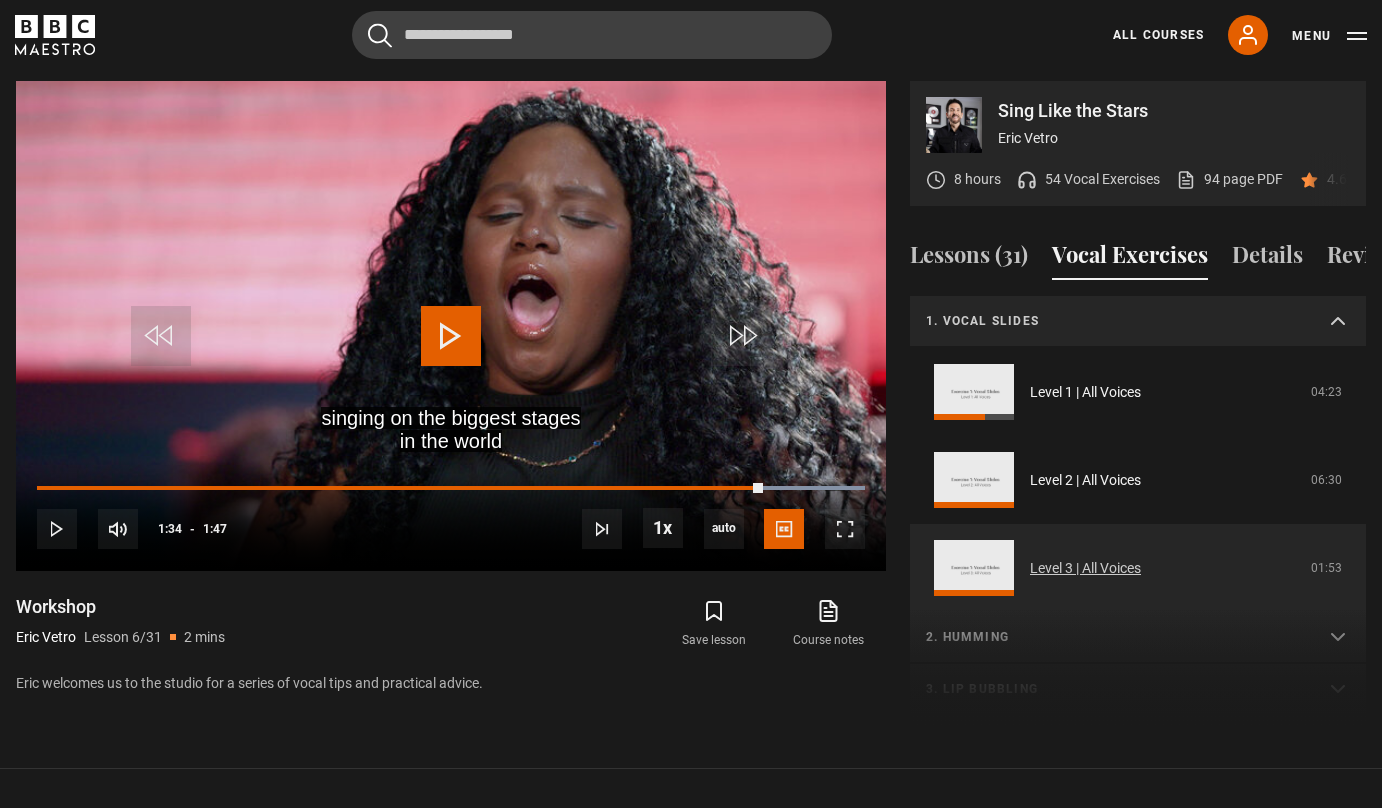 click on "Level 3 | All Voices" at bounding box center [1085, 568] 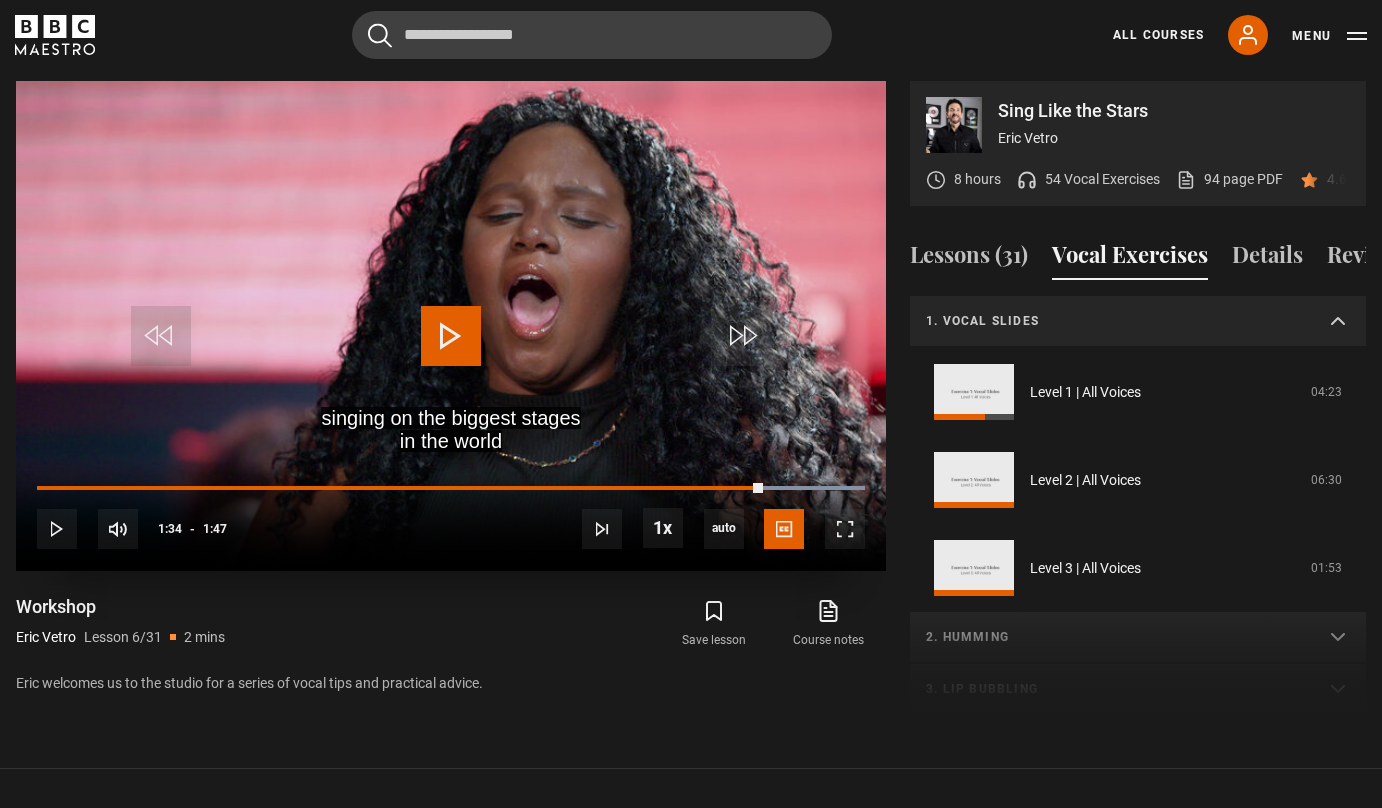 click at bounding box center (451, 336) 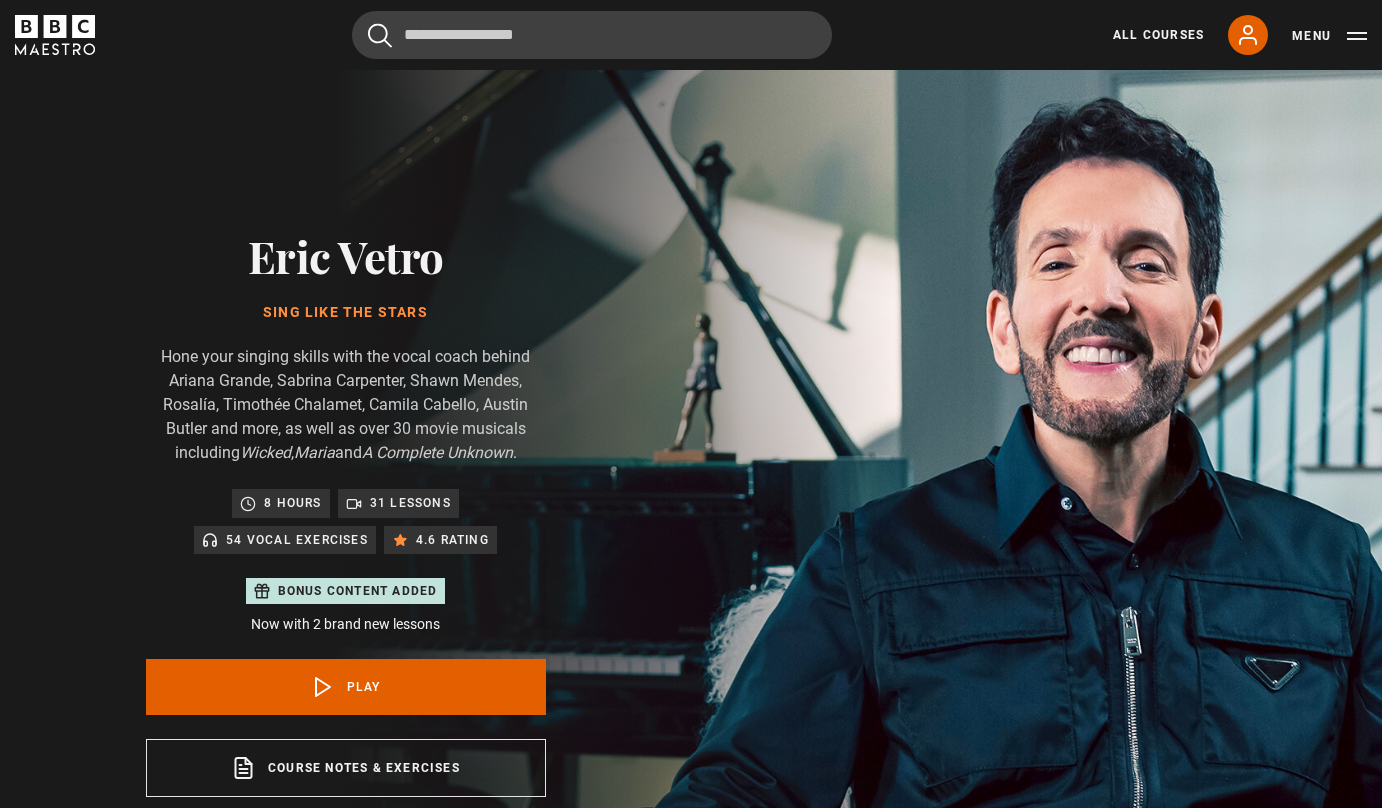 scroll, scrollTop: 956, scrollLeft: 0, axis: vertical 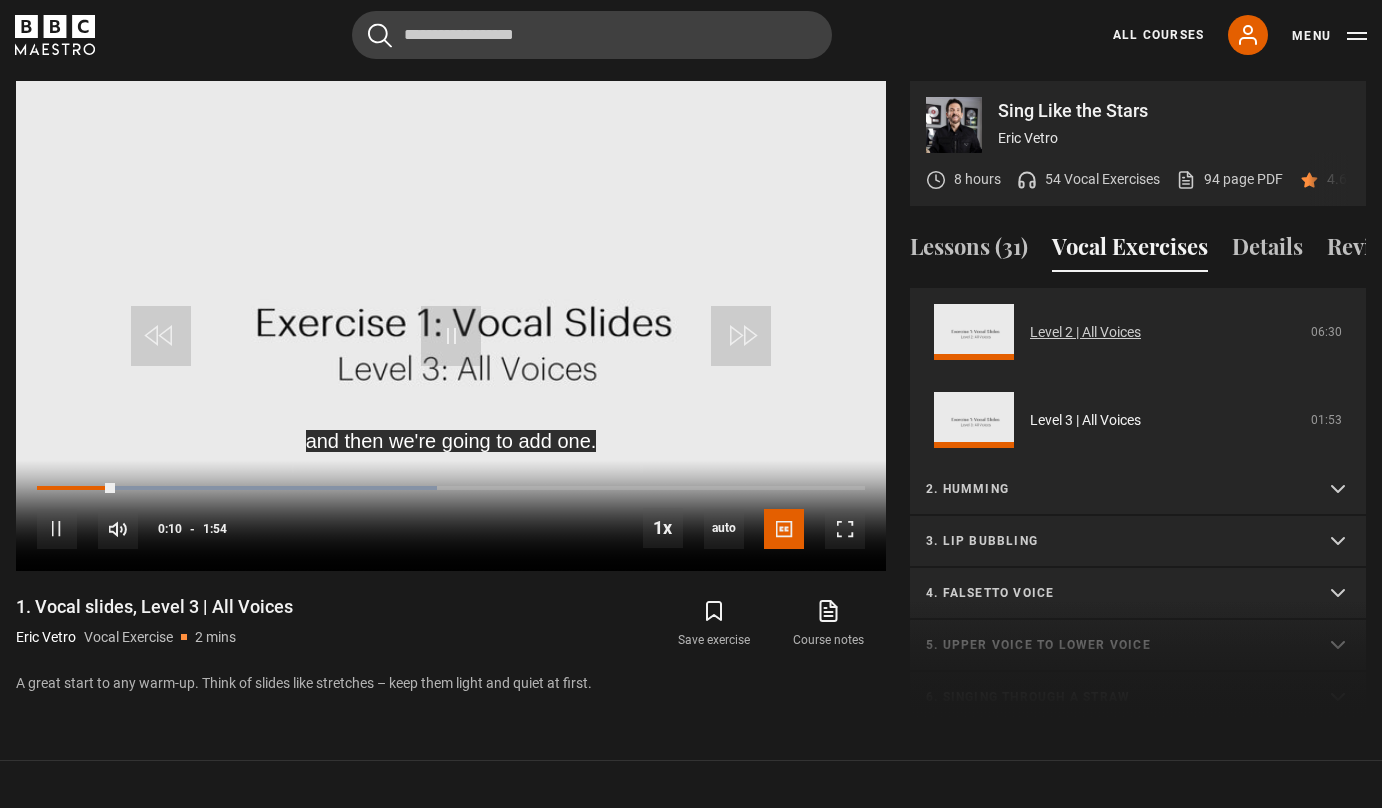 click on "Level 2 | All Voices" at bounding box center (1085, 332) 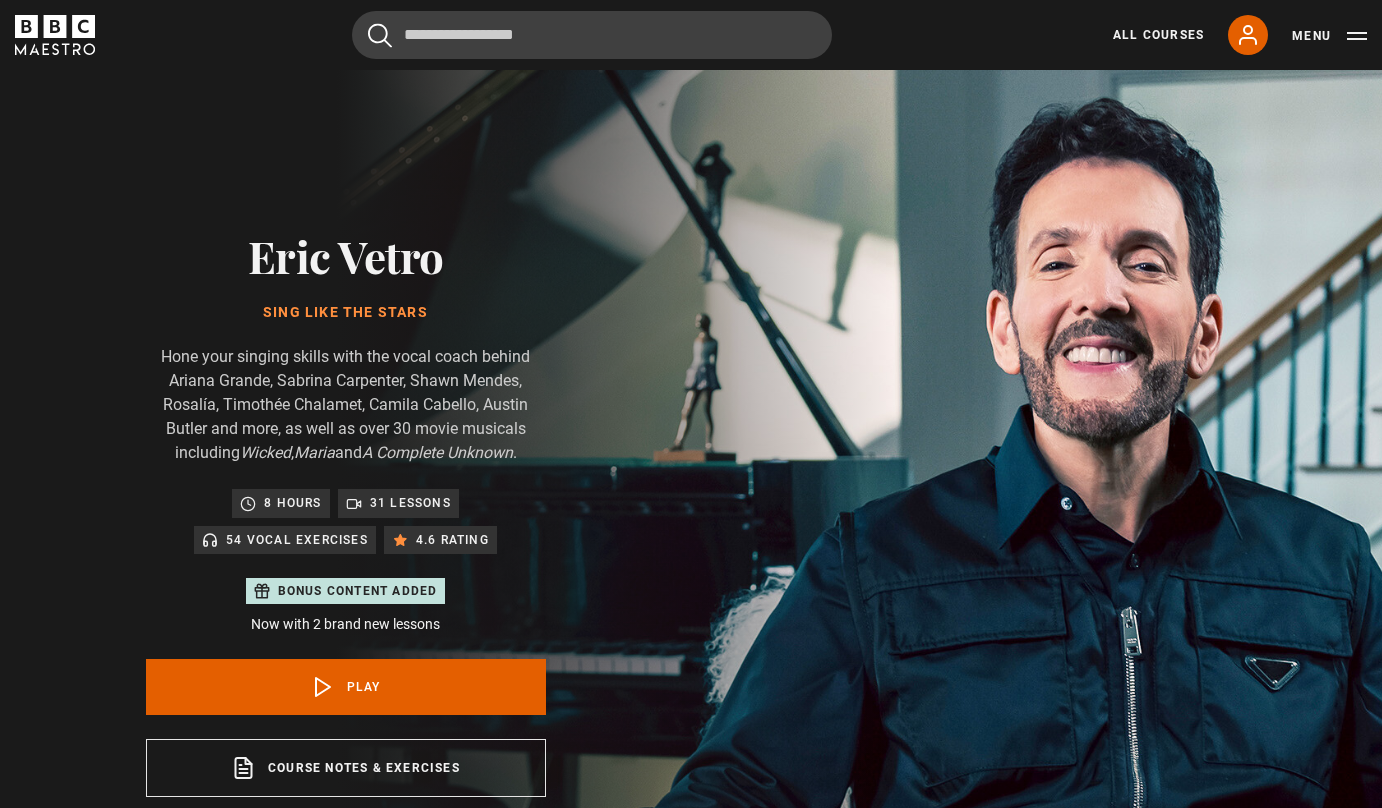 scroll, scrollTop: 956, scrollLeft: 0, axis: vertical 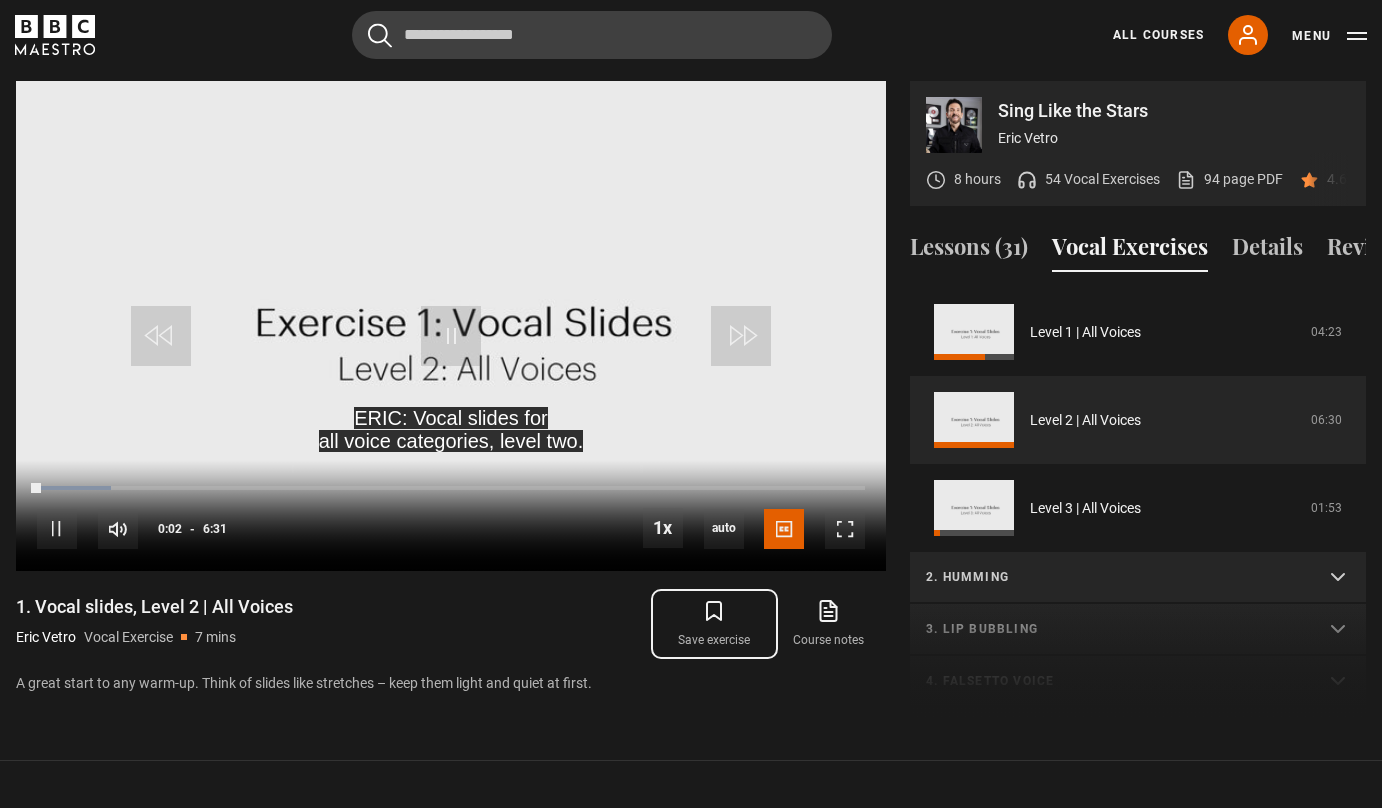 click 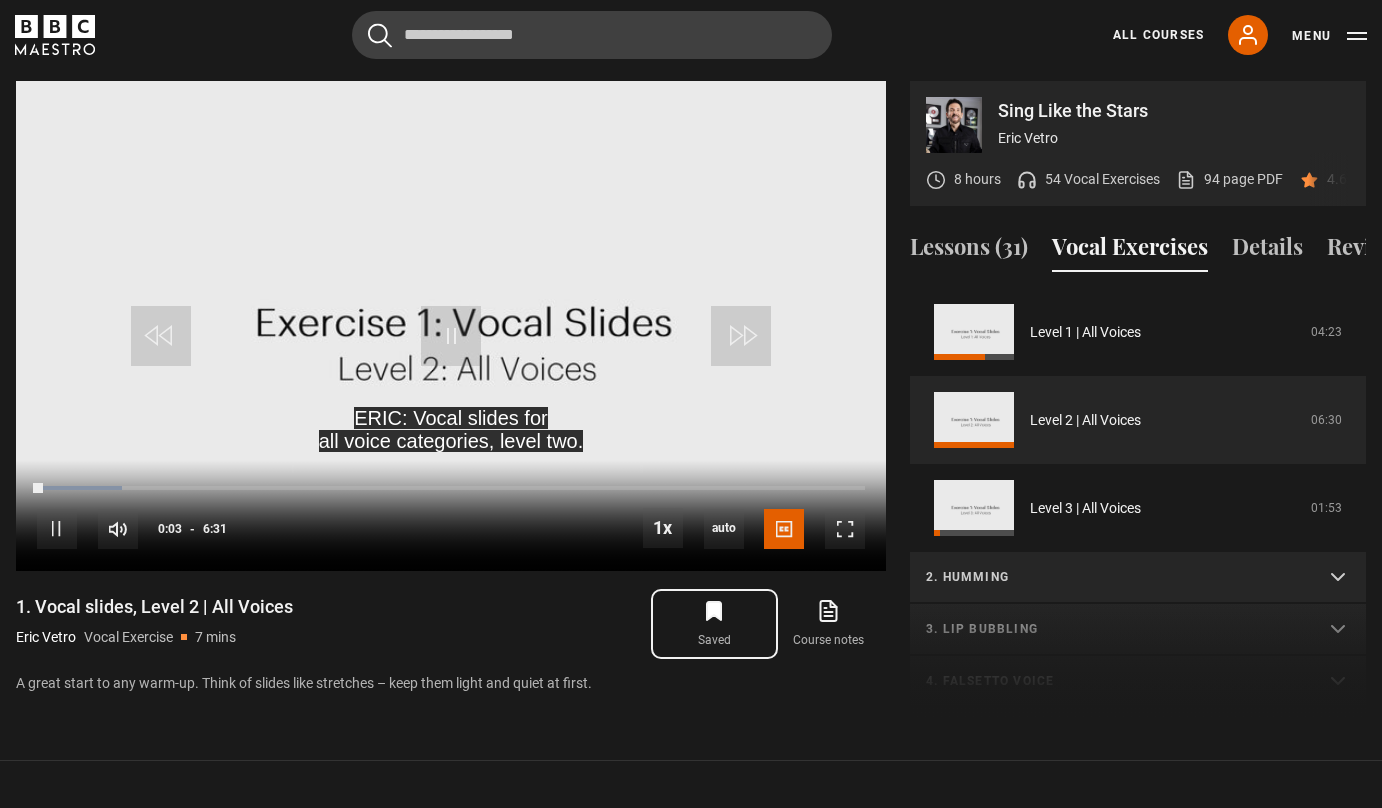click 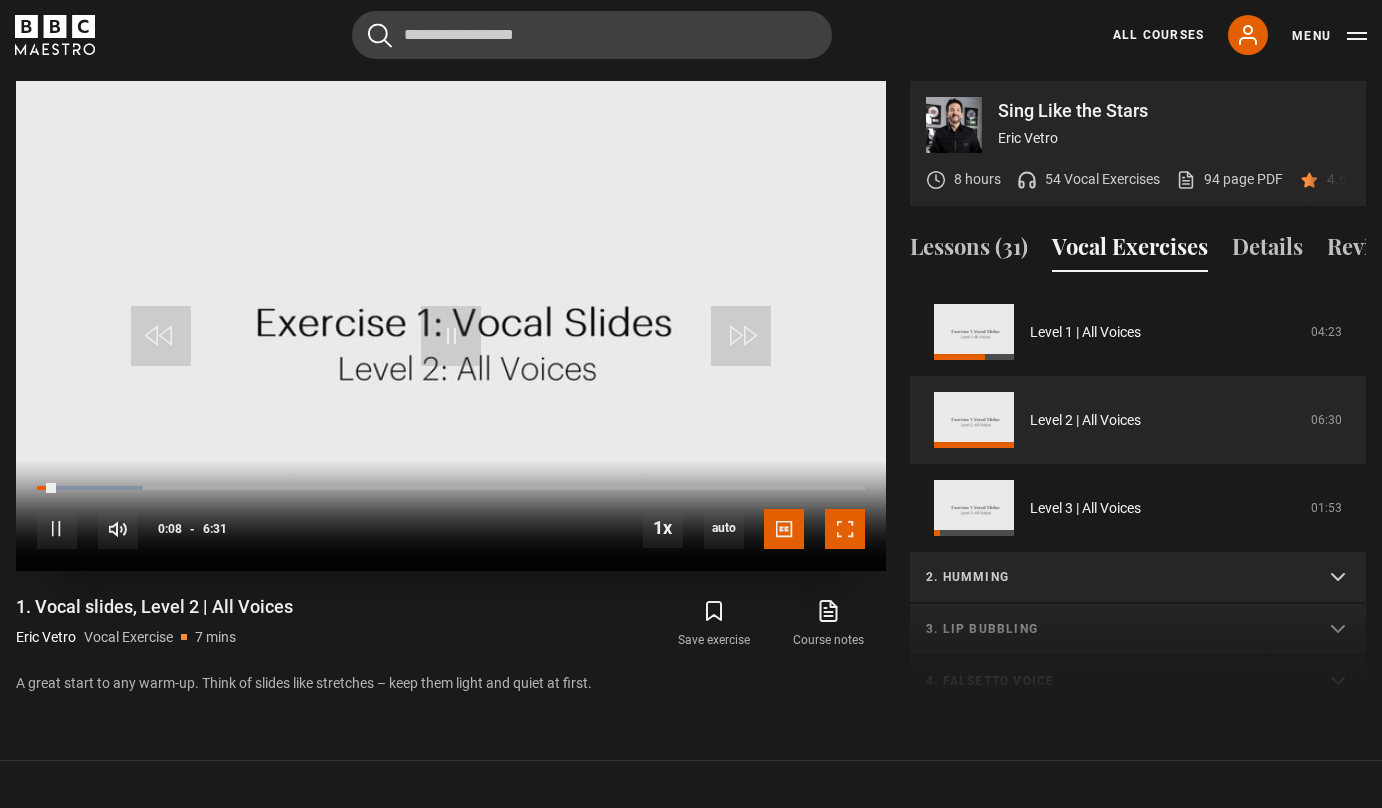 click at bounding box center [845, 529] 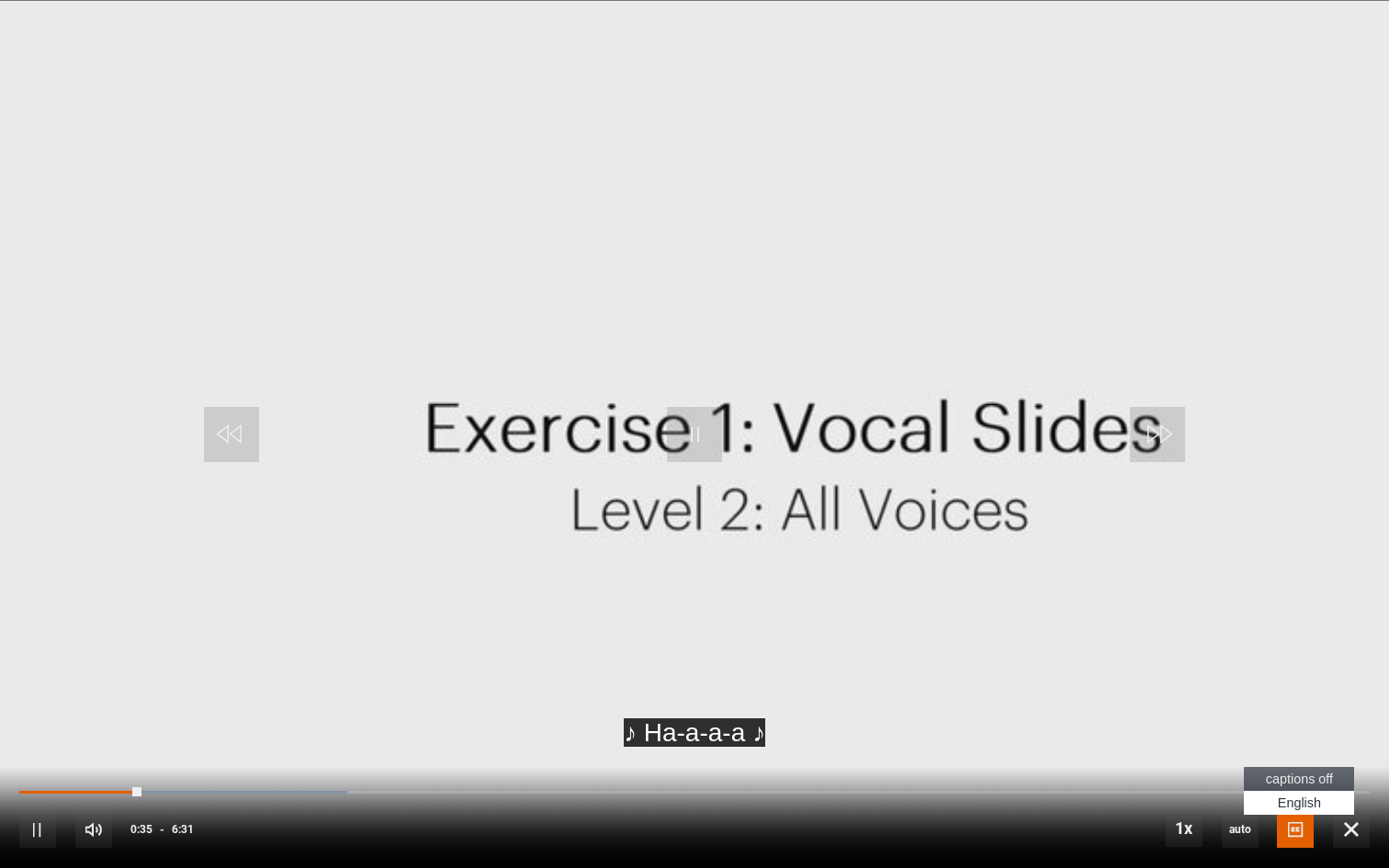 click at bounding box center (1295, 829) 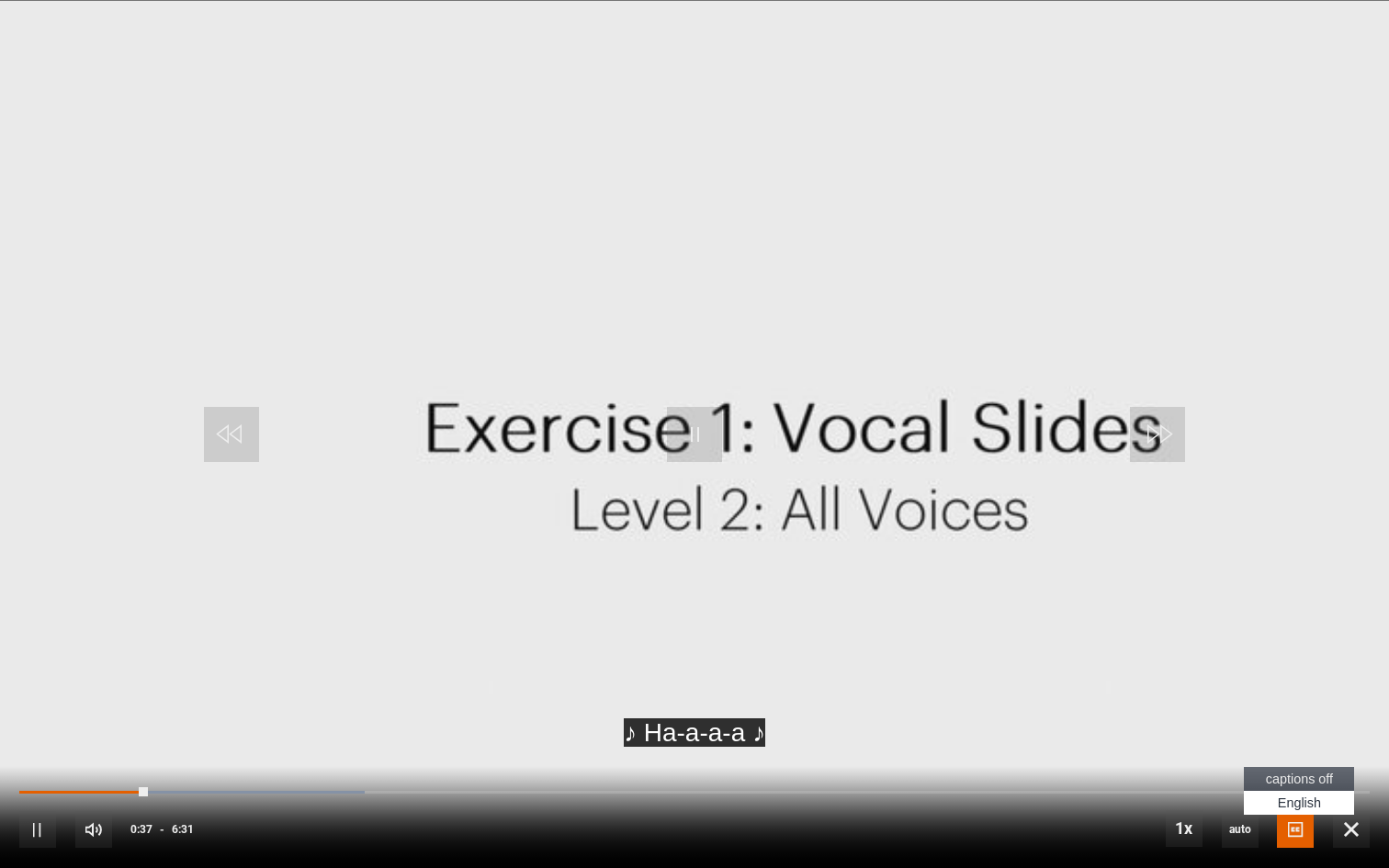 click on "captions off" at bounding box center [1299, 779] 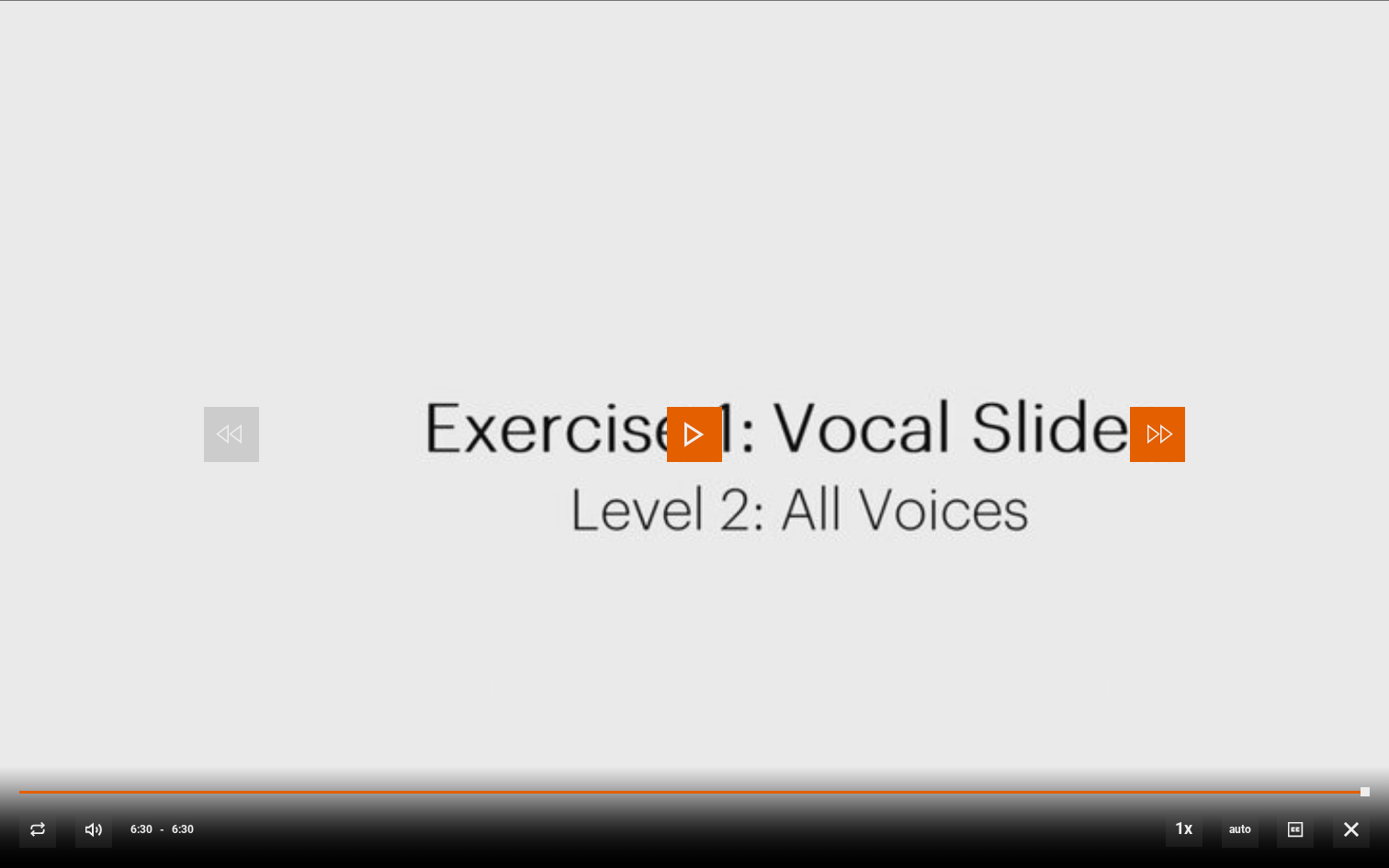 click at bounding box center (1158, 434) 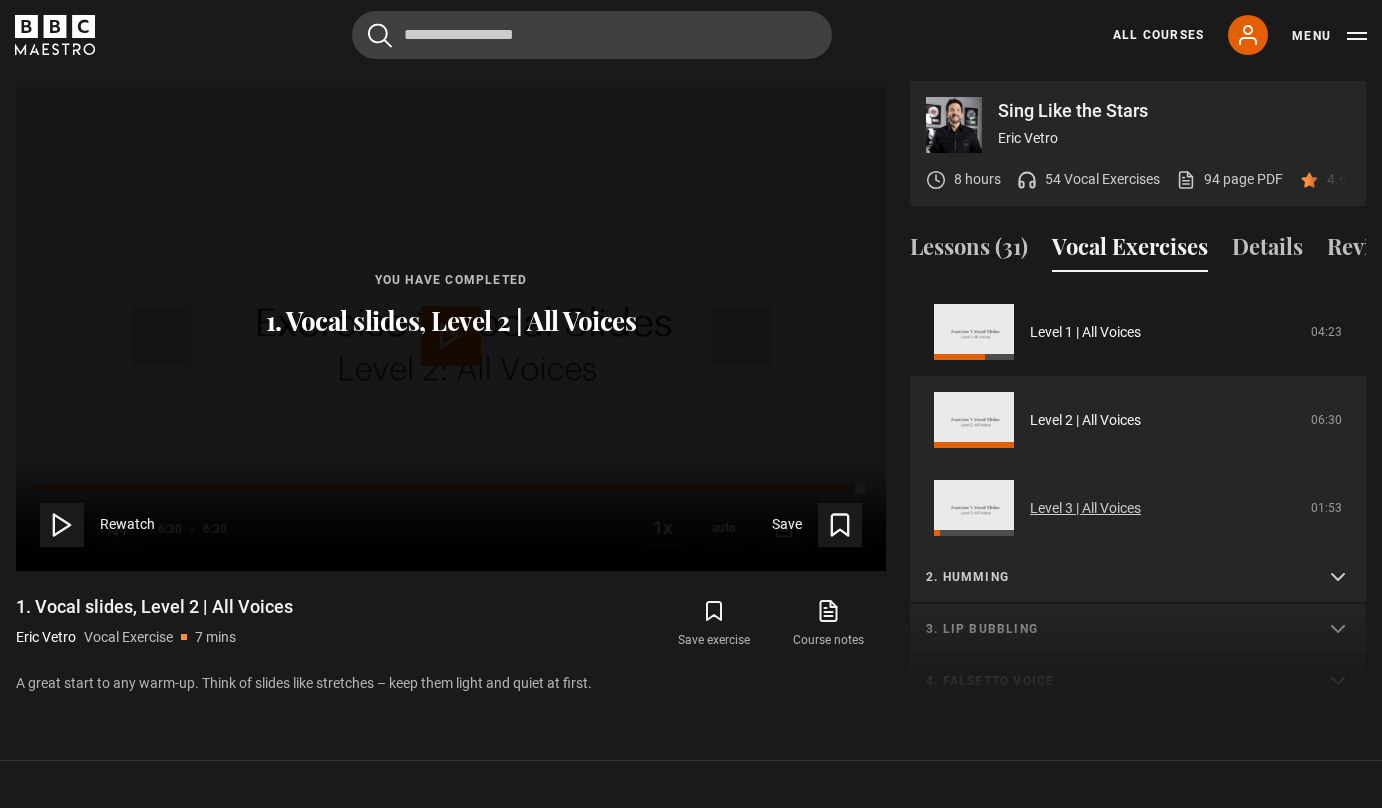 click on "Level 3 | All Voices" at bounding box center (1085, 508) 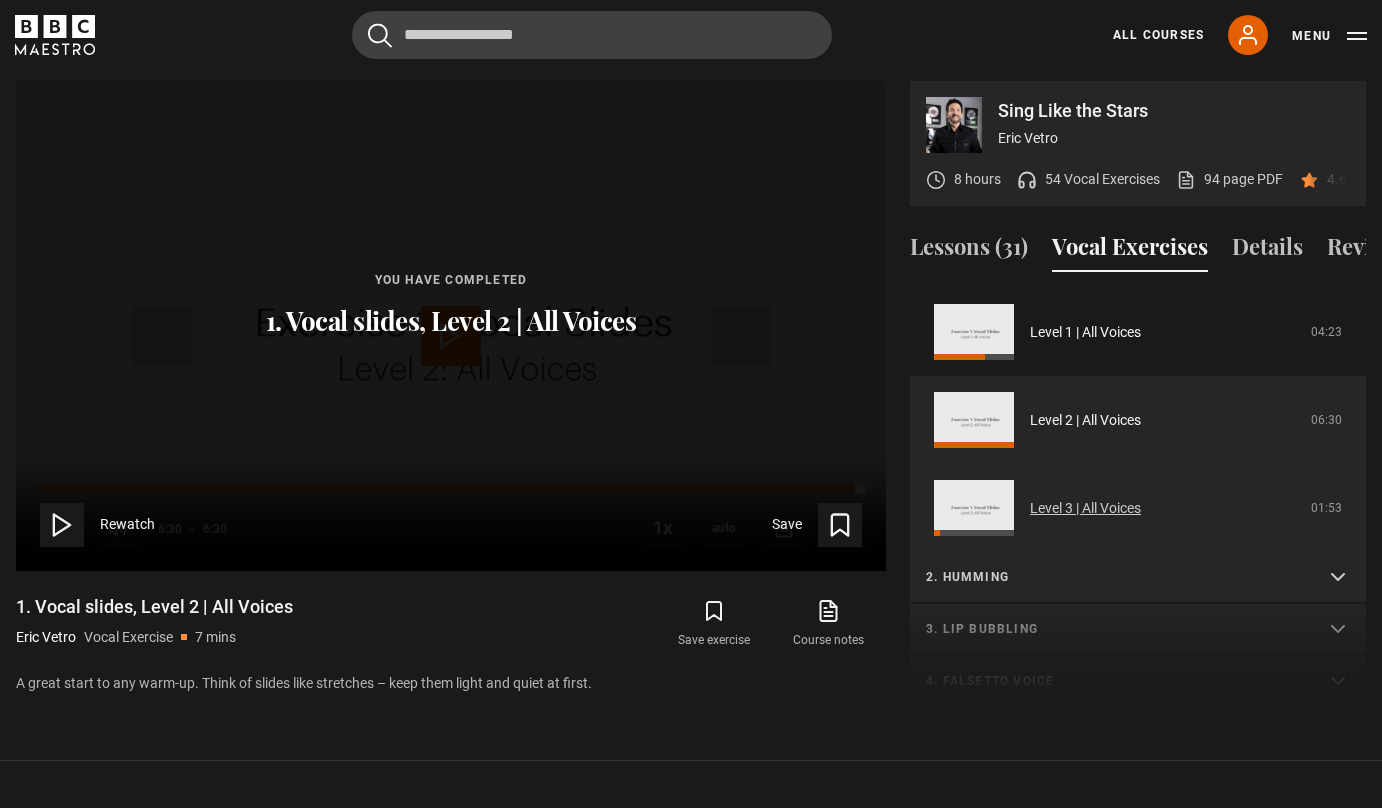 click on "Level 3 | All Voices" at bounding box center [1085, 508] 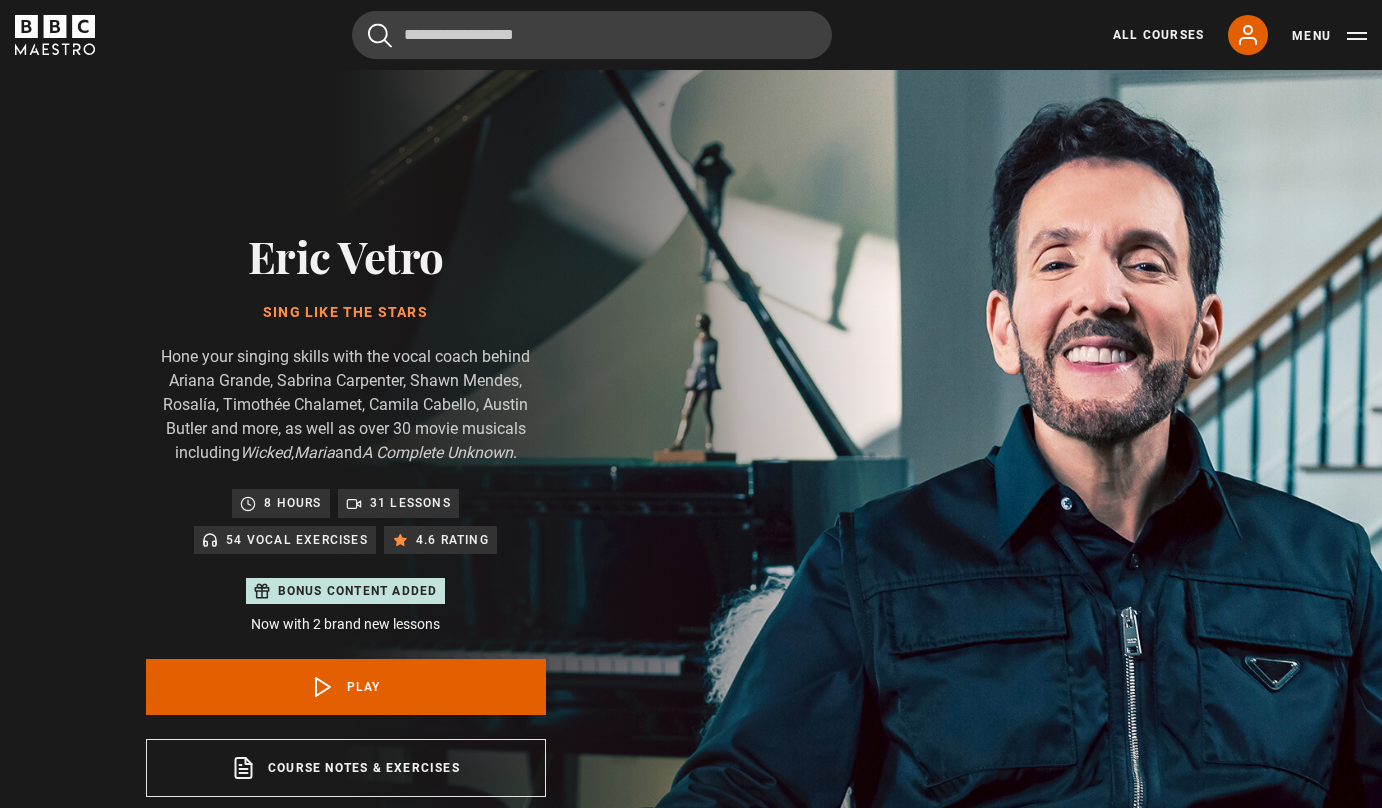 scroll, scrollTop: 956, scrollLeft: 0, axis: vertical 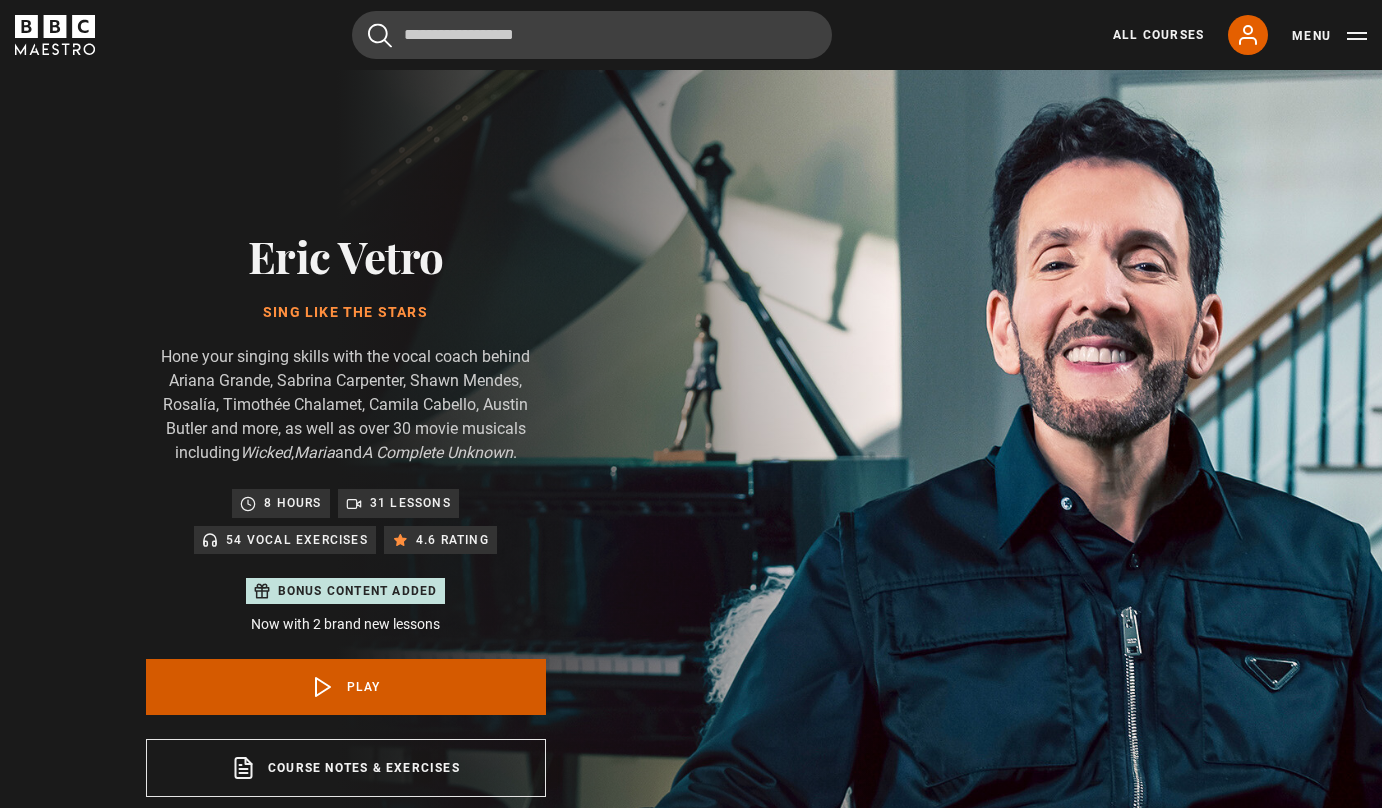 click on "Play" at bounding box center [346, 687] 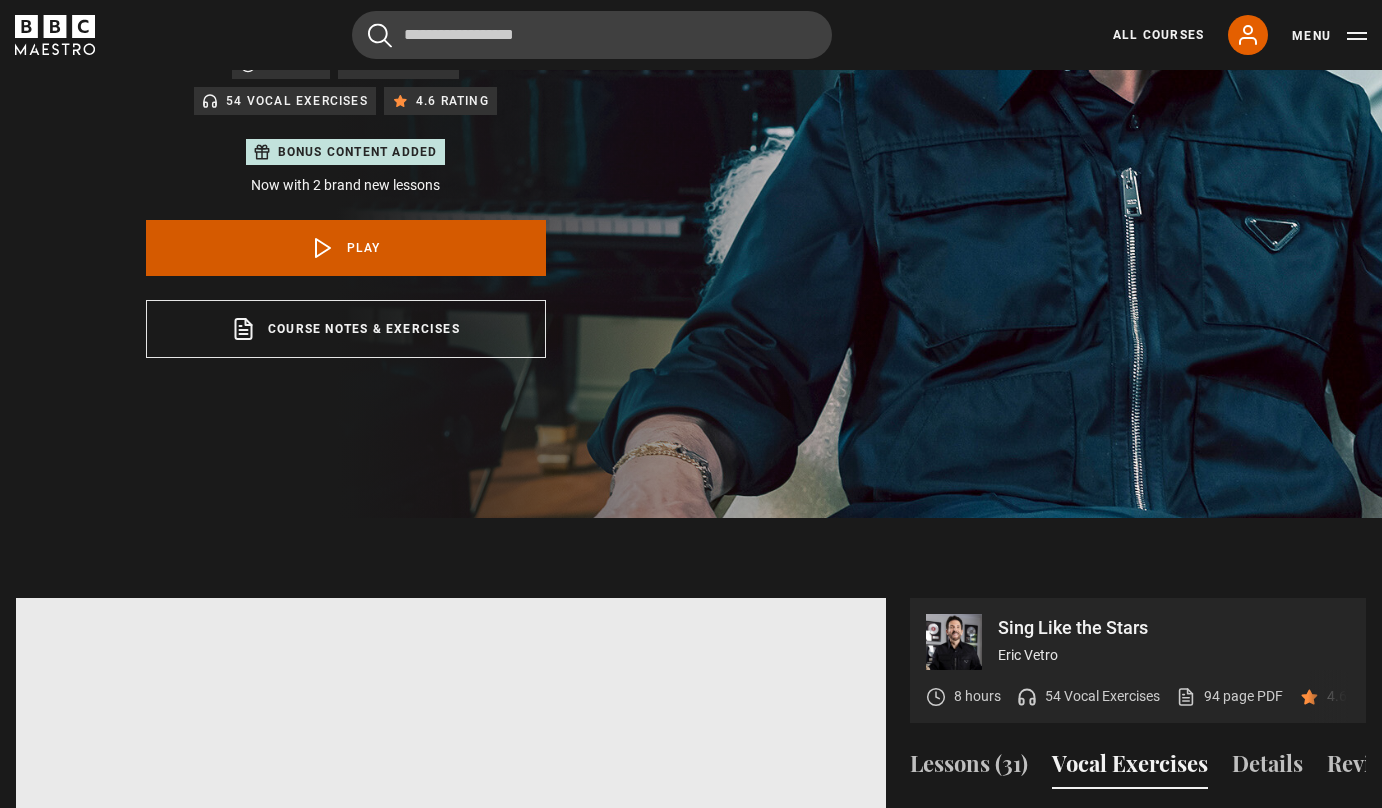 scroll, scrollTop: 737, scrollLeft: 0, axis: vertical 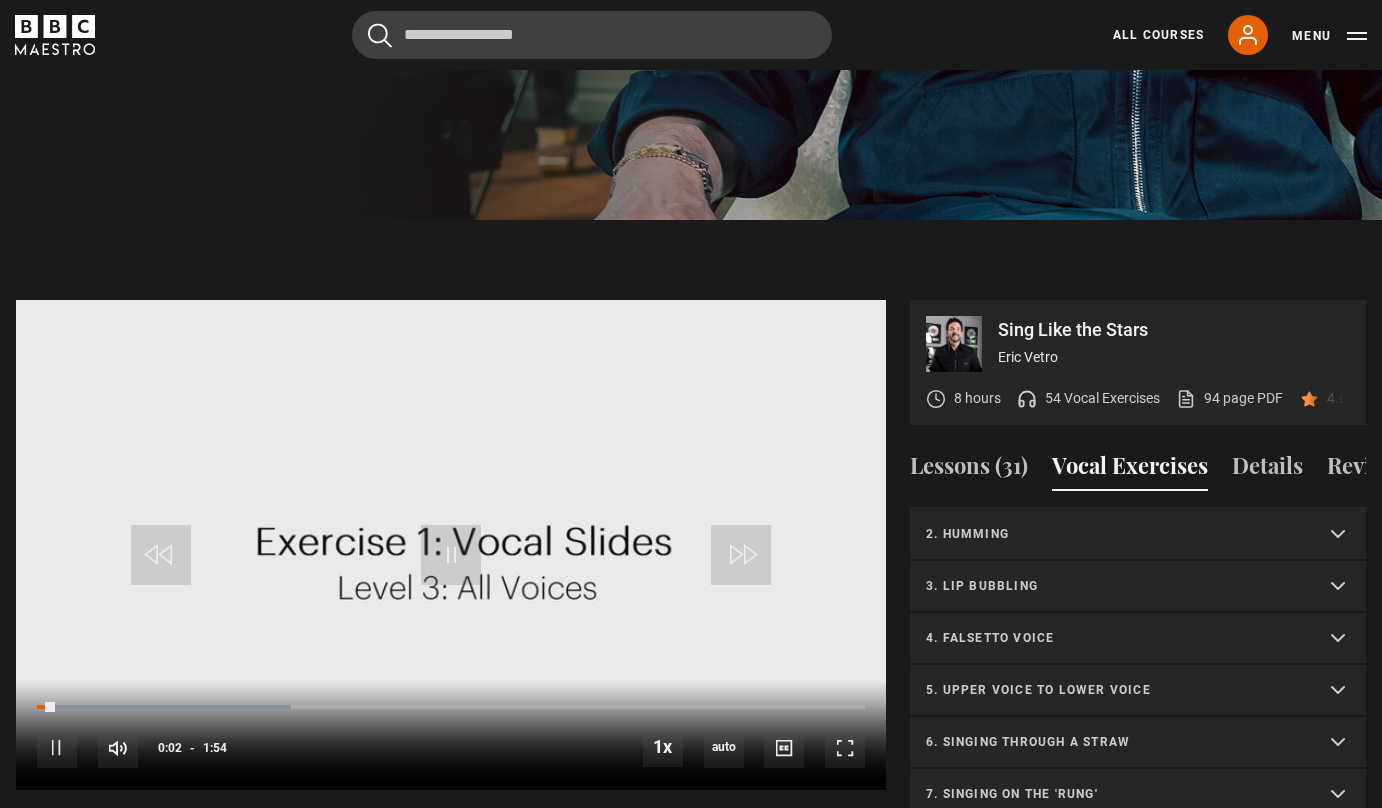 click on "2. Humming" at bounding box center [1114, 534] 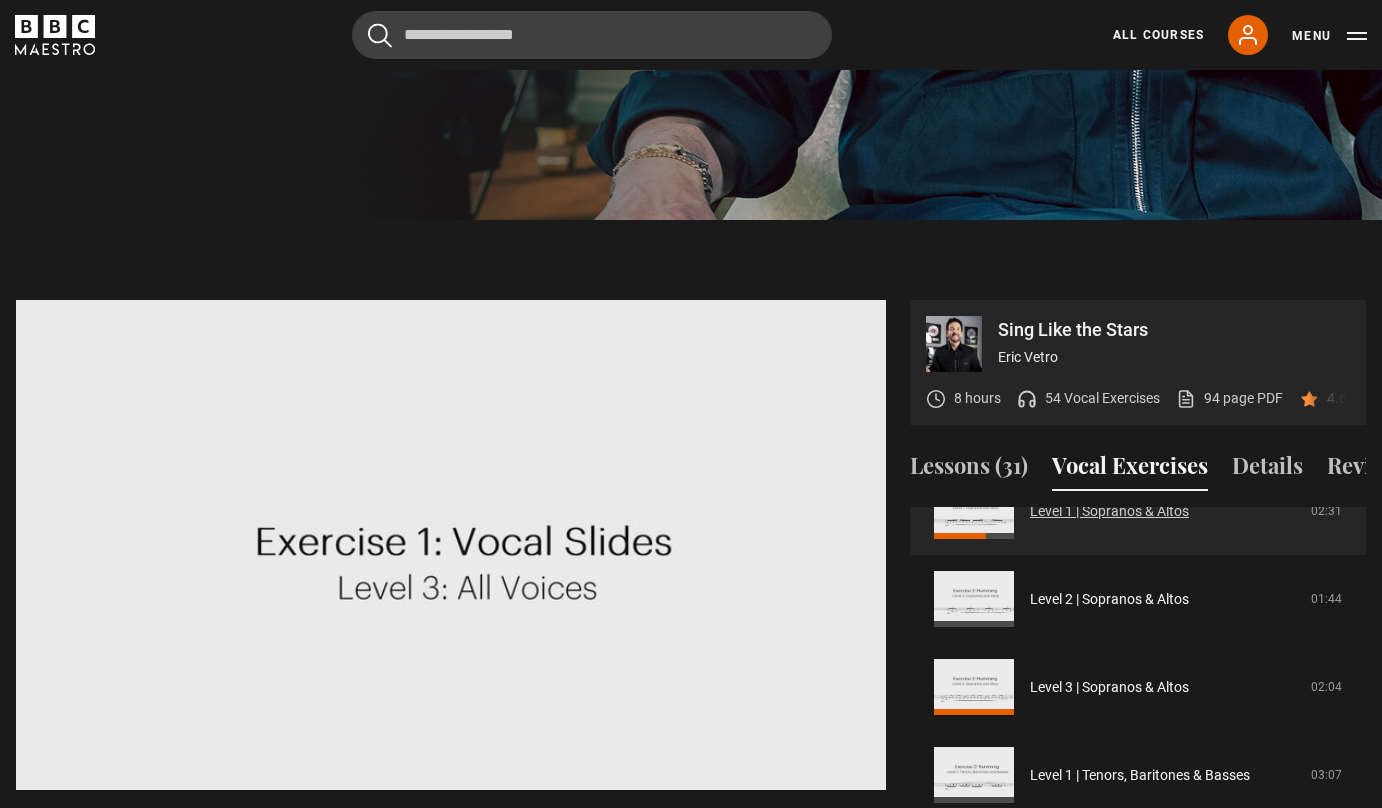 scroll, scrollTop: 441, scrollLeft: 0, axis: vertical 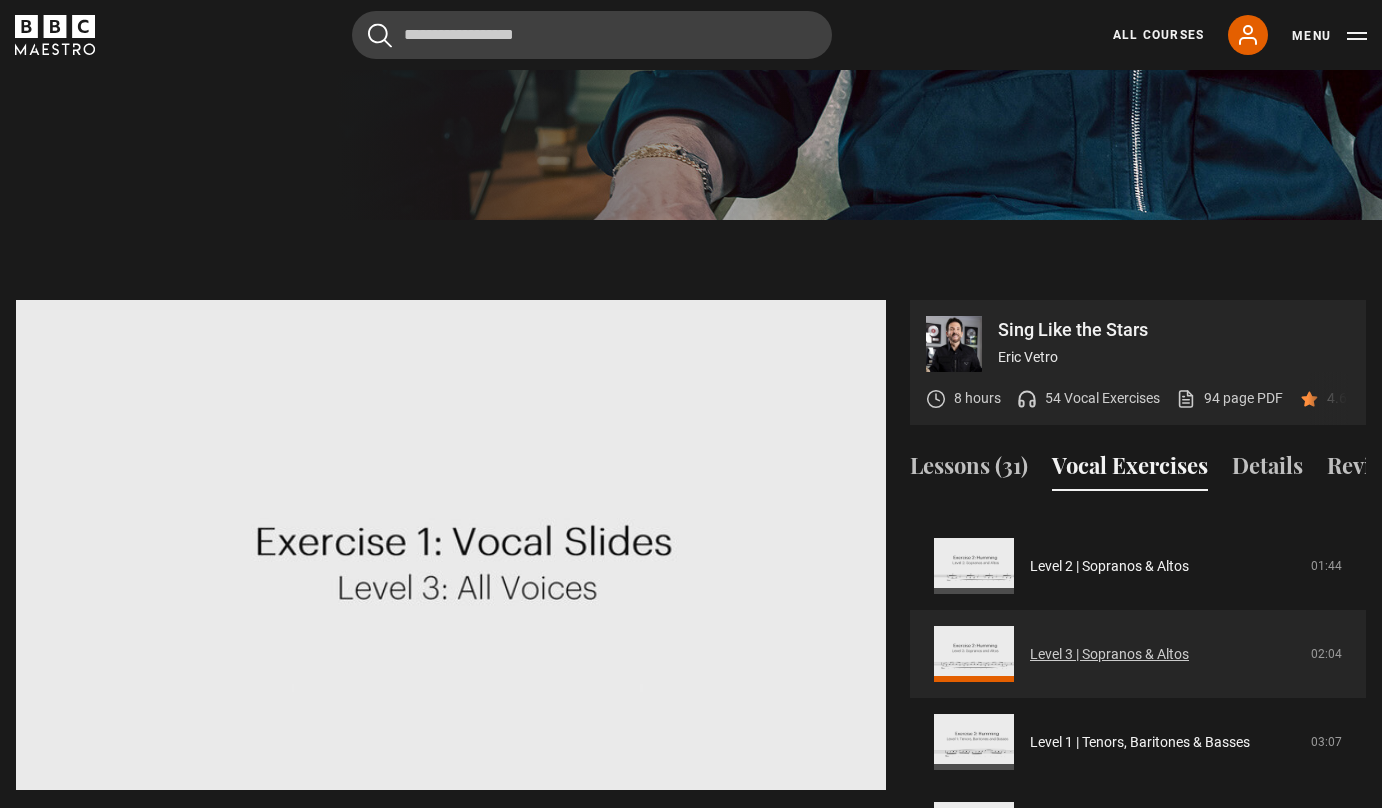 click on "Level 3 | Sopranos & Altos" at bounding box center (1109, 654) 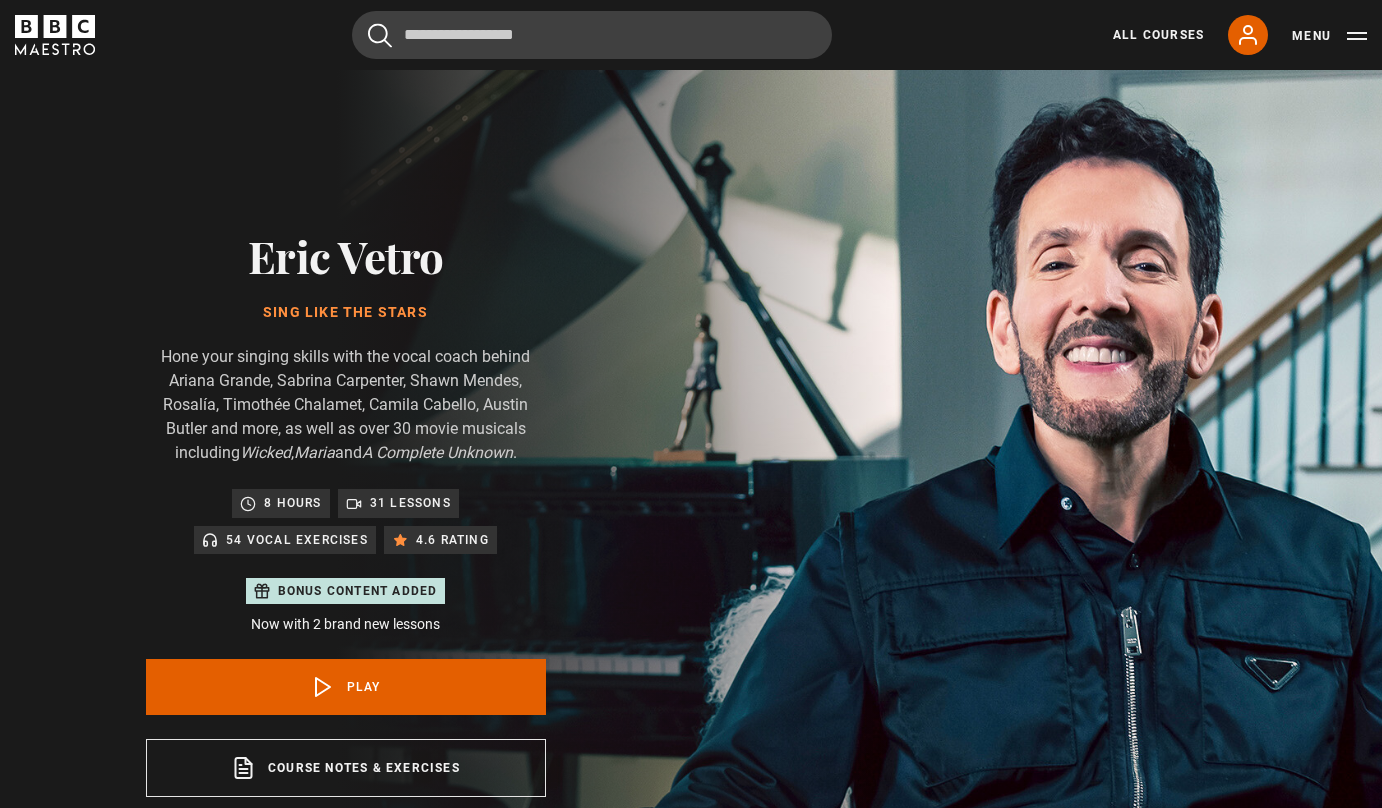 scroll, scrollTop: 956, scrollLeft: 0, axis: vertical 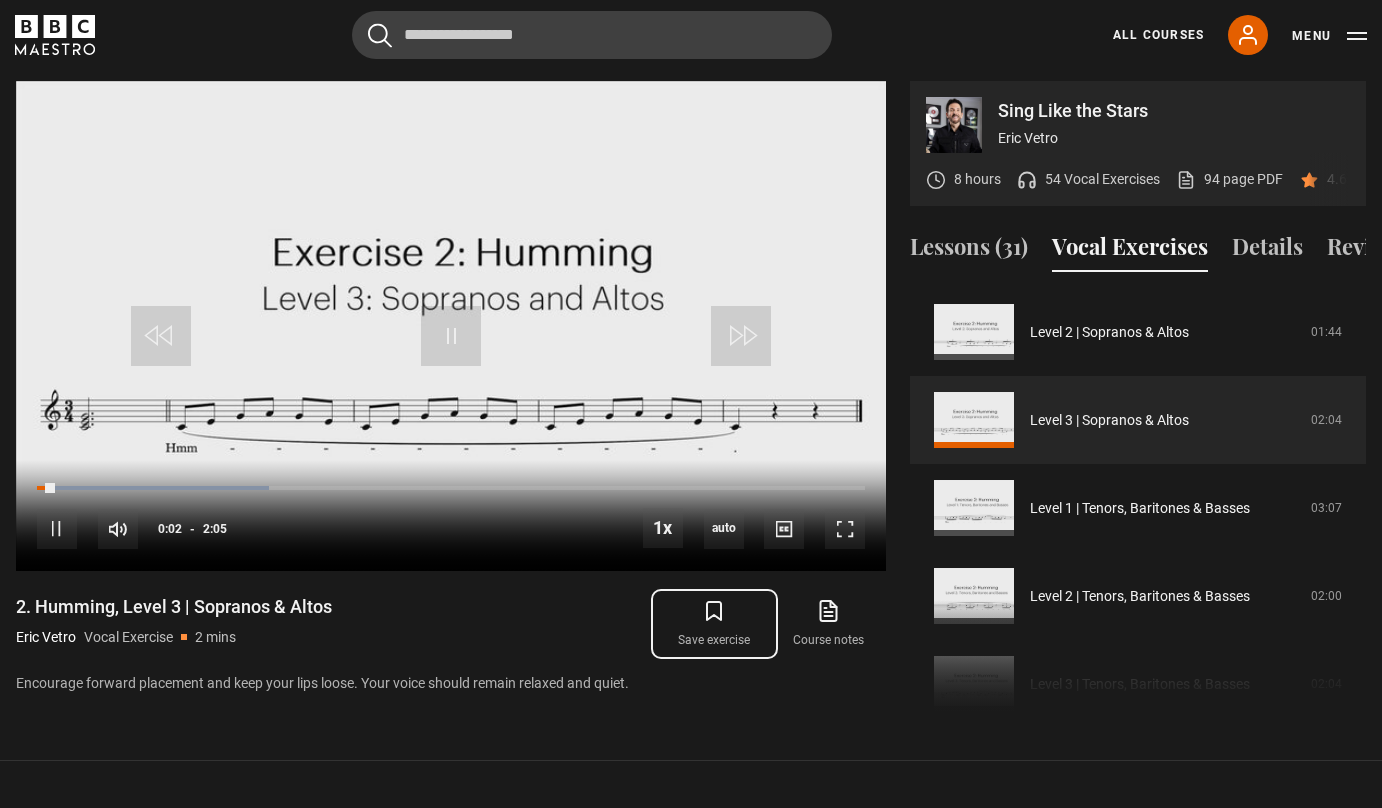 click 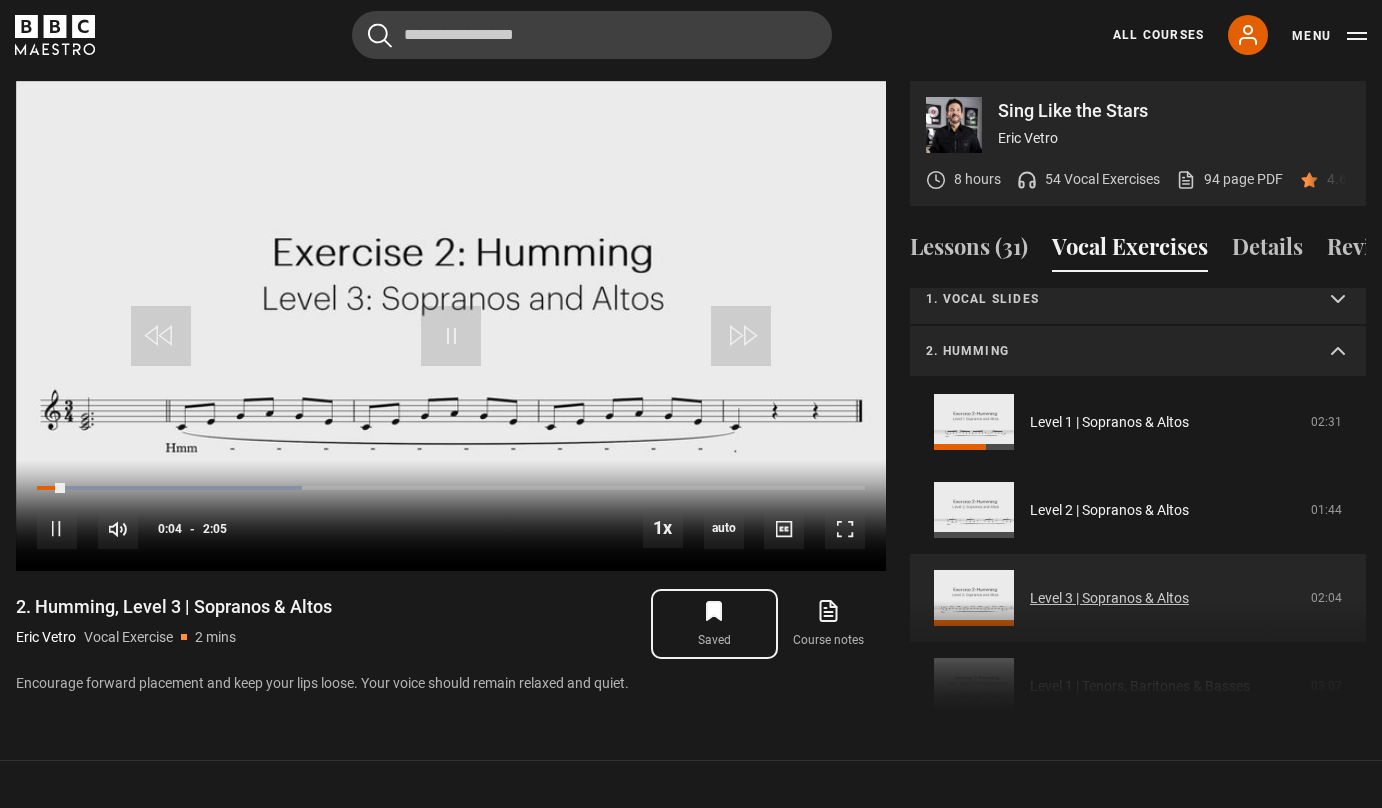 scroll, scrollTop: 13, scrollLeft: 0, axis: vertical 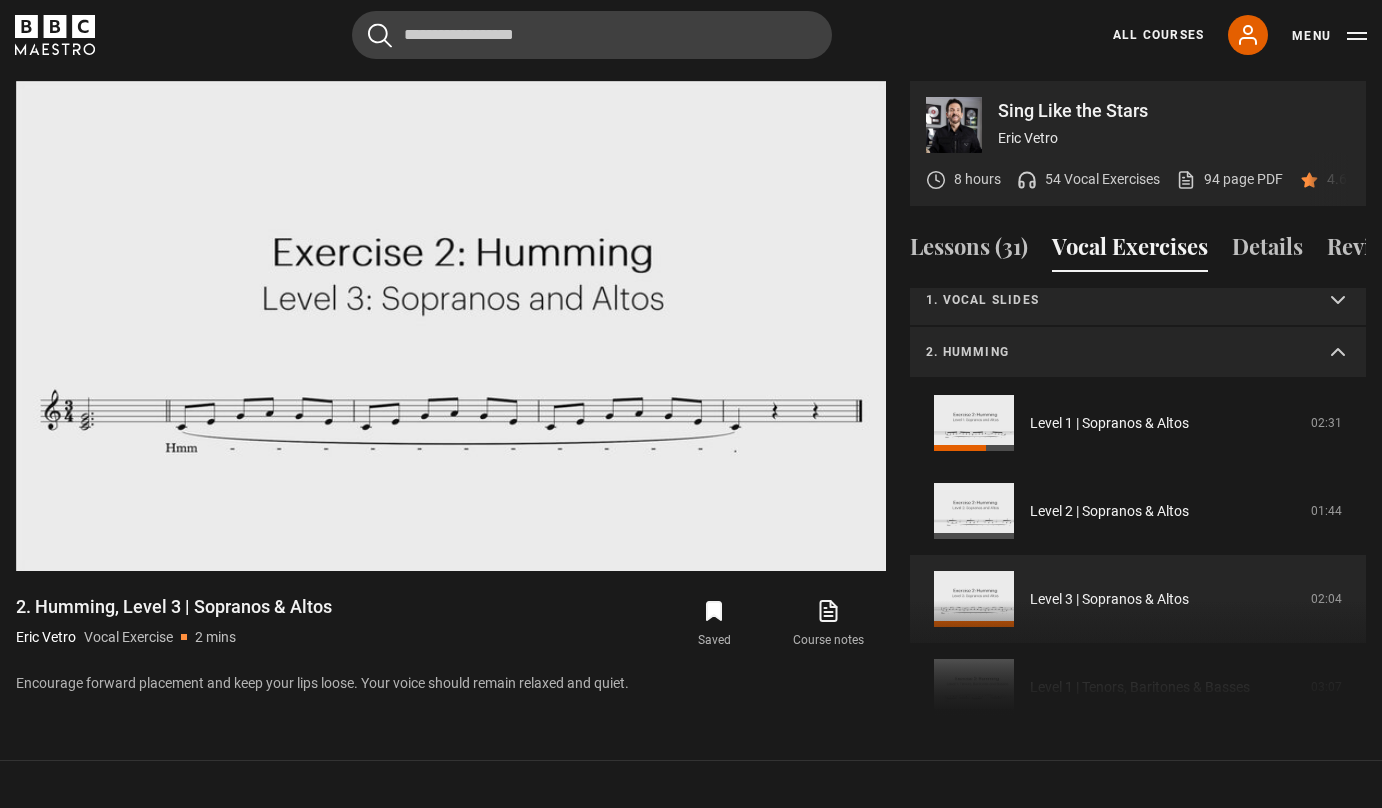 click on "2. Humming" at bounding box center [1114, 352] 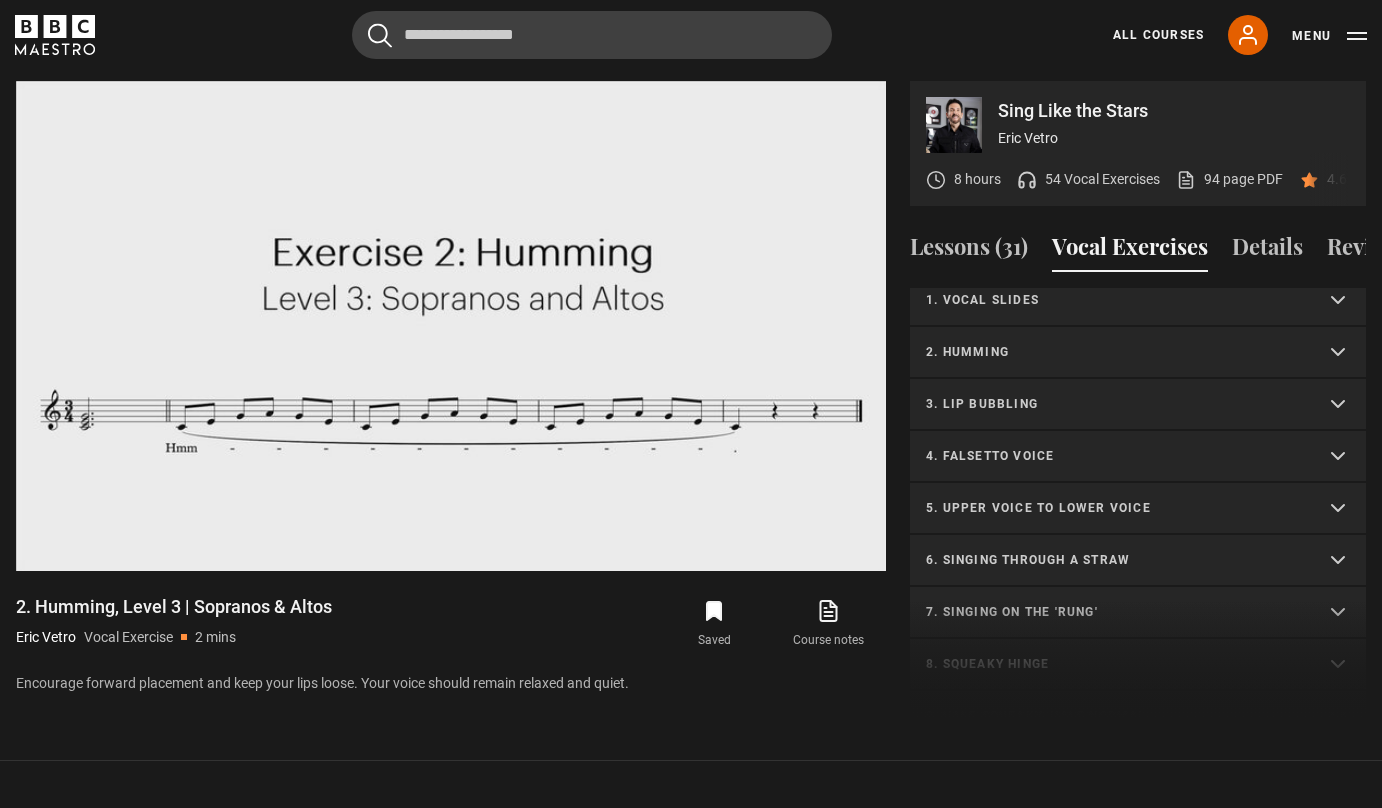 click on "2. Humming" at bounding box center (1114, 352) 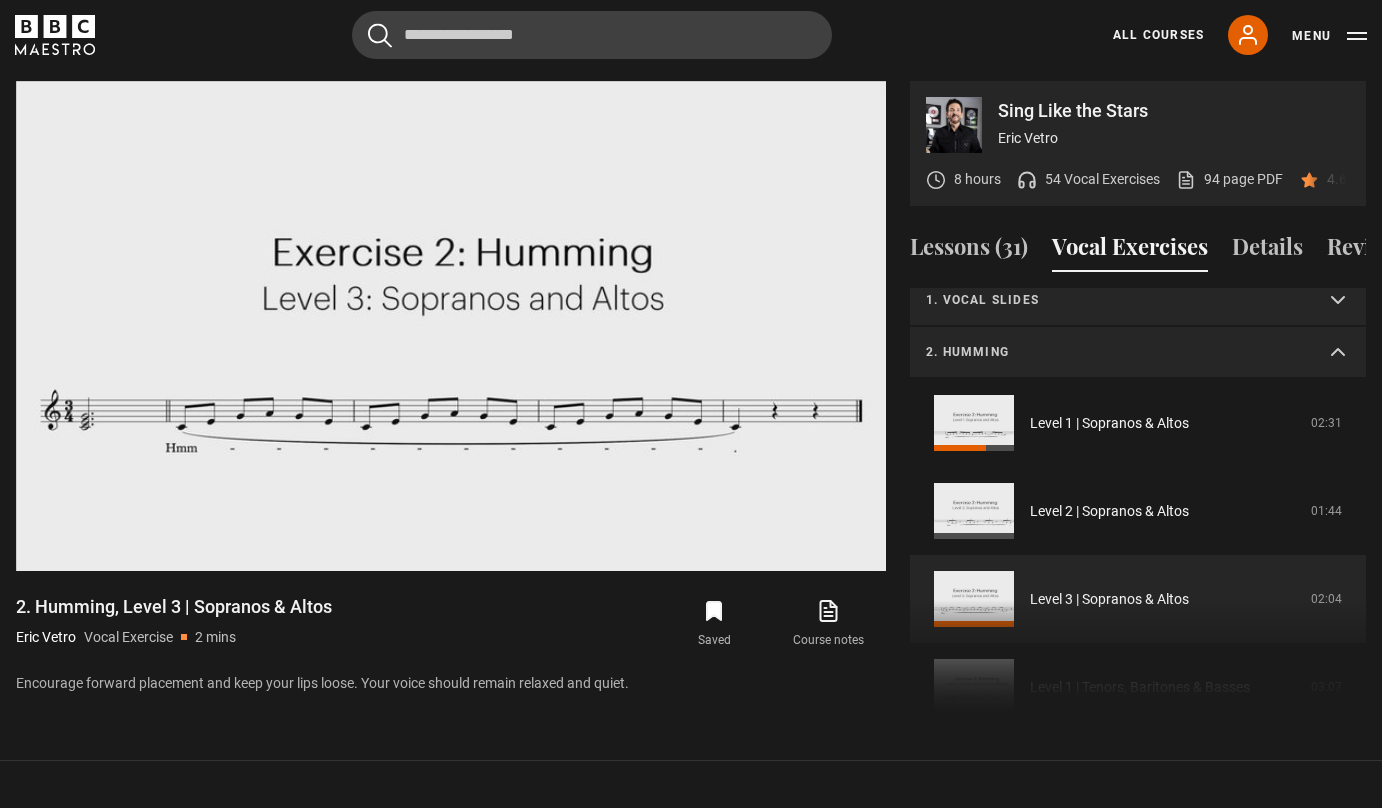 click on "2. Humming" at bounding box center [1138, 353] 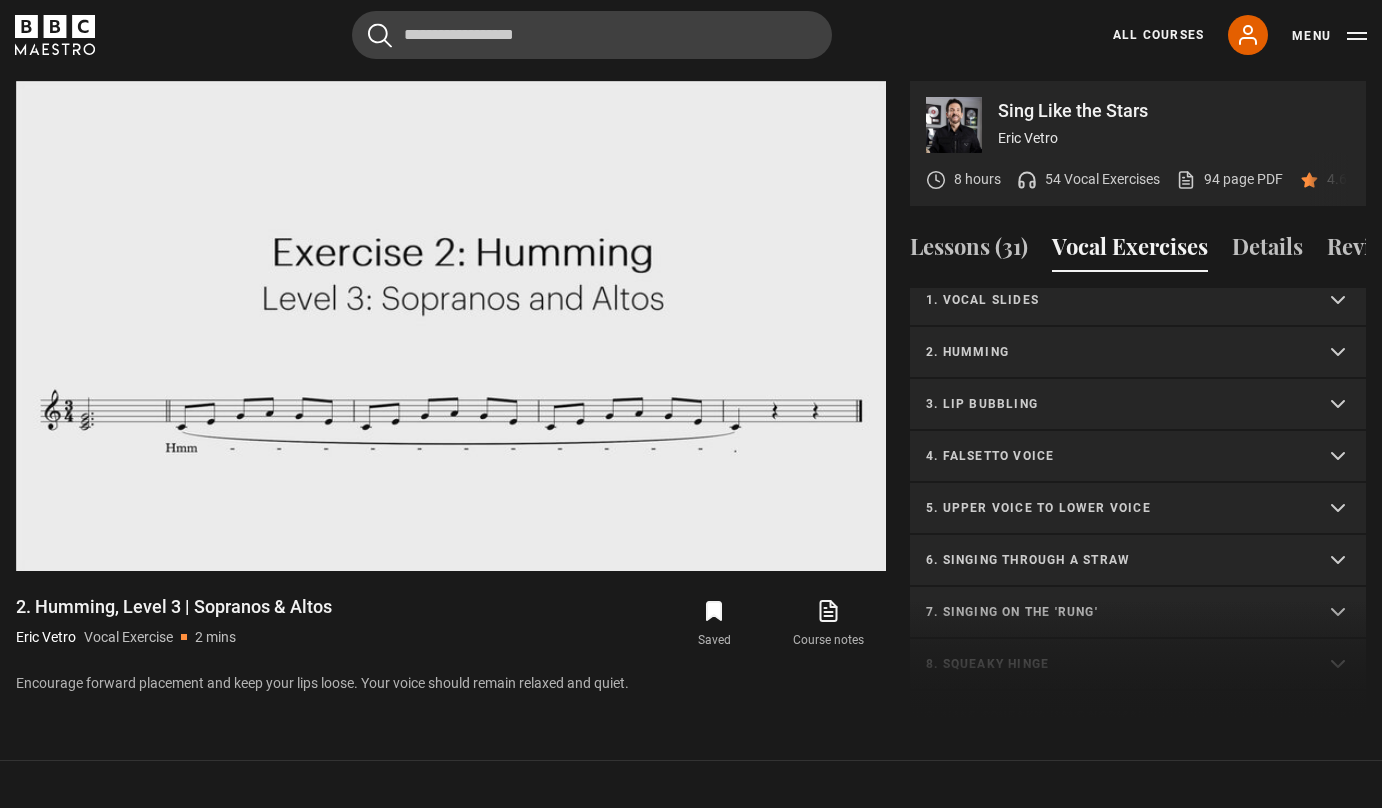 click on "2. Humming" at bounding box center [1138, 353] 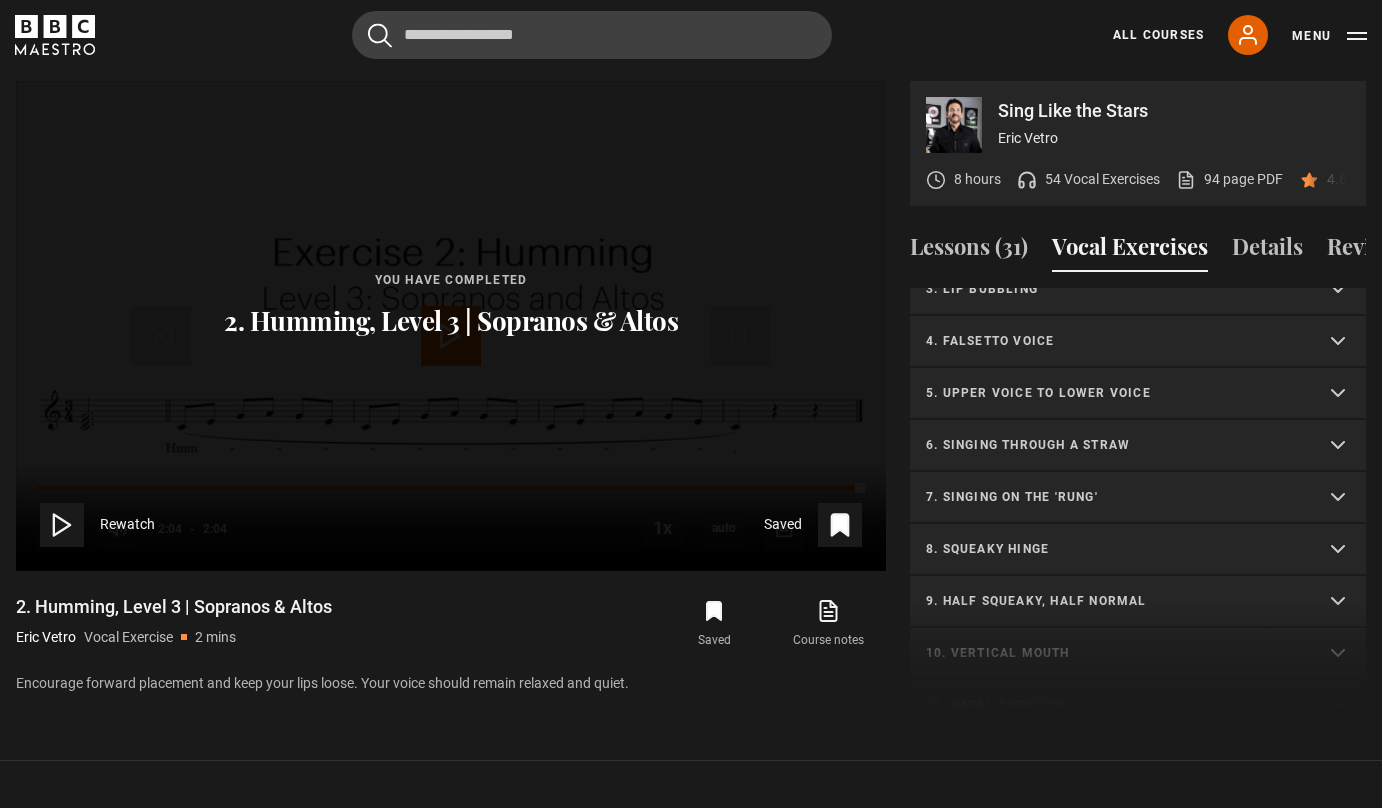 scroll, scrollTop: 535, scrollLeft: 0, axis: vertical 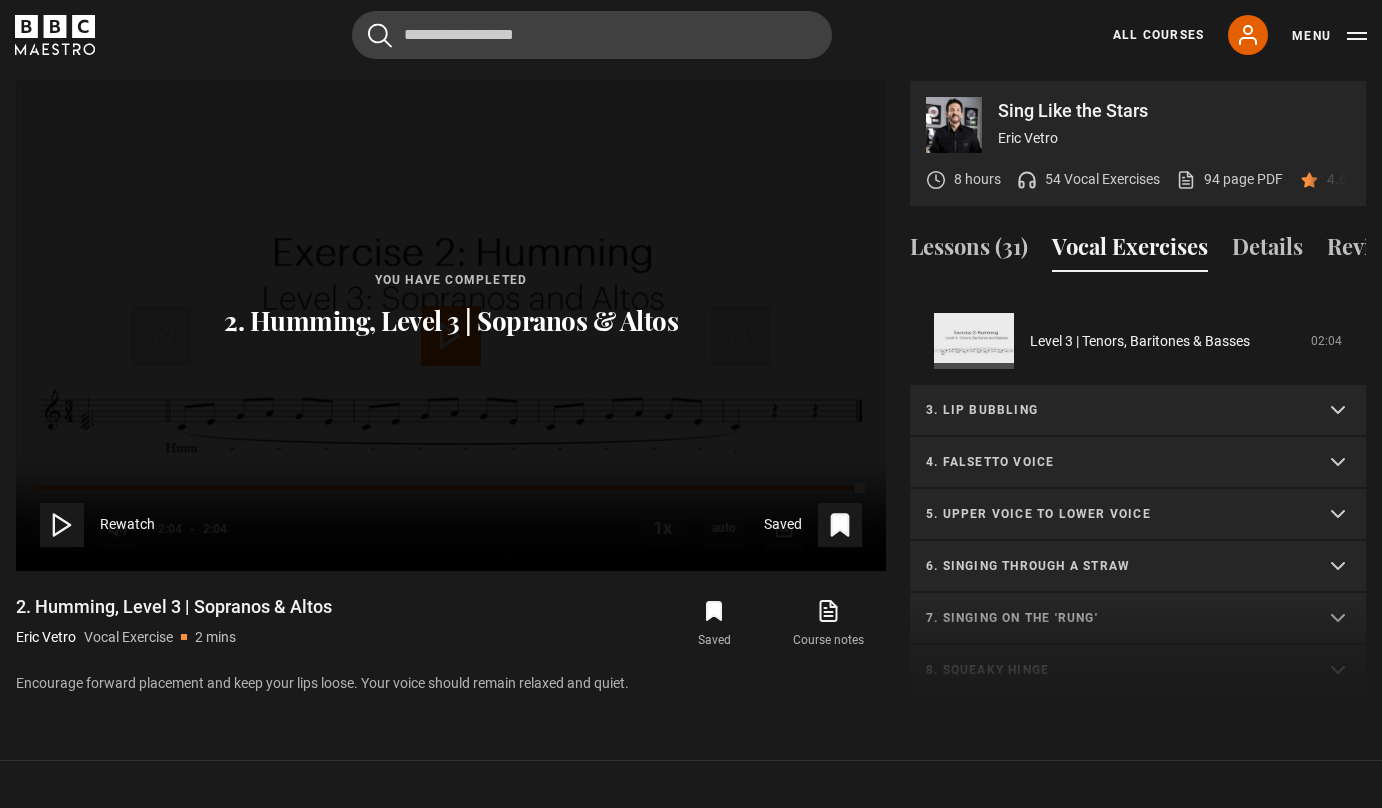 click on "3. Lip bubbling" at bounding box center [1138, 411] 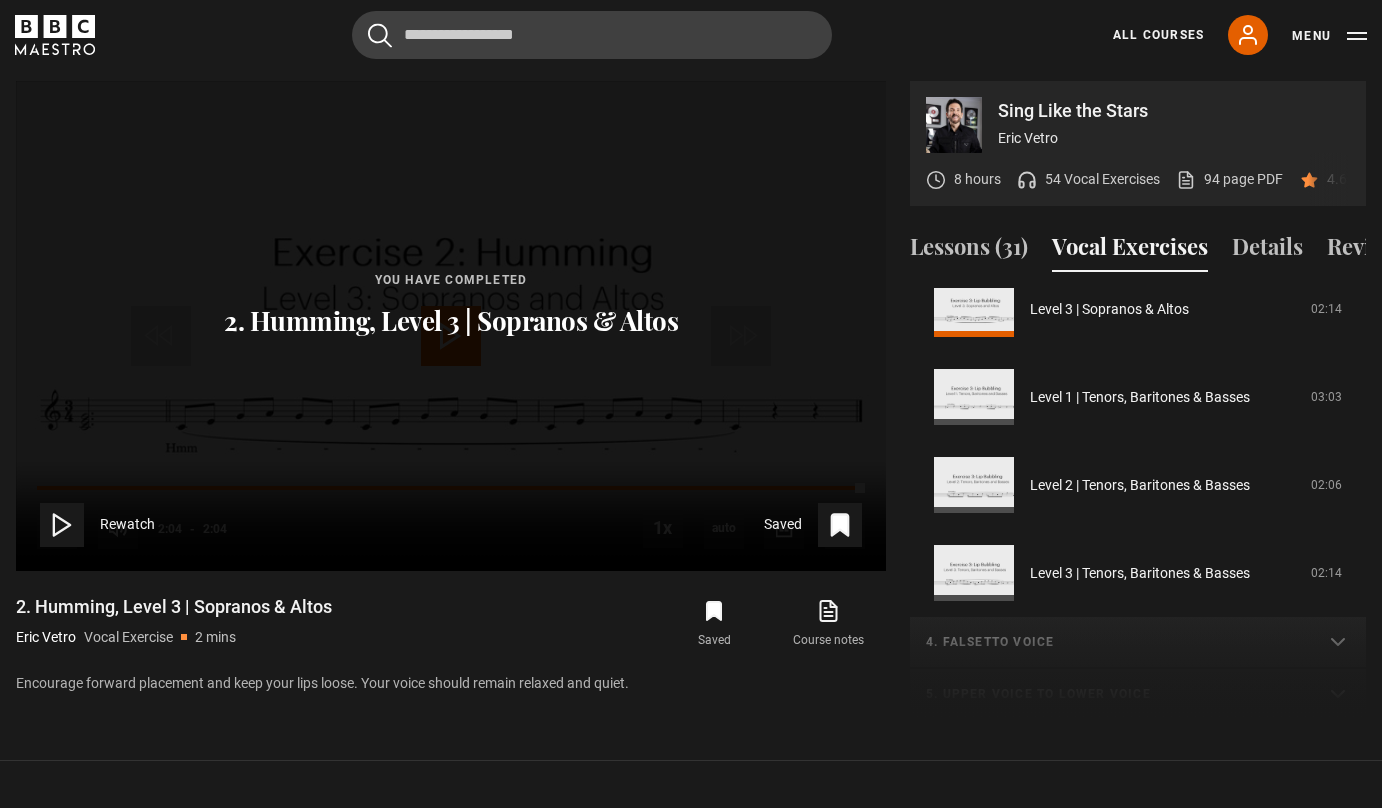 scroll, scrollTop: 861, scrollLeft: 0, axis: vertical 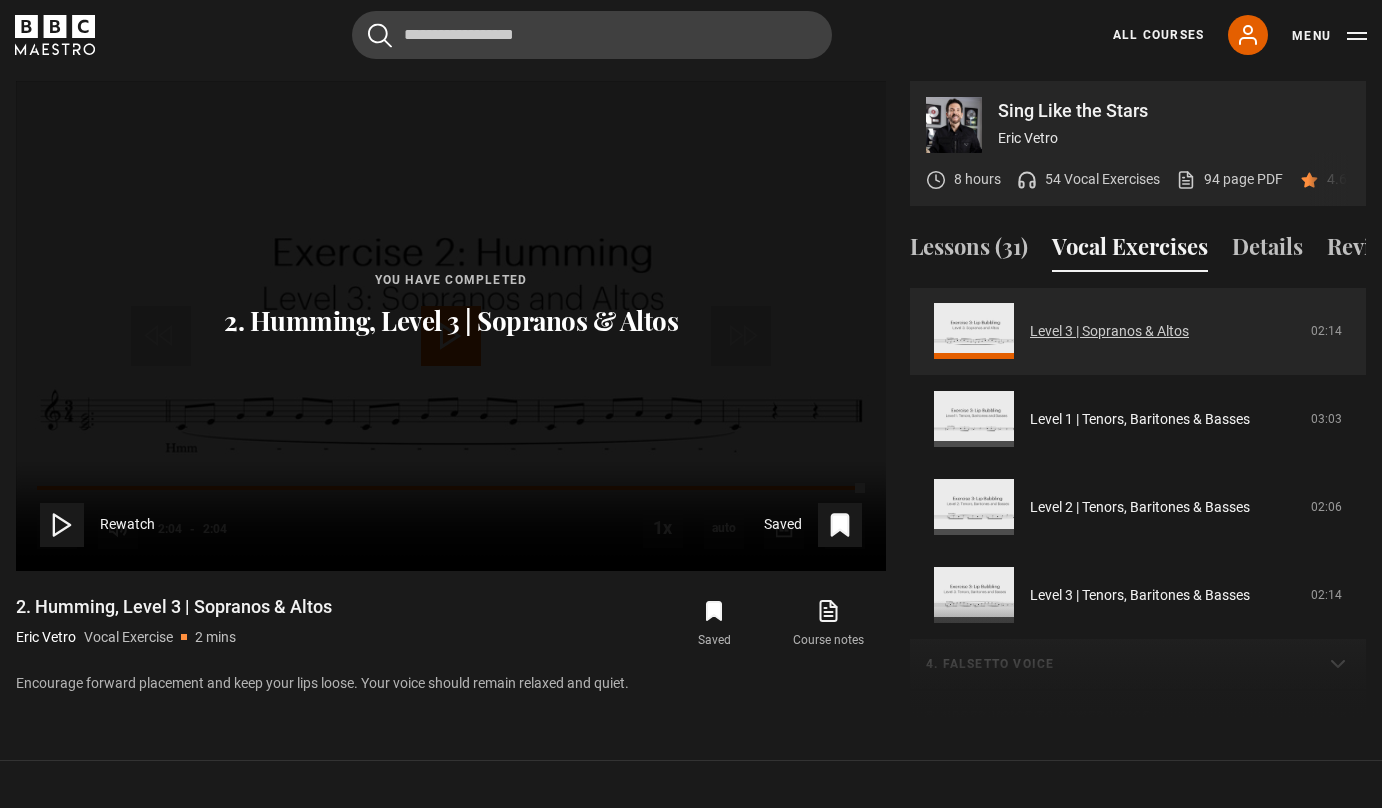 click on "Level 3 | Sopranos & Altos" at bounding box center [1109, 331] 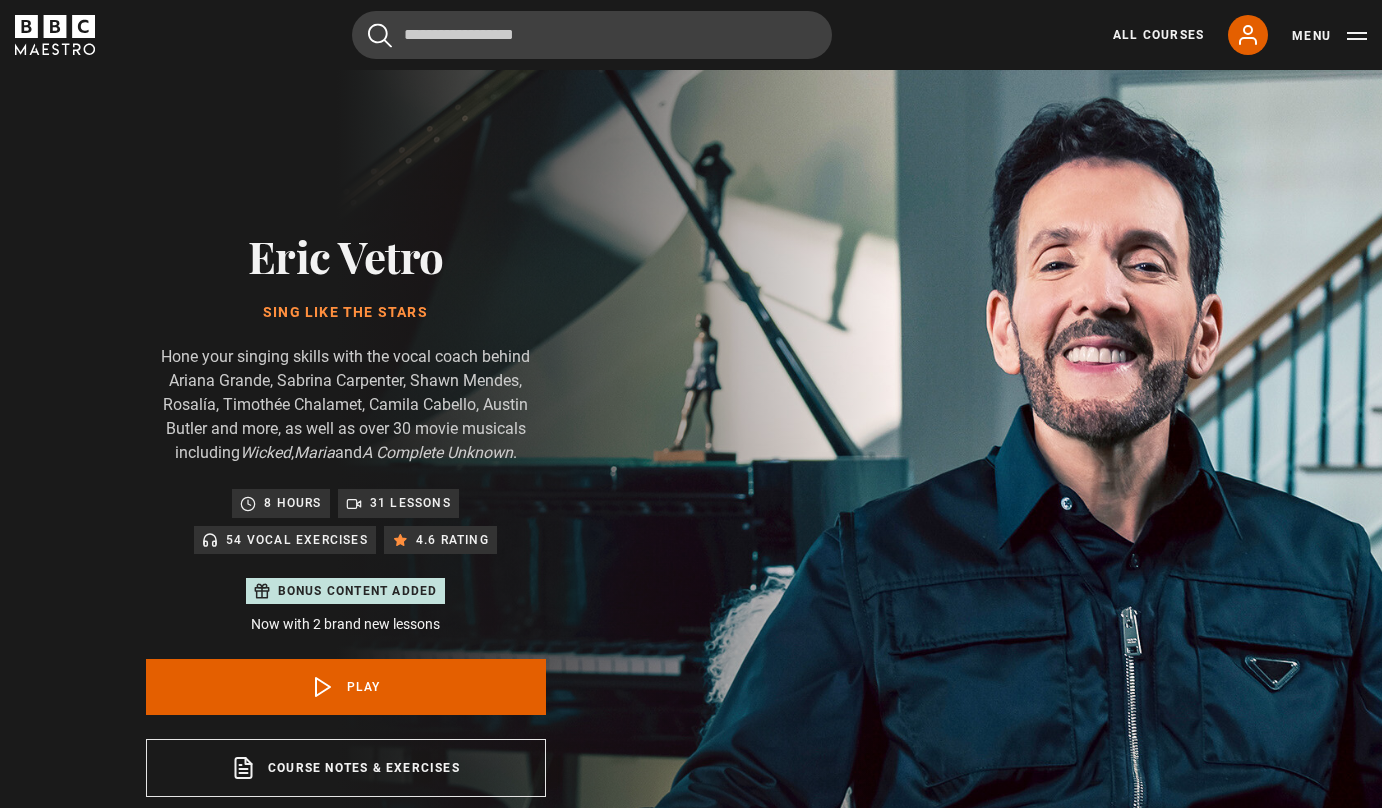 scroll, scrollTop: 956, scrollLeft: 0, axis: vertical 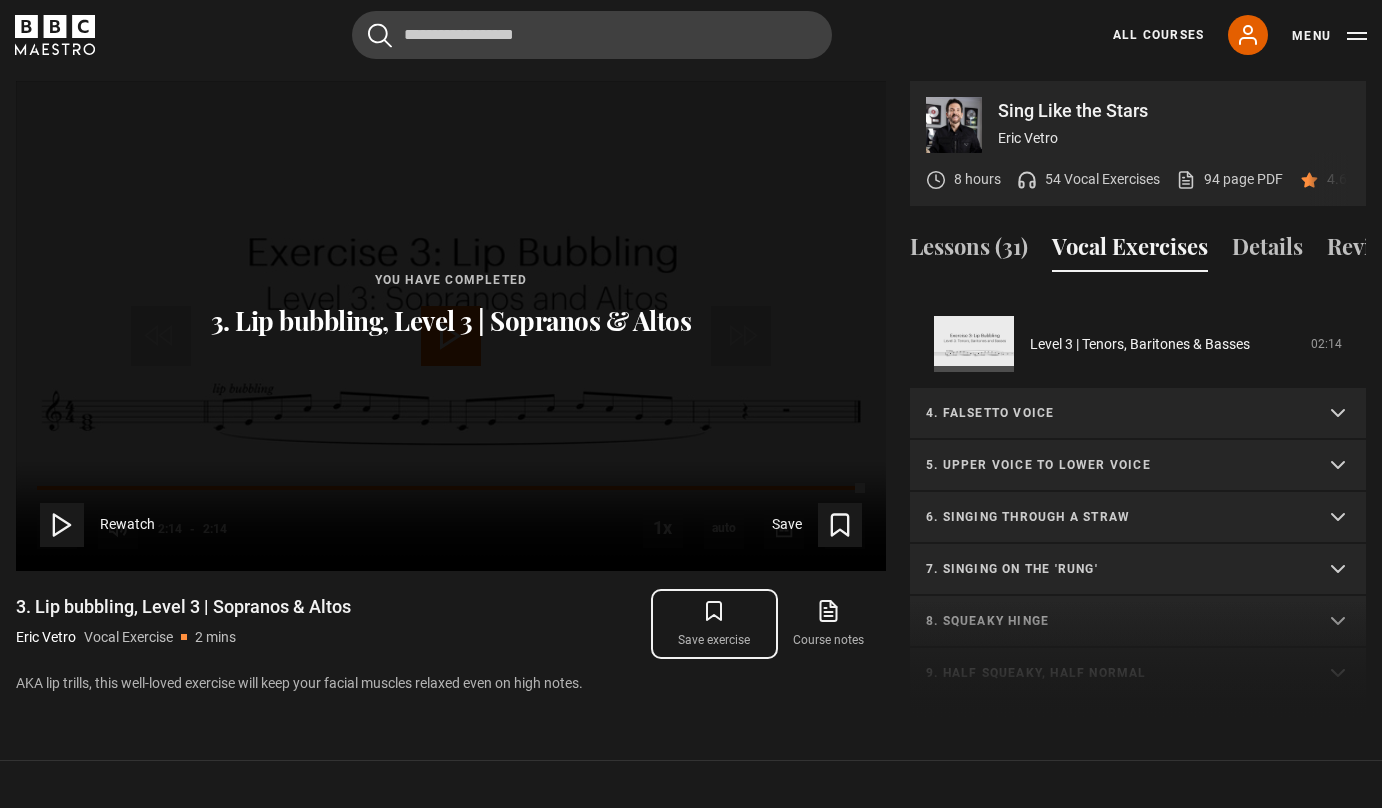 click on "Save exercise" at bounding box center [714, 624] 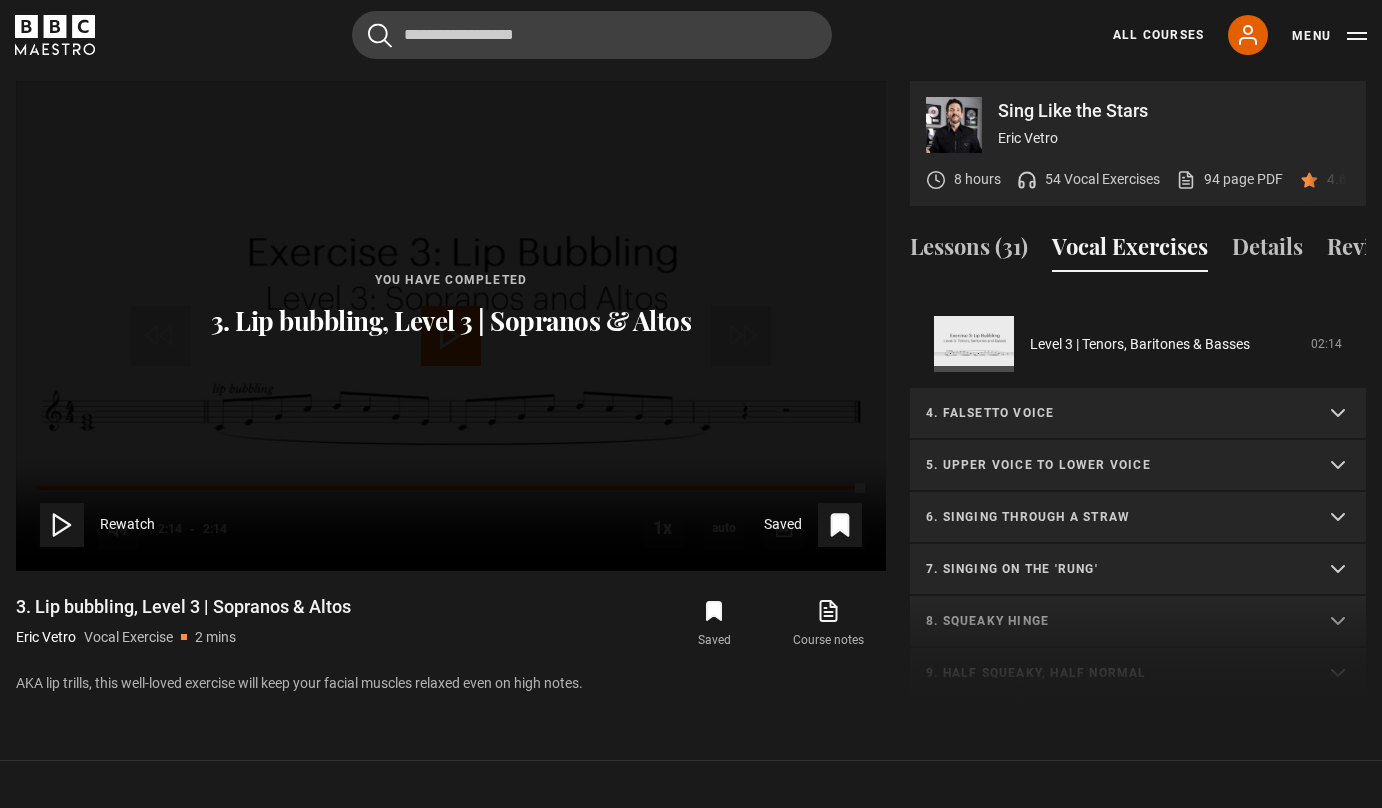 click on "4. Falsetto voice" at bounding box center [1114, 413] 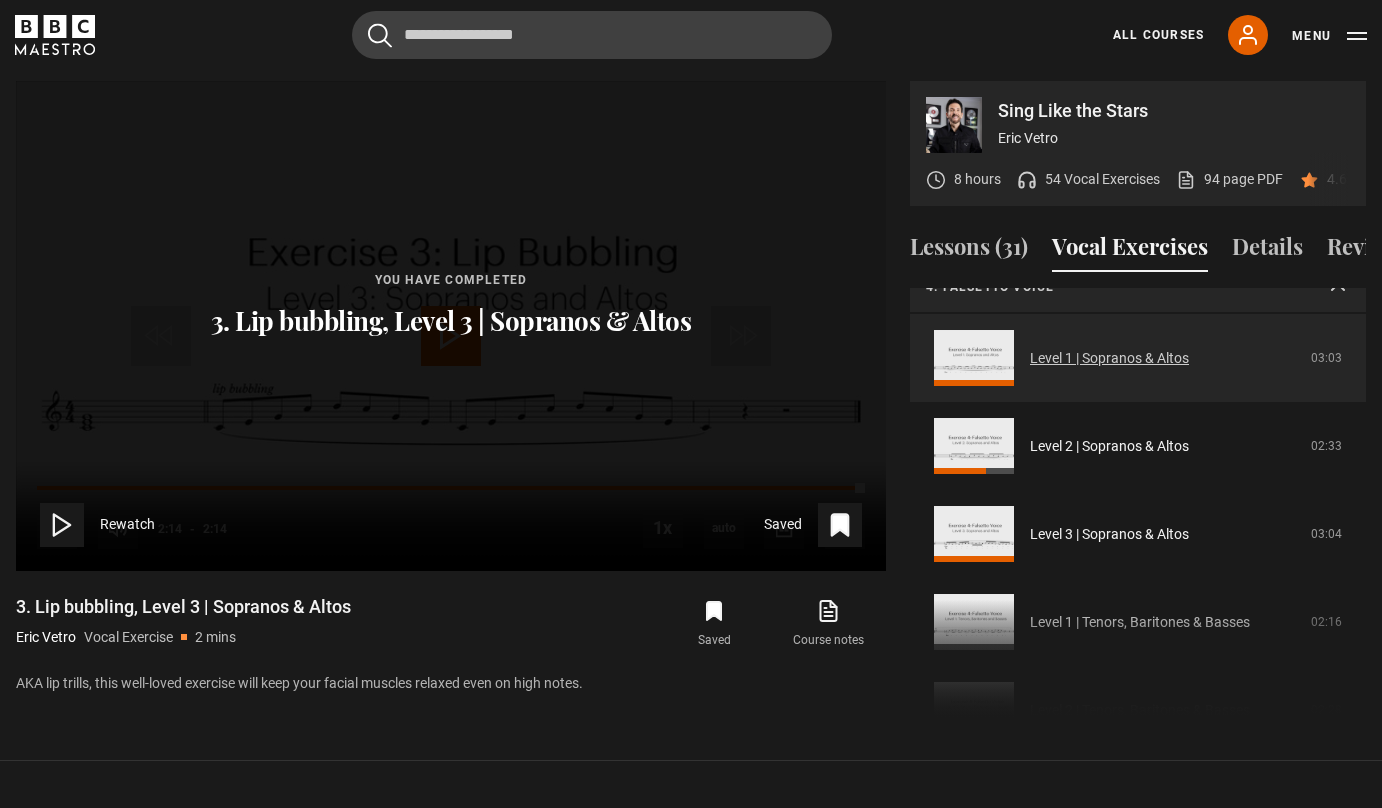 scroll, scrollTop: 909, scrollLeft: 0, axis: vertical 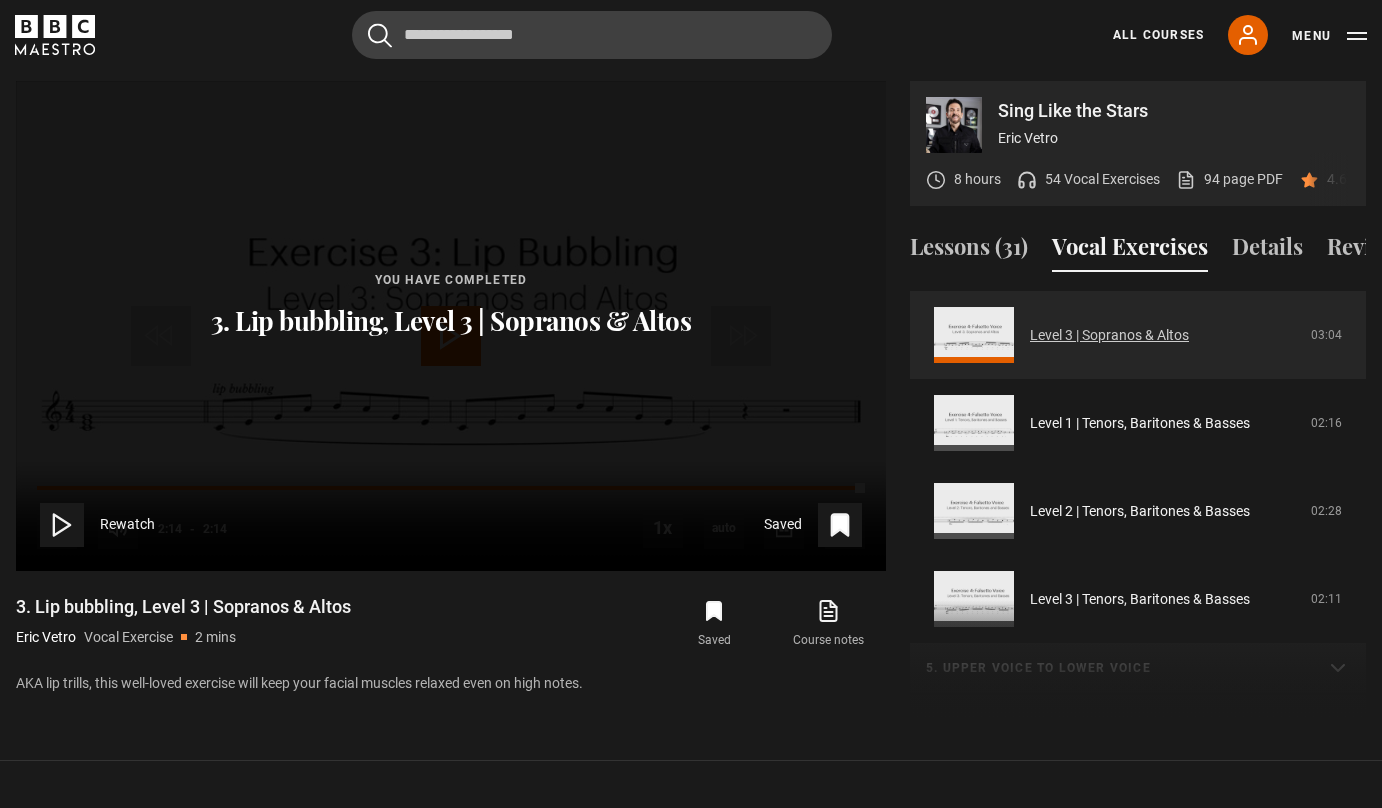 click on "Level 3 | Sopranos & Altos" at bounding box center [1109, 335] 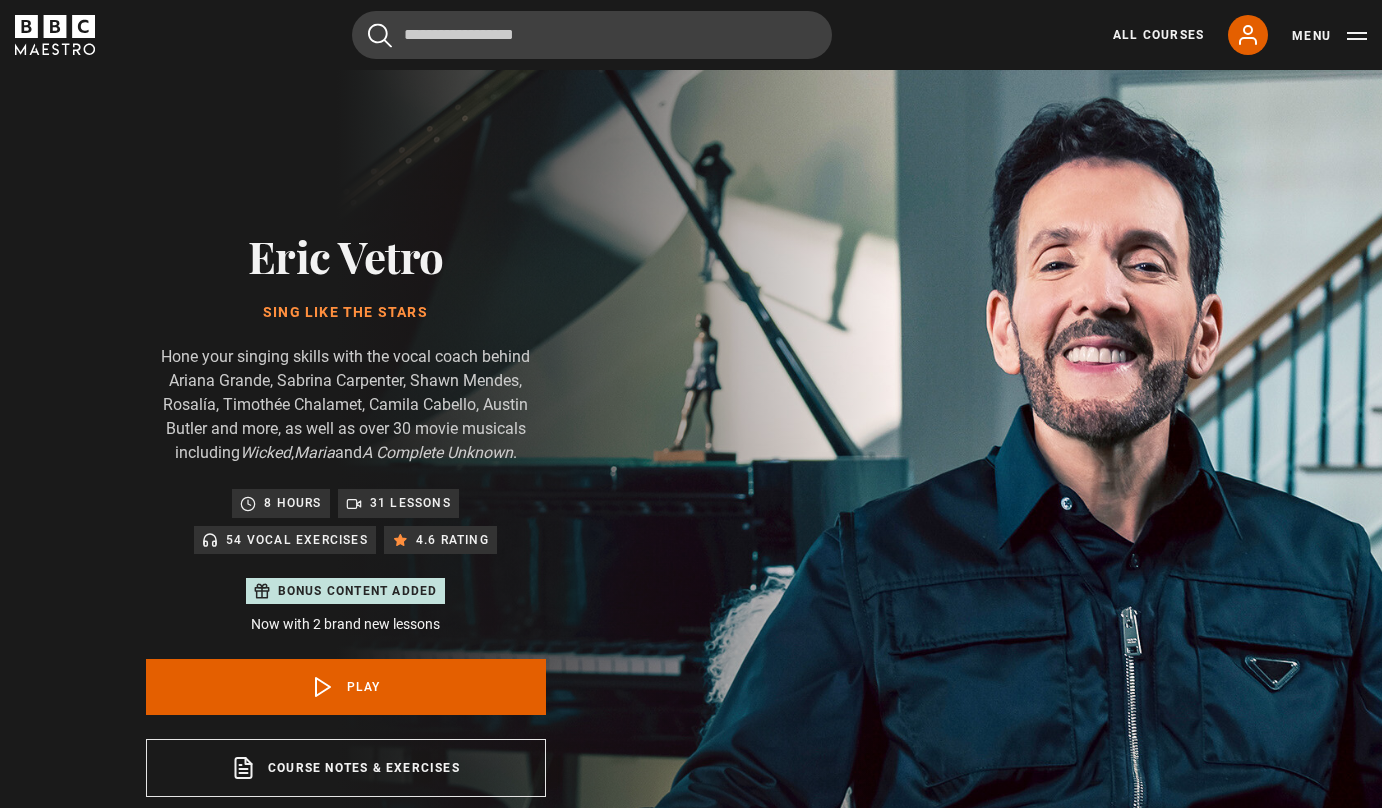 scroll, scrollTop: 956, scrollLeft: 0, axis: vertical 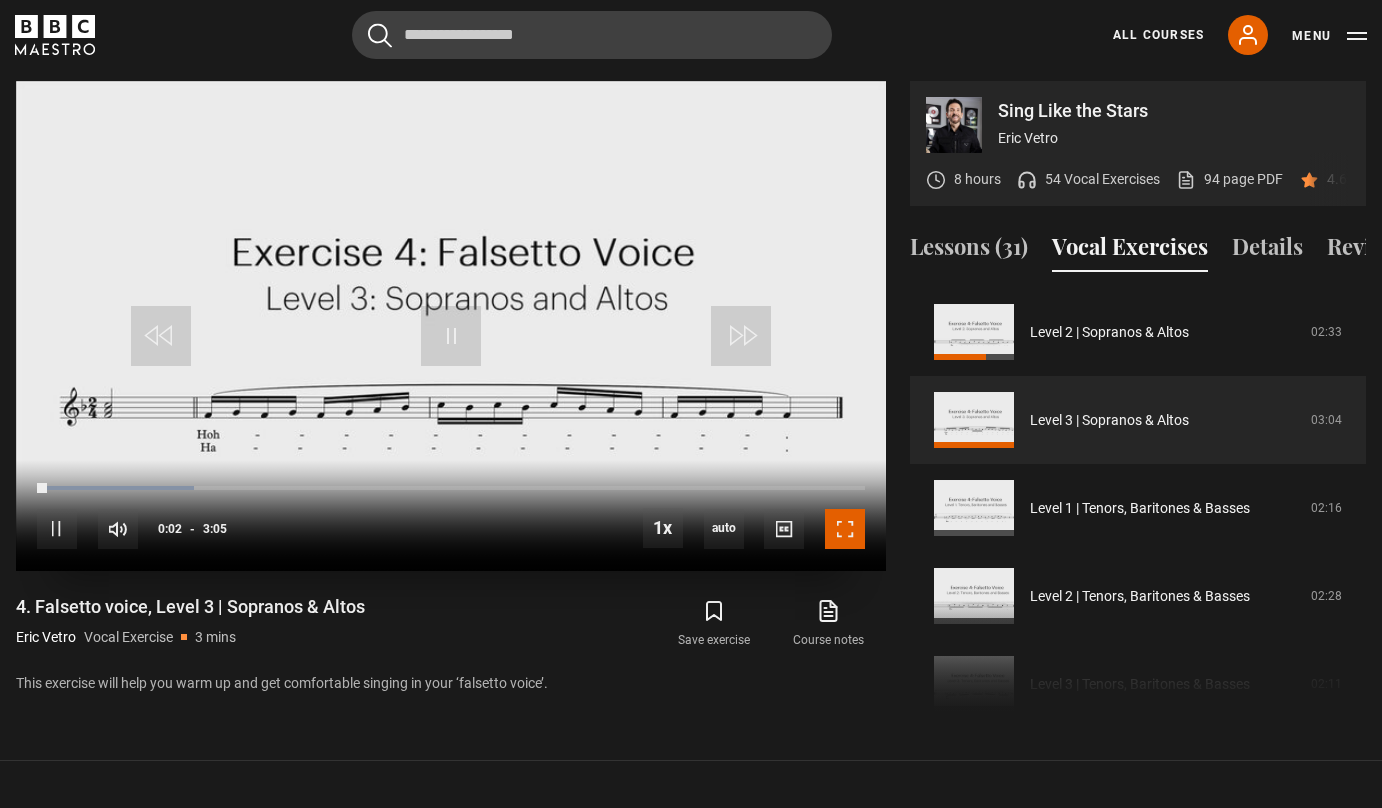click at bounding box center [845, 529] 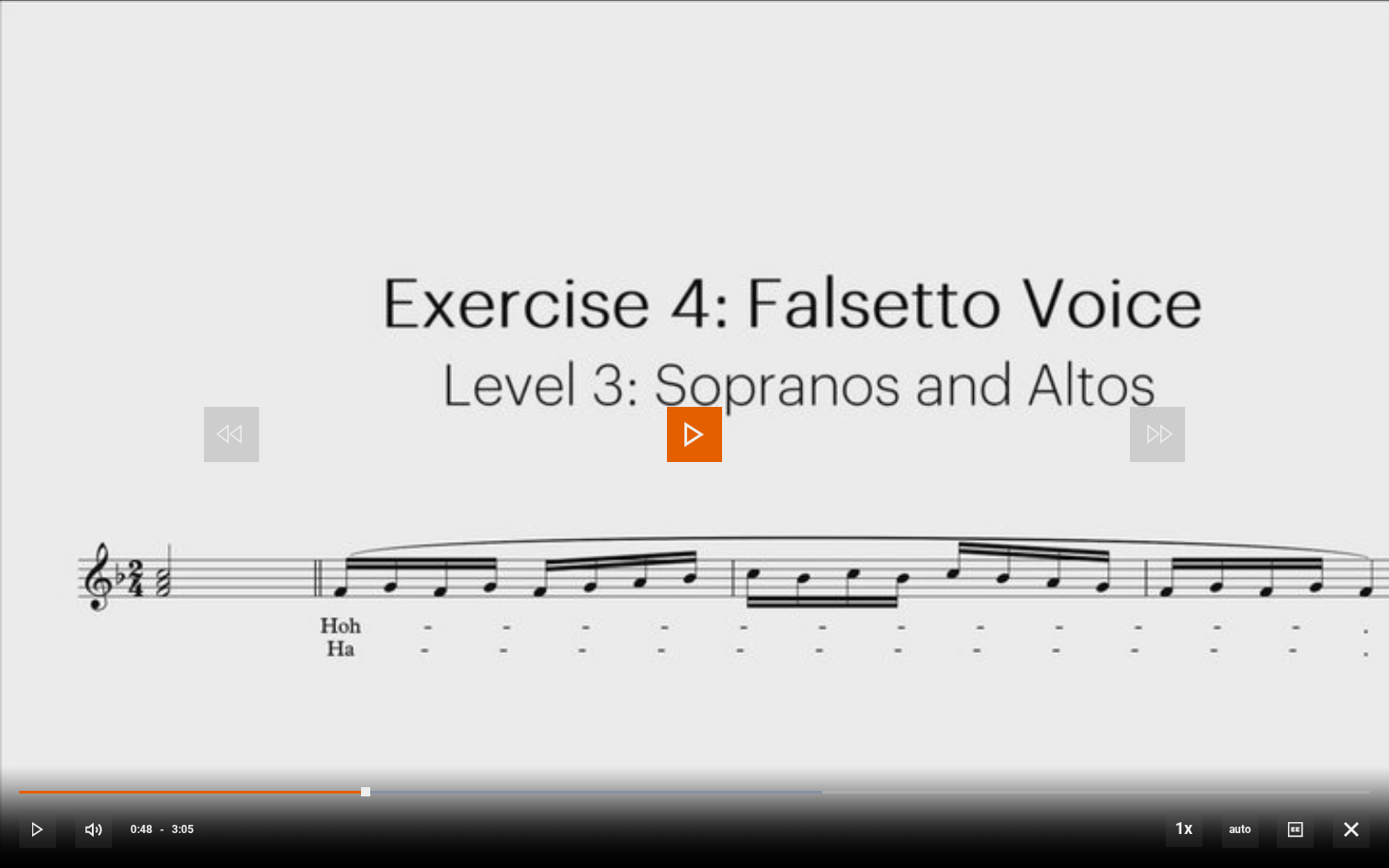 click at bounding box center (694, 434) 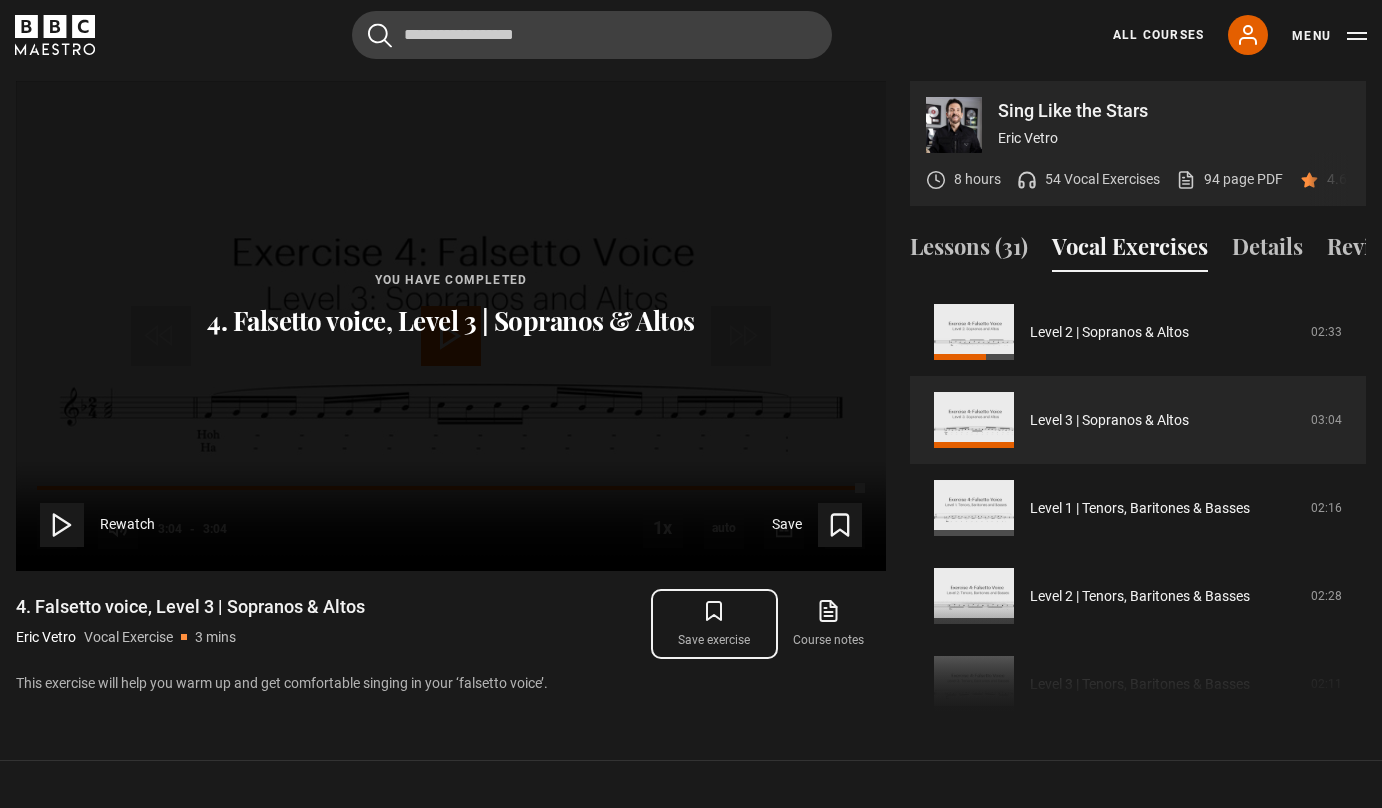 click on "Save exercise" at bounding box center (714, 624) 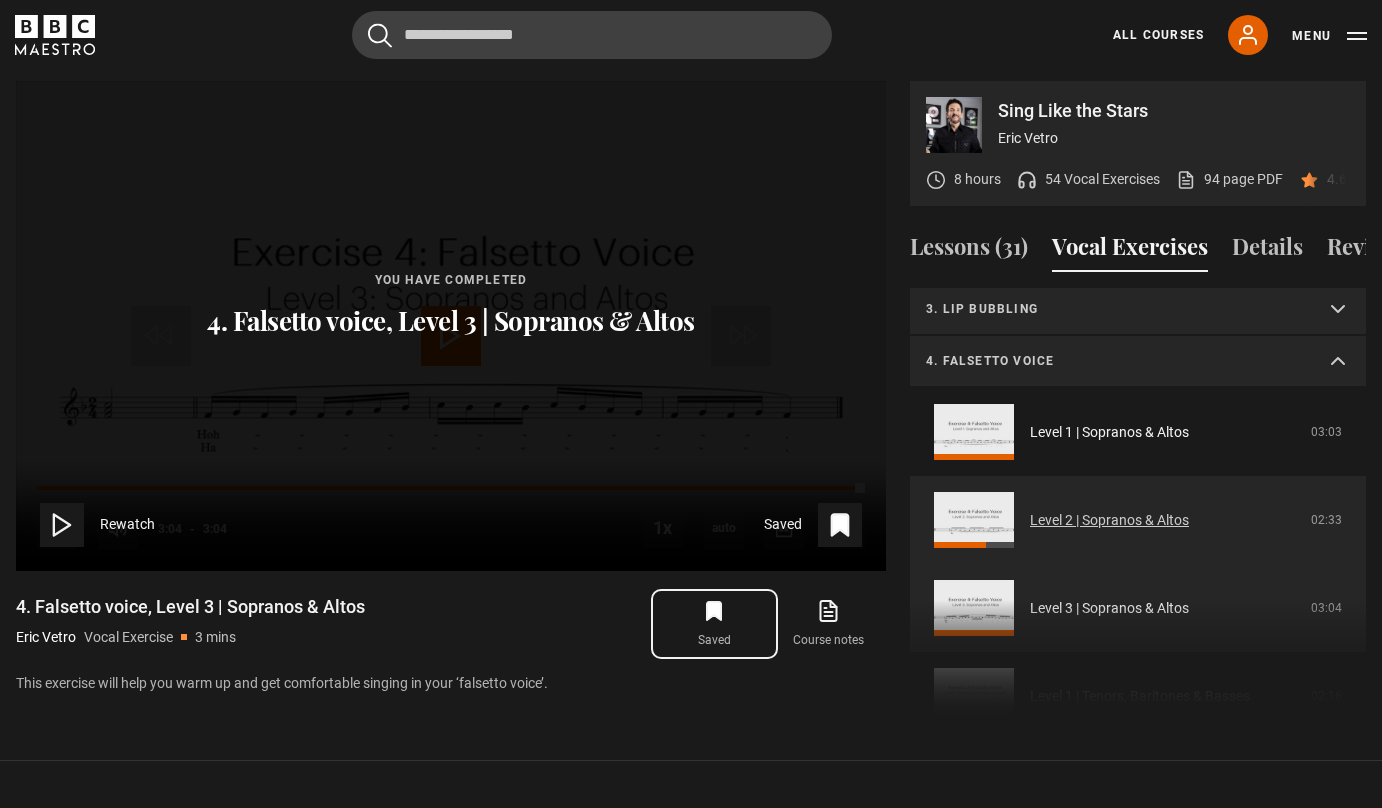 scroll, scrollTop: 0, scrollLeft: 0, axis: both 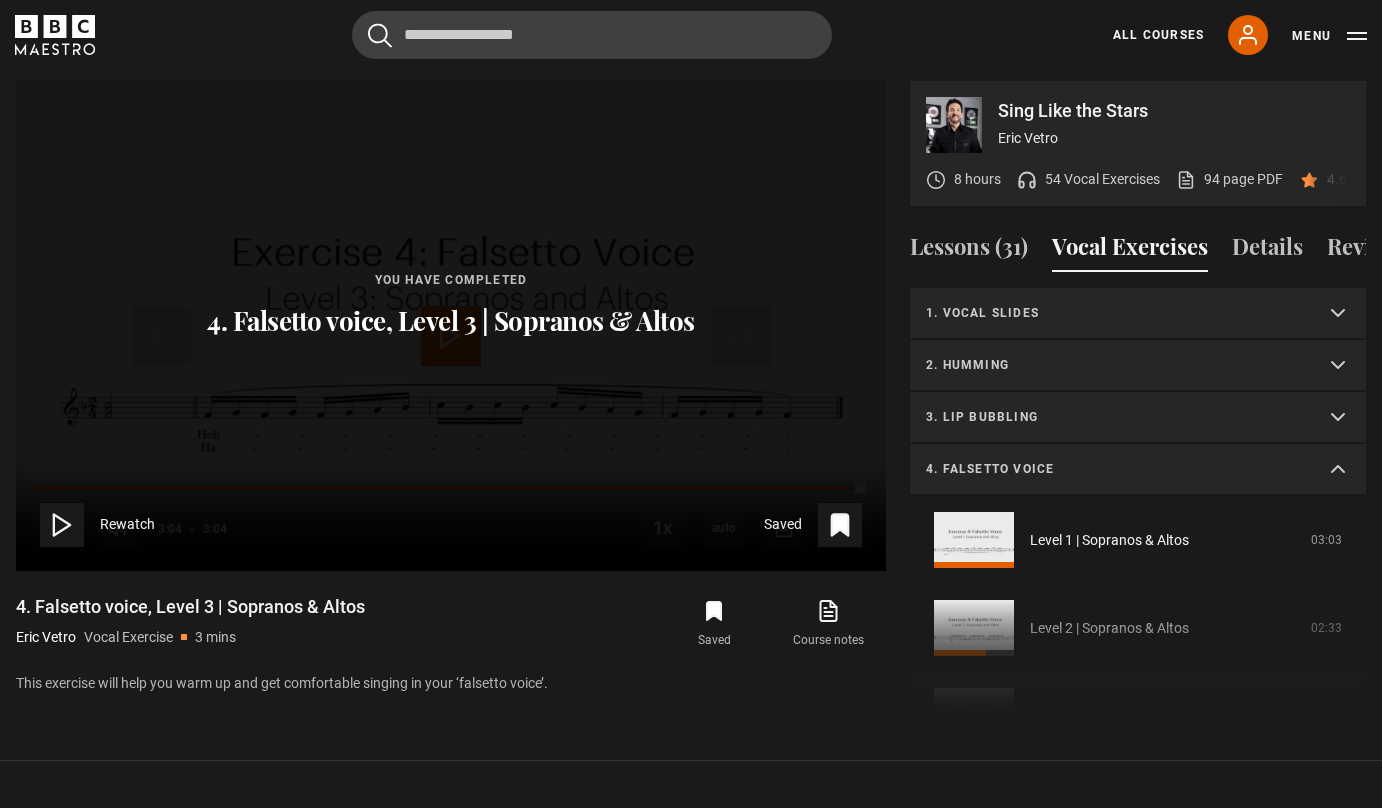 click on "4. Falsetto voice" at bounding box center (1138, 470) 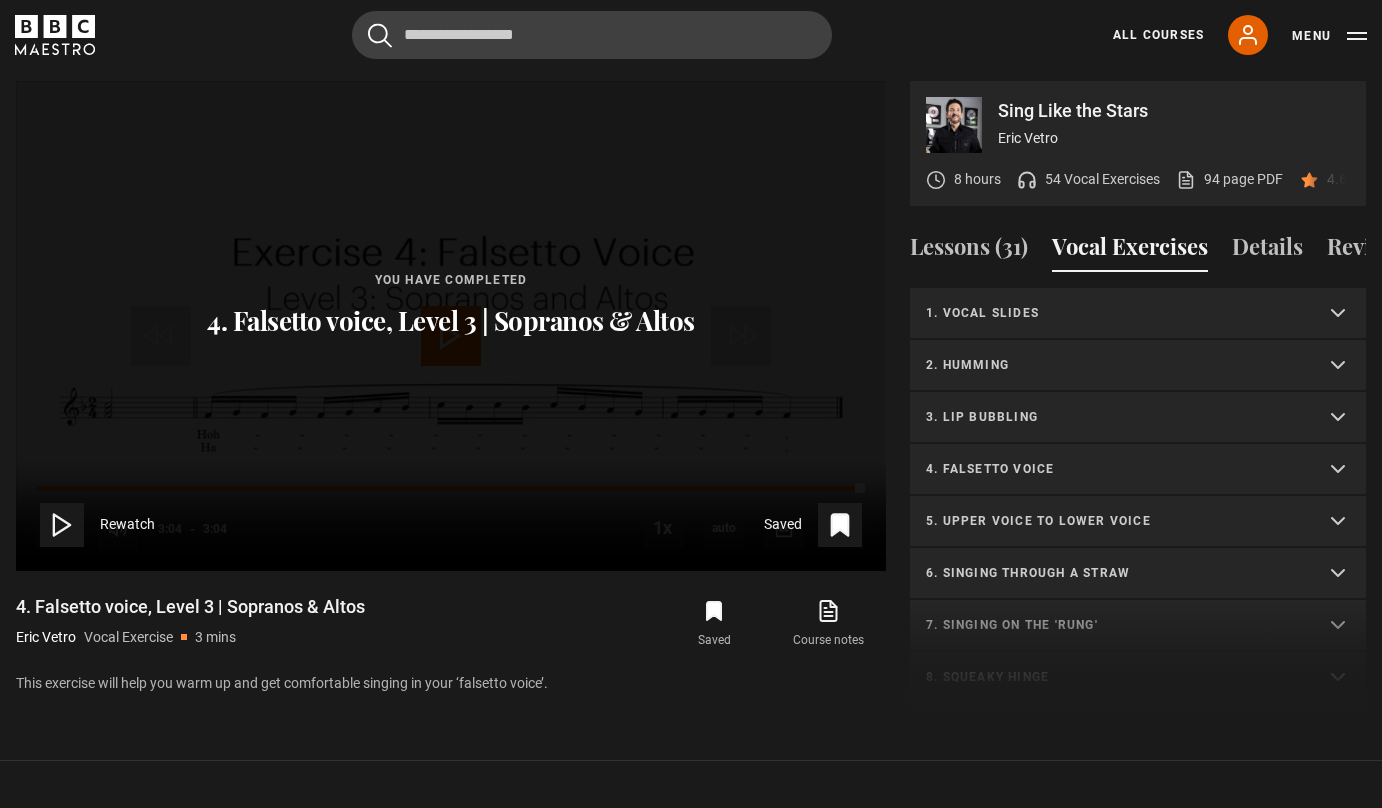 click on "5. Upper voice to lower voice" at bounding box center [1114, 521] 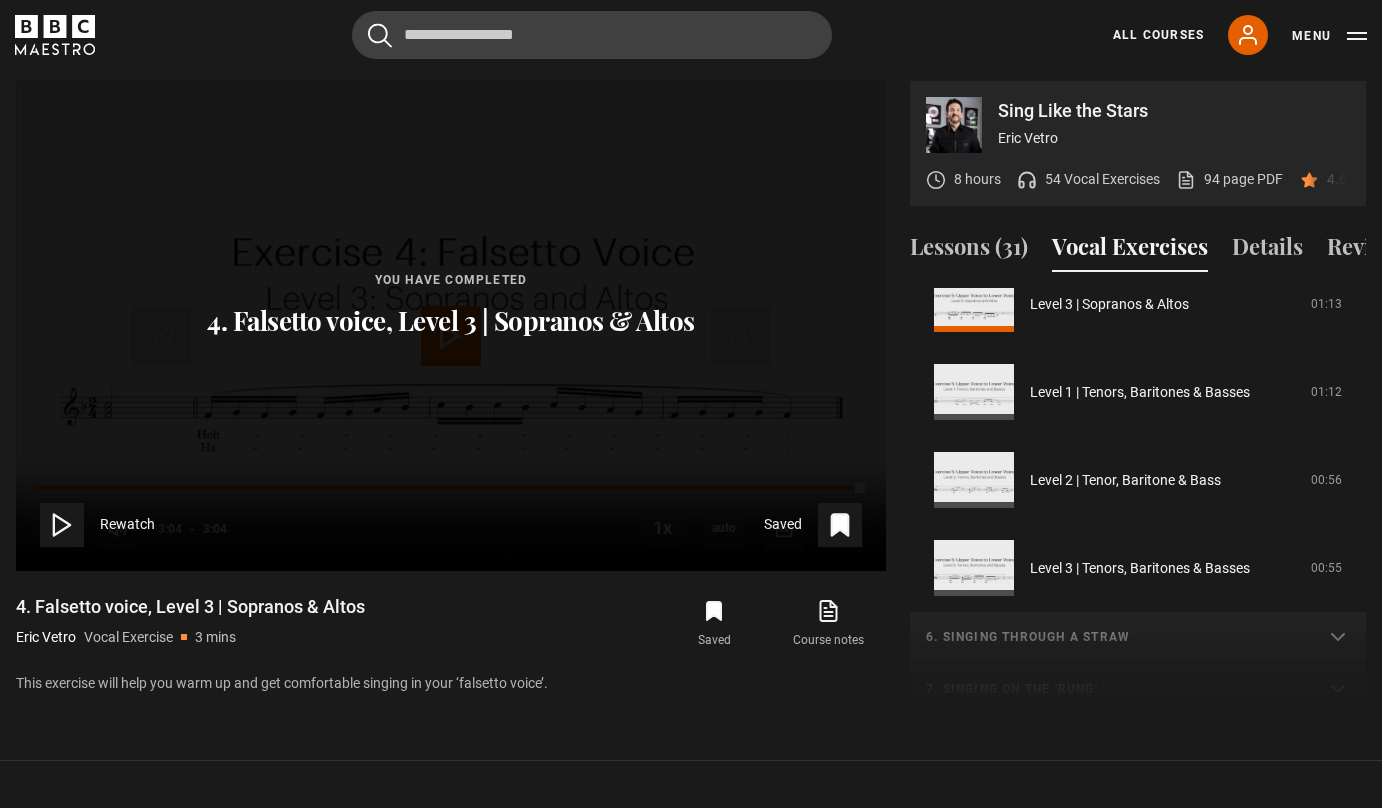 scroll, scrollTop: 417, scrollLeft: 0, axis: vertical 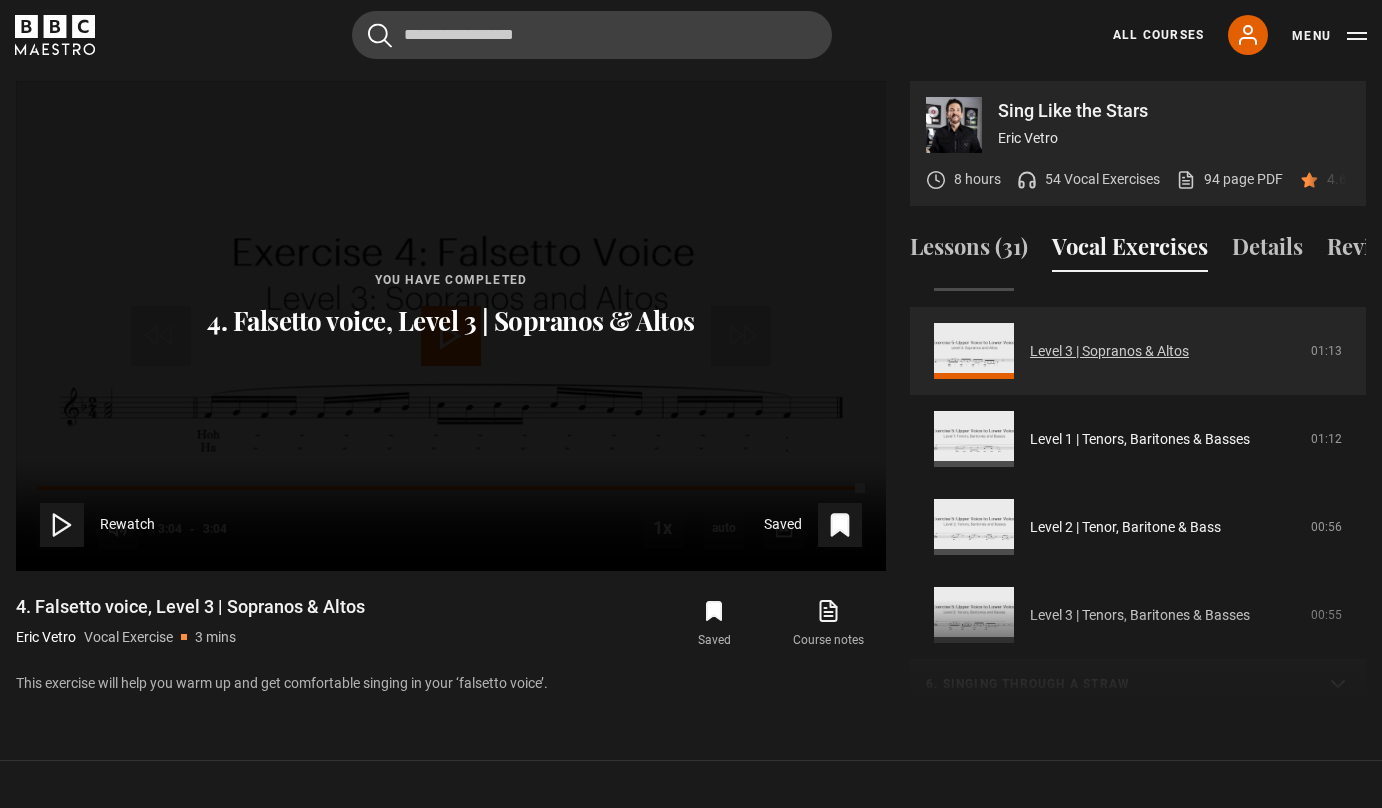 click on "Level 3 | Sopranos & Altos" at bounding box center (1109, 351) 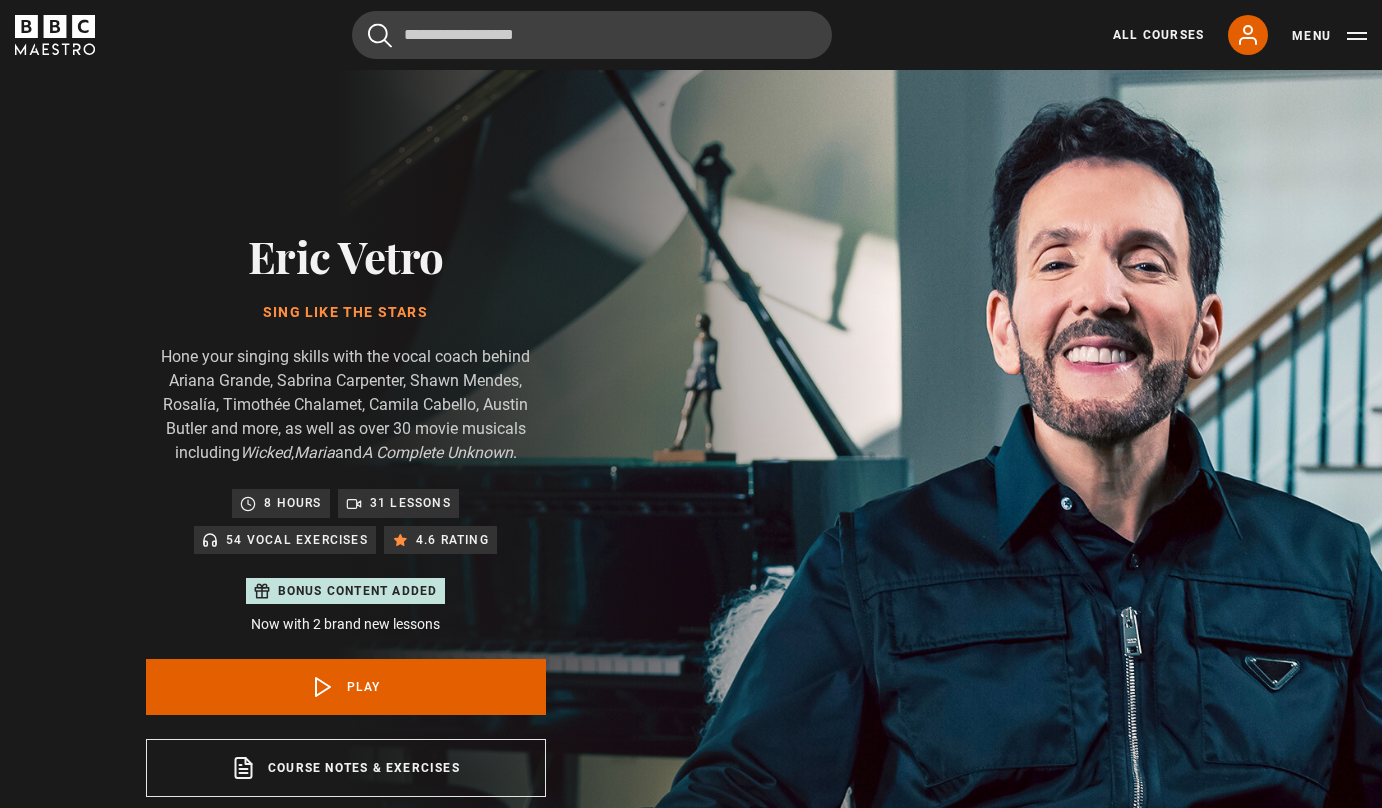 scroll, scrollTop: 956, scrollLeft: 0, axis: vertical 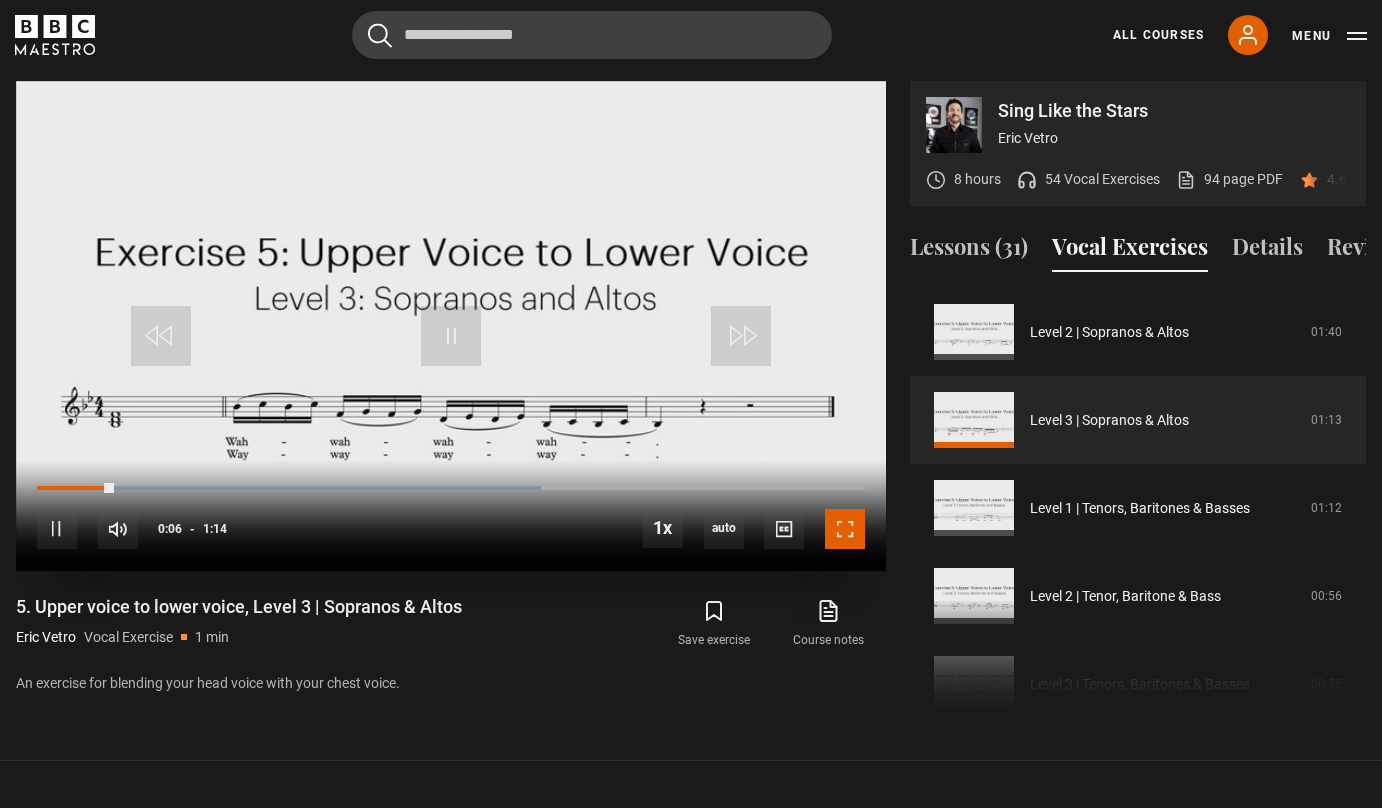 click at bounding box center [845, 529] 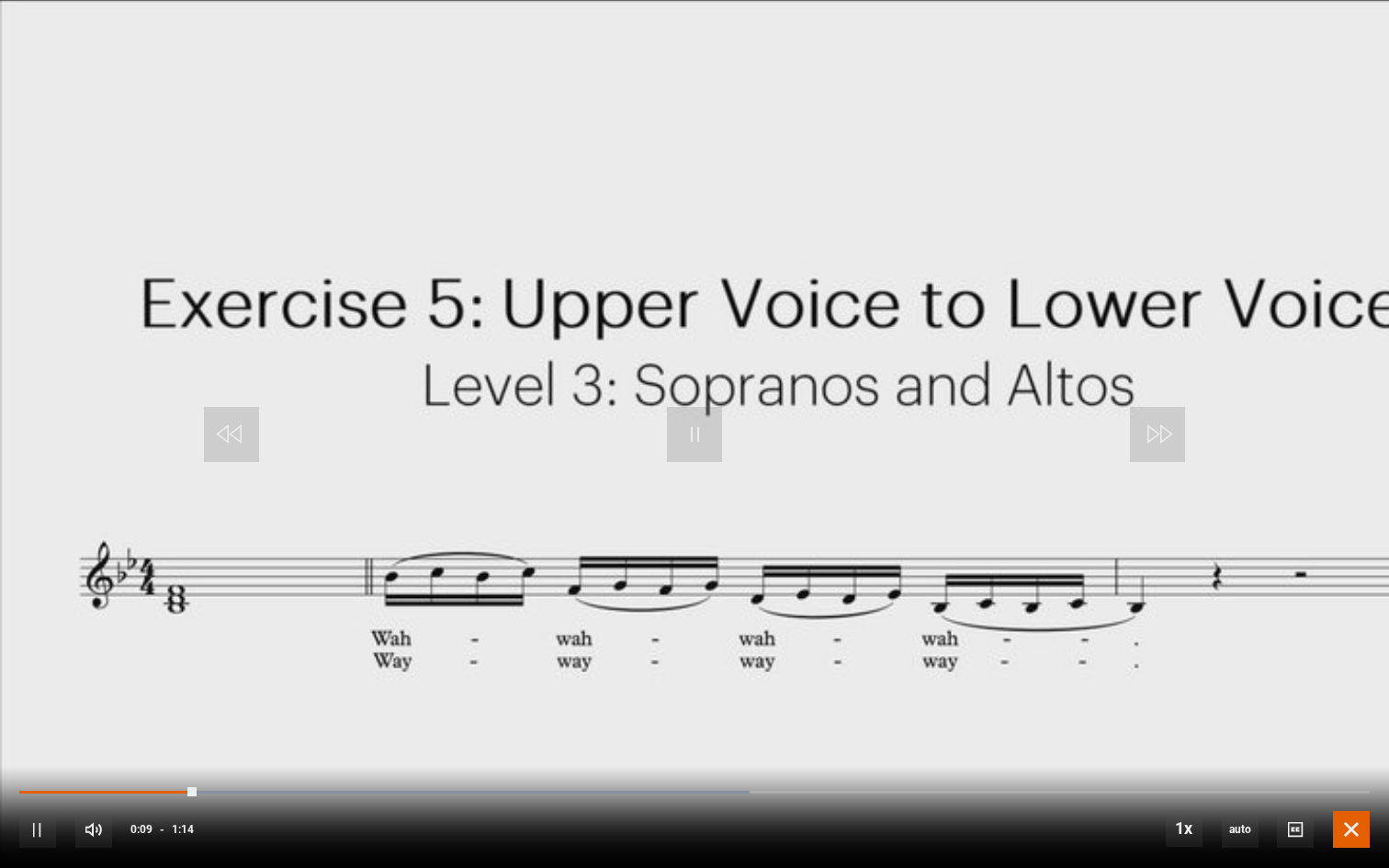 click at bounding box center (1351, 829) 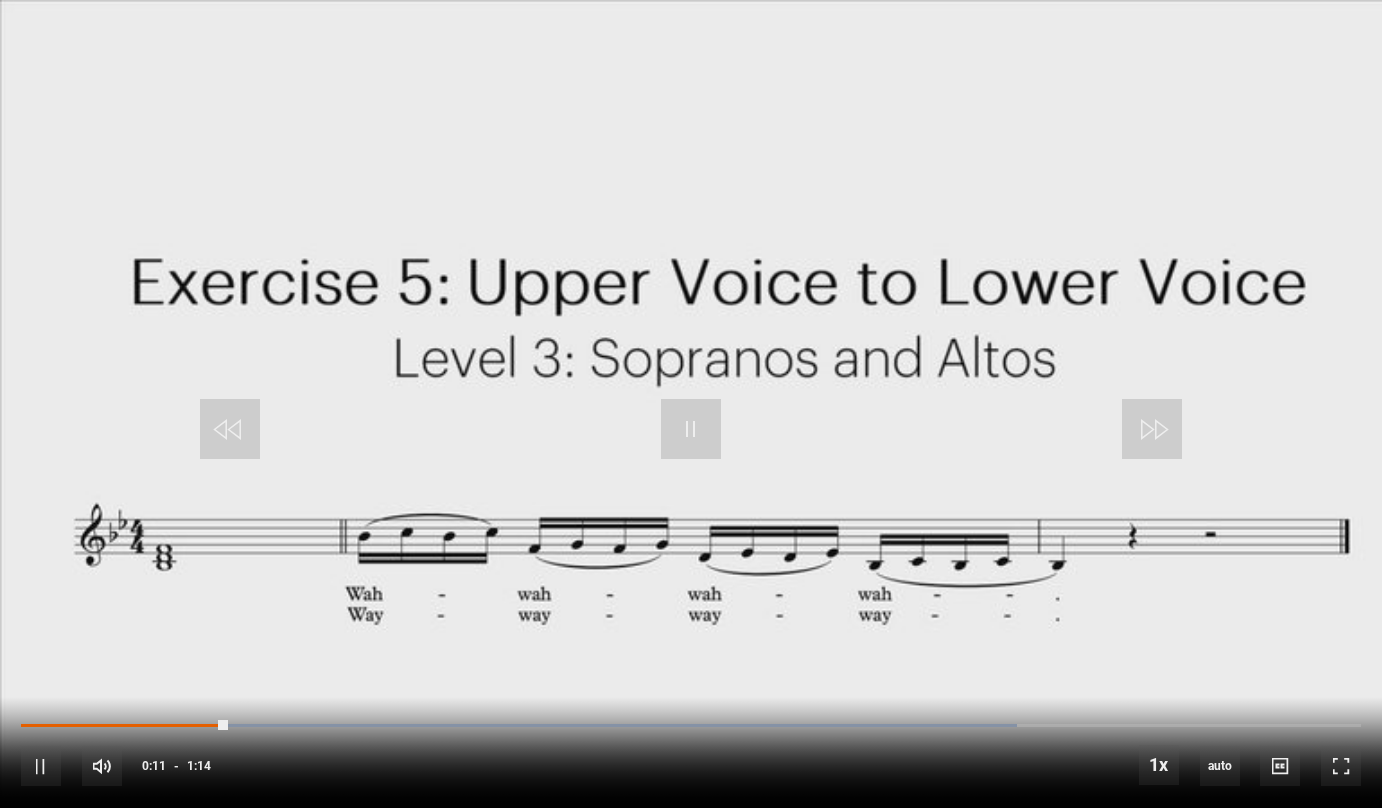 scroll, scrollTop: 1143, scrollLeft: 0, axis: vertical 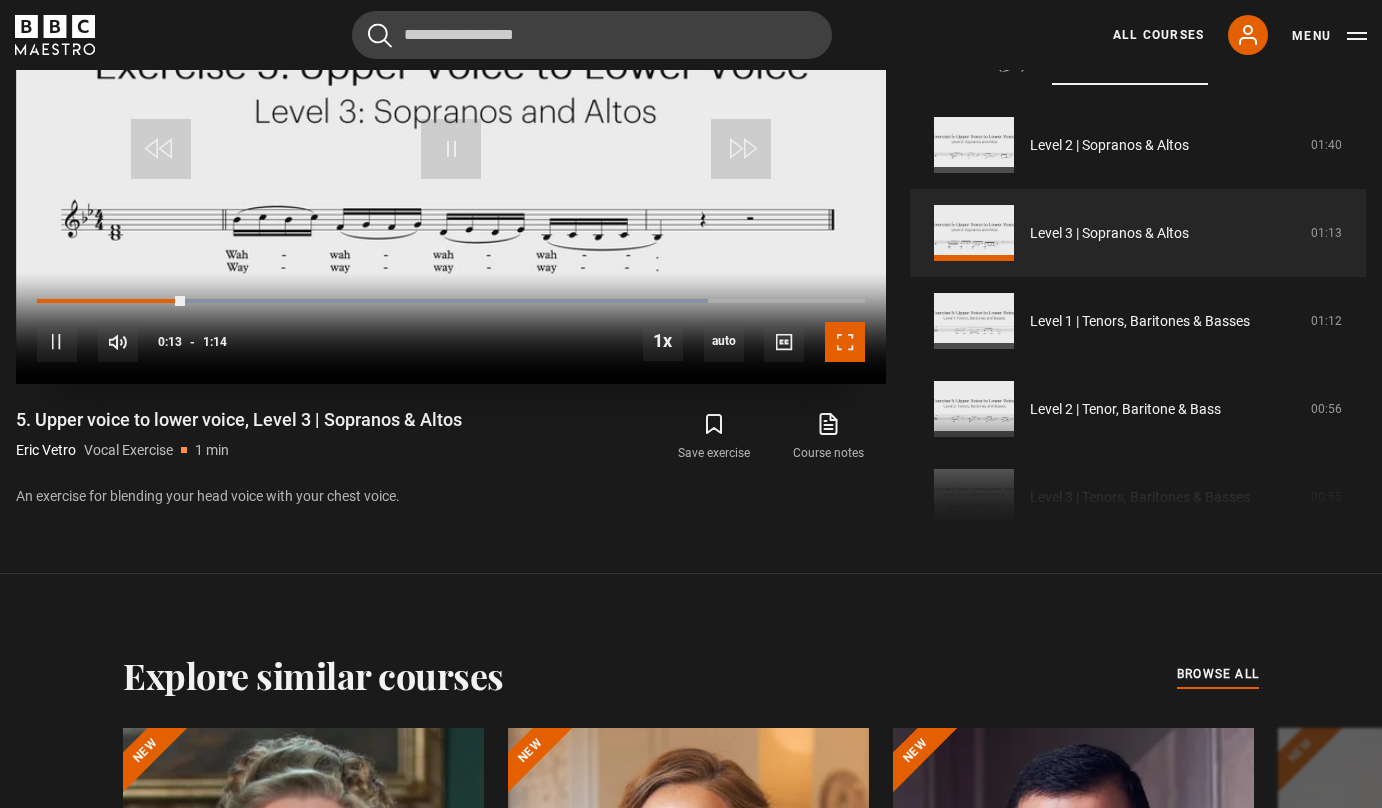 click at bounding box center [845, 342] 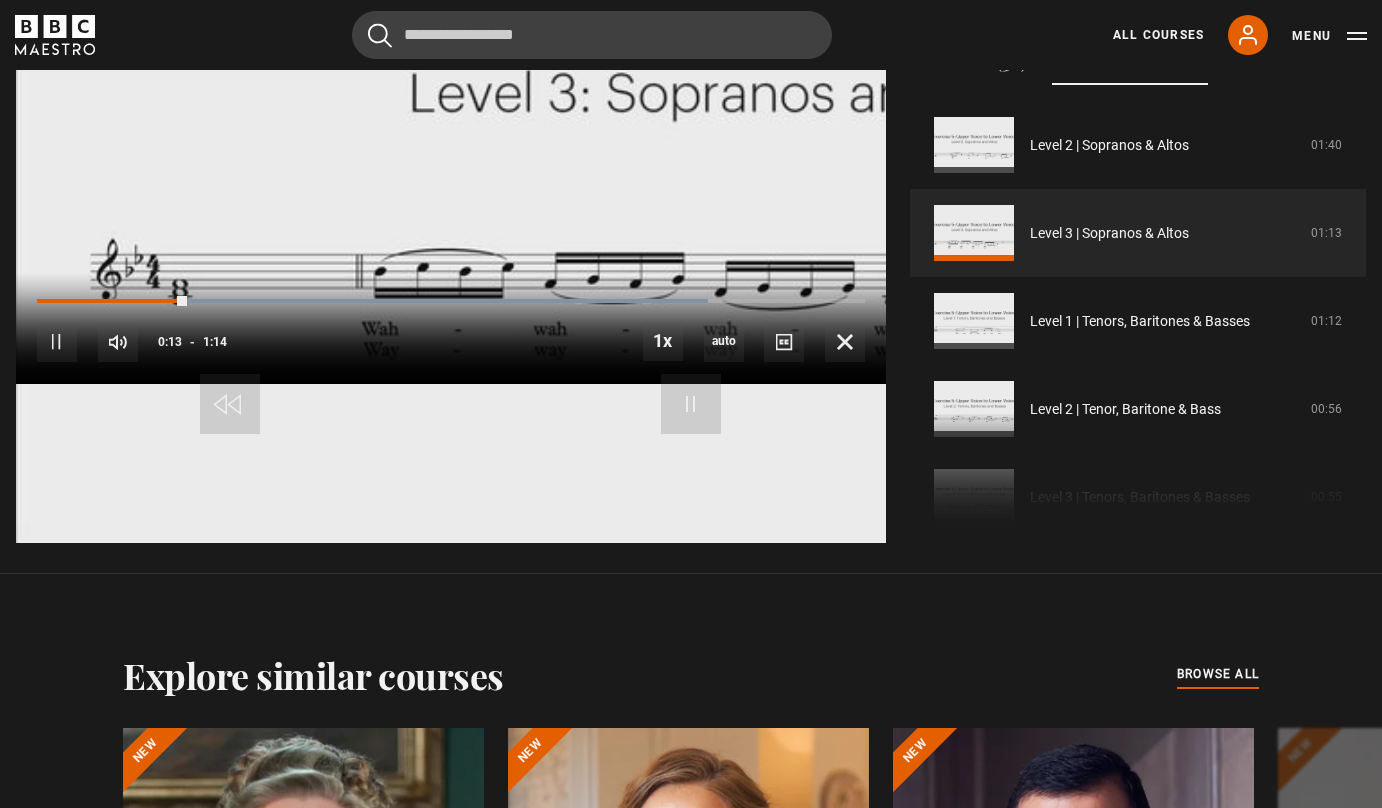 scroll, scrollTop: 1036, scrollLeft: 0, axis: vertical 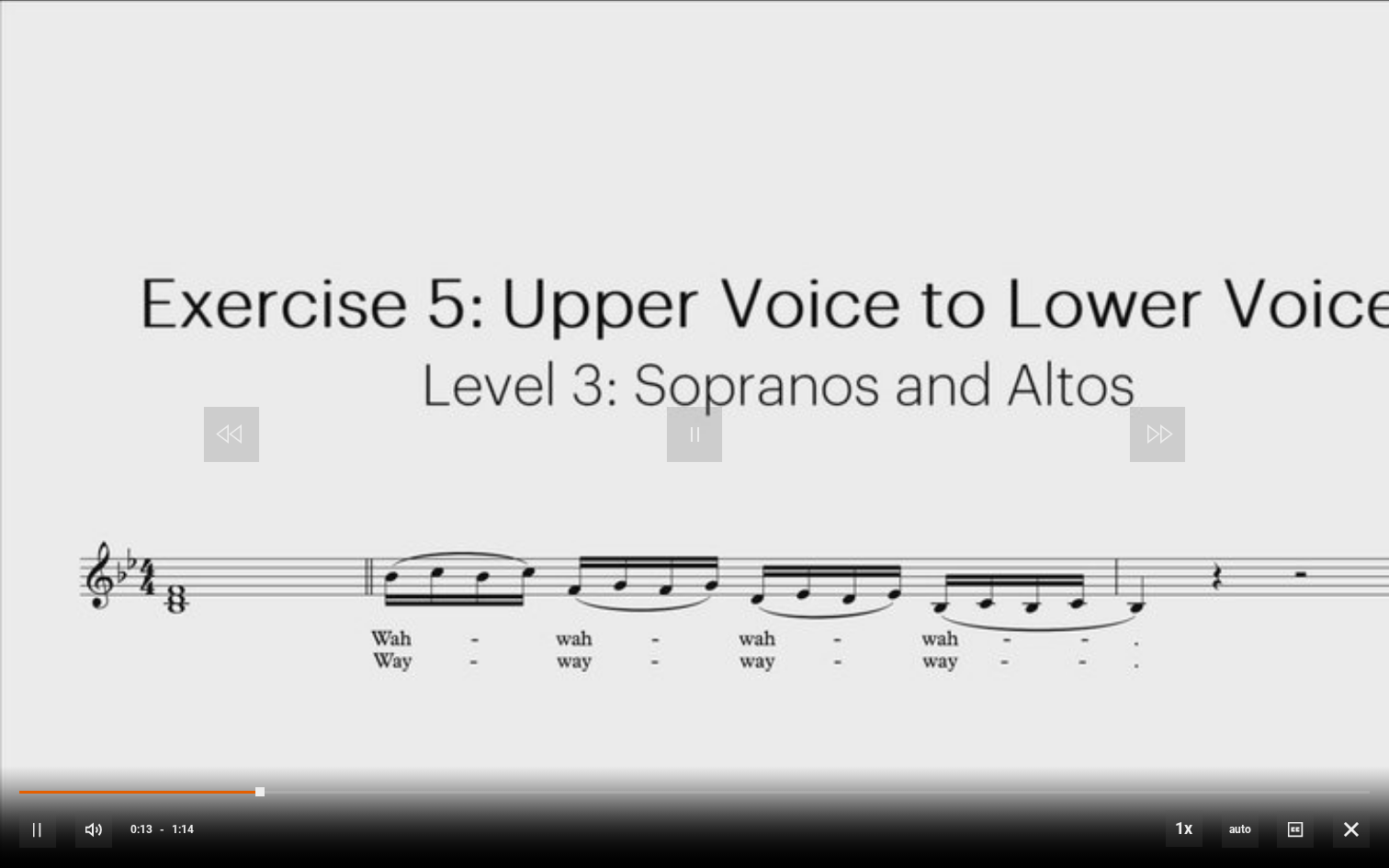click at bounding box center (694, 434) 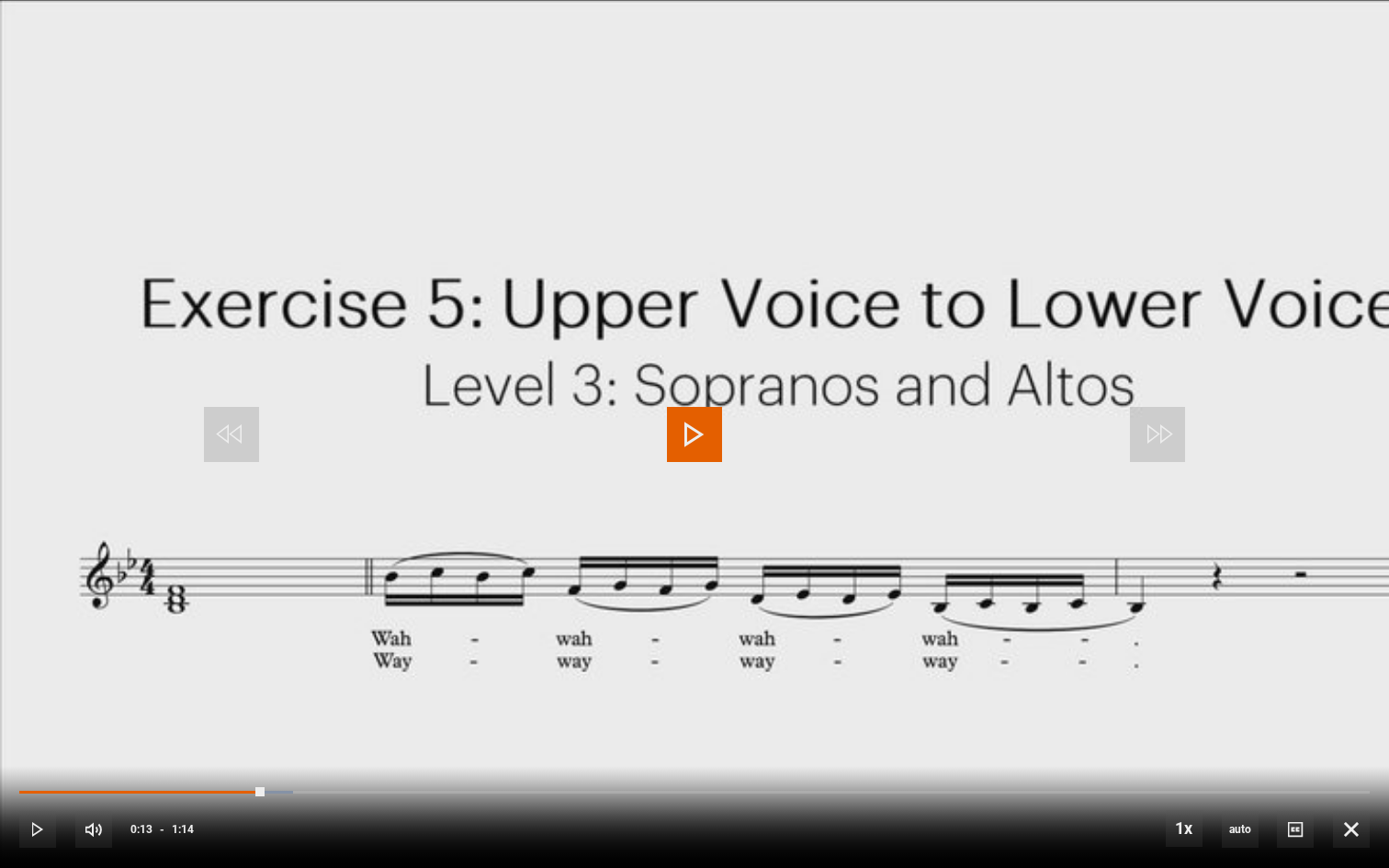 click at bounding box center [694, 434] 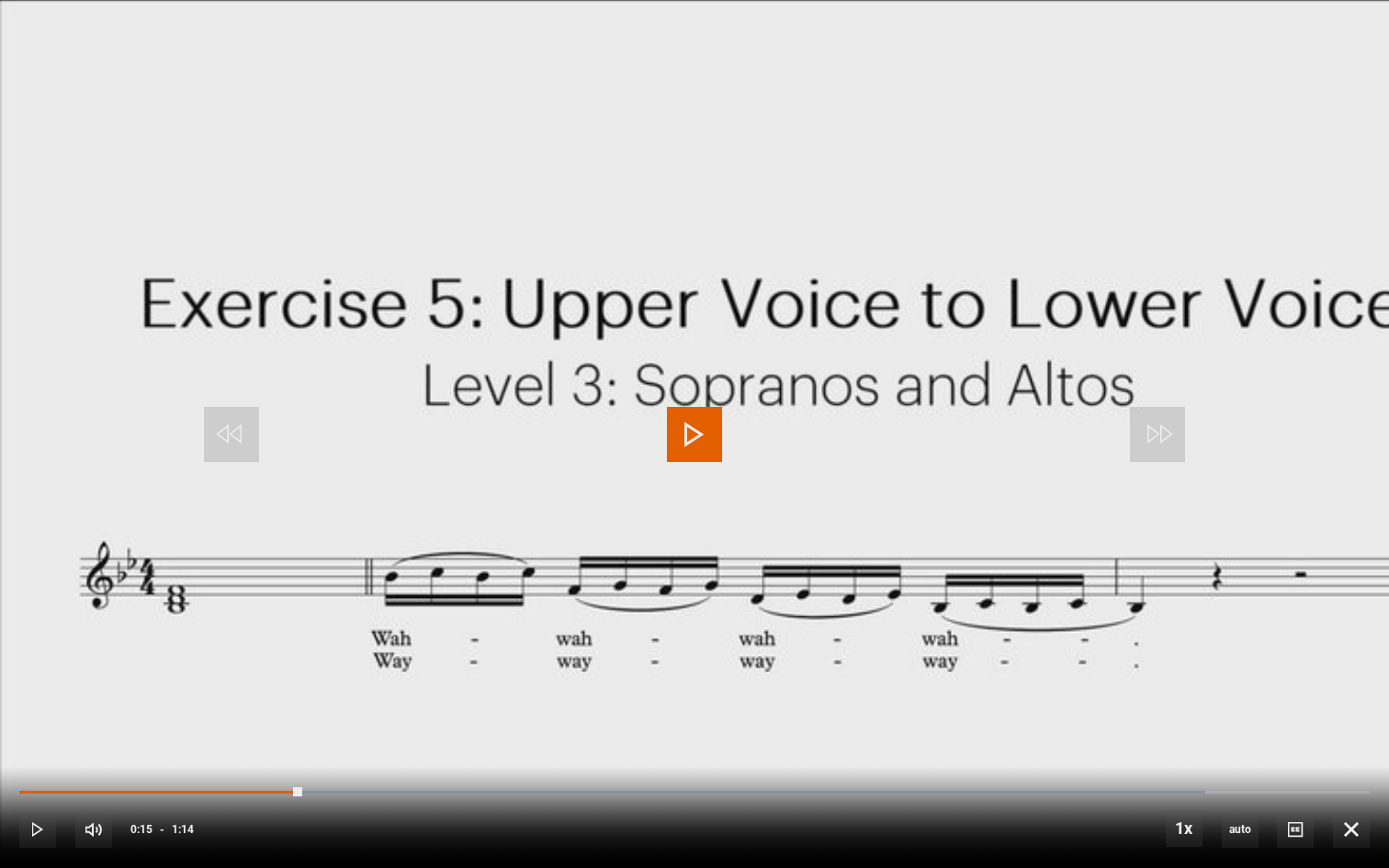 click at bounding box center (694, 434) 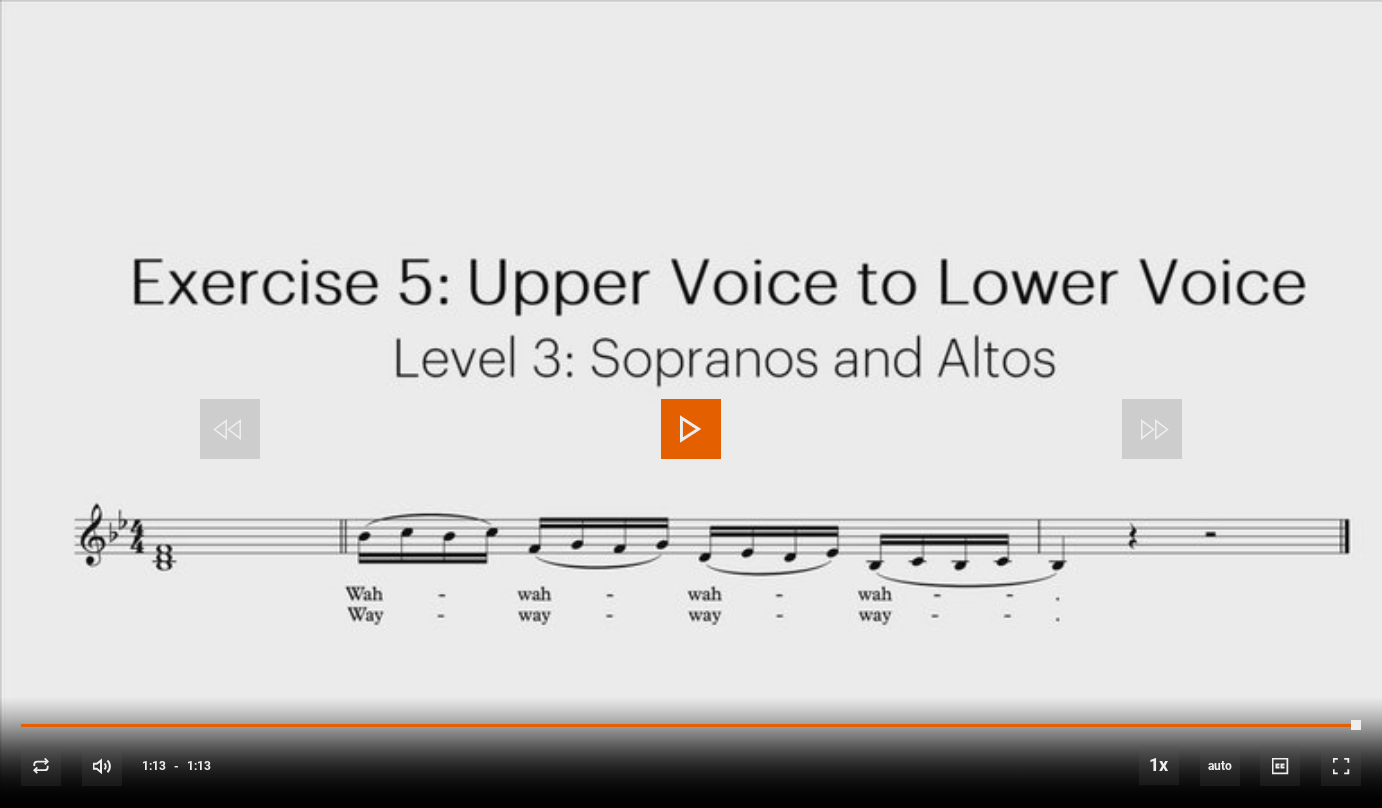 scroll, scrollTop: 855, scrollLeft: 0, axis: vertical 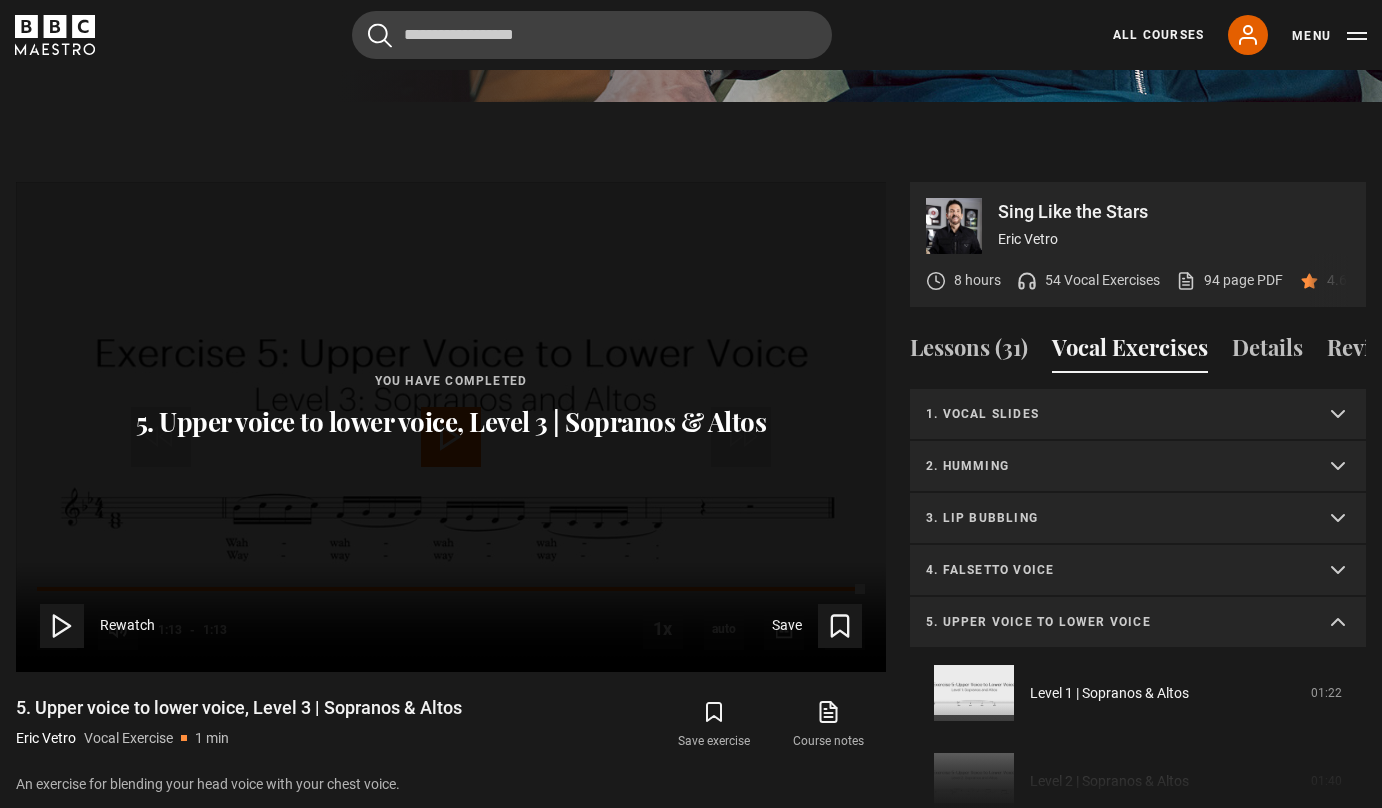 click on "4. Falsetto voice" at bounding box center [1138, 571] 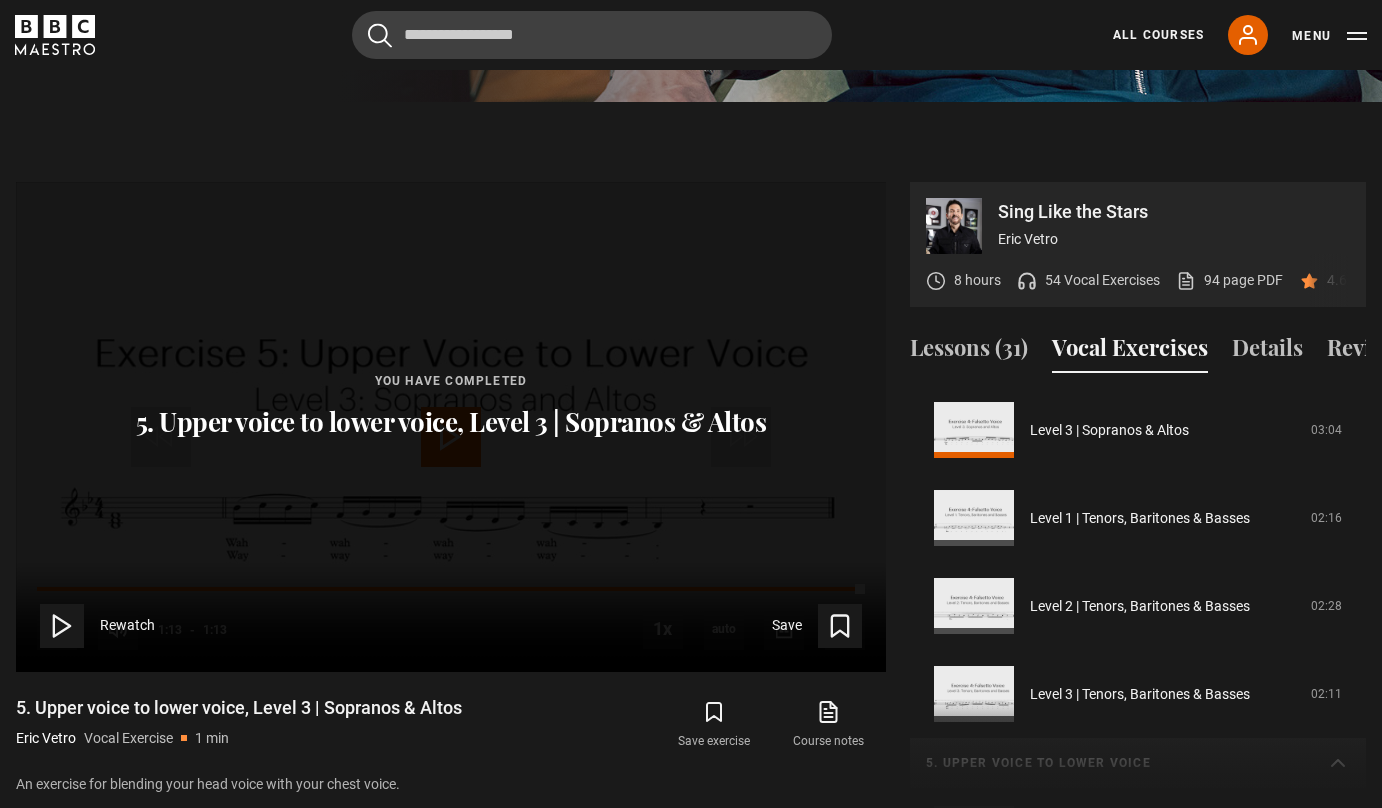 scroll, scrollTop: 278, scrollLeft: 0, axis: vertical 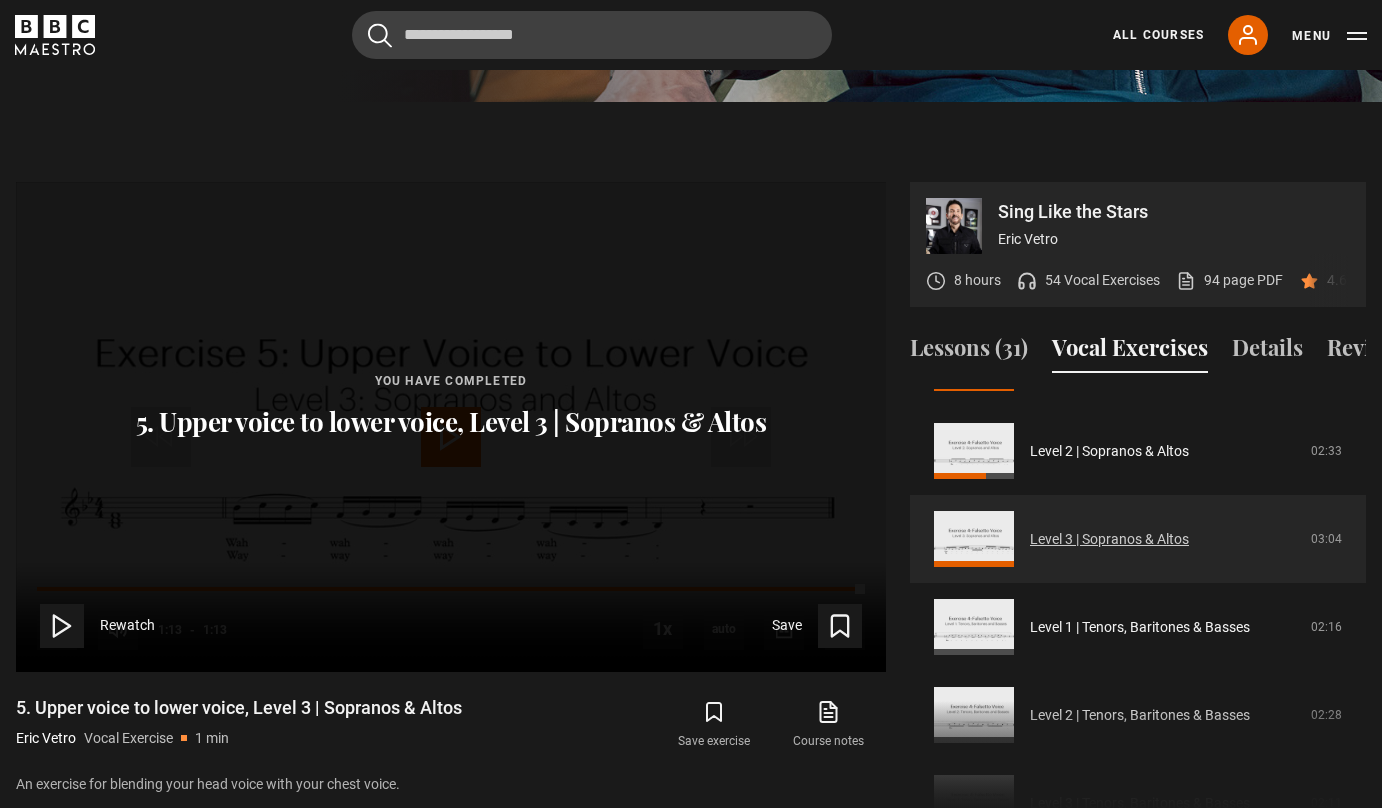 click on "Level 3 | Sopranos & Altos" at bounding box center (1109, 539) 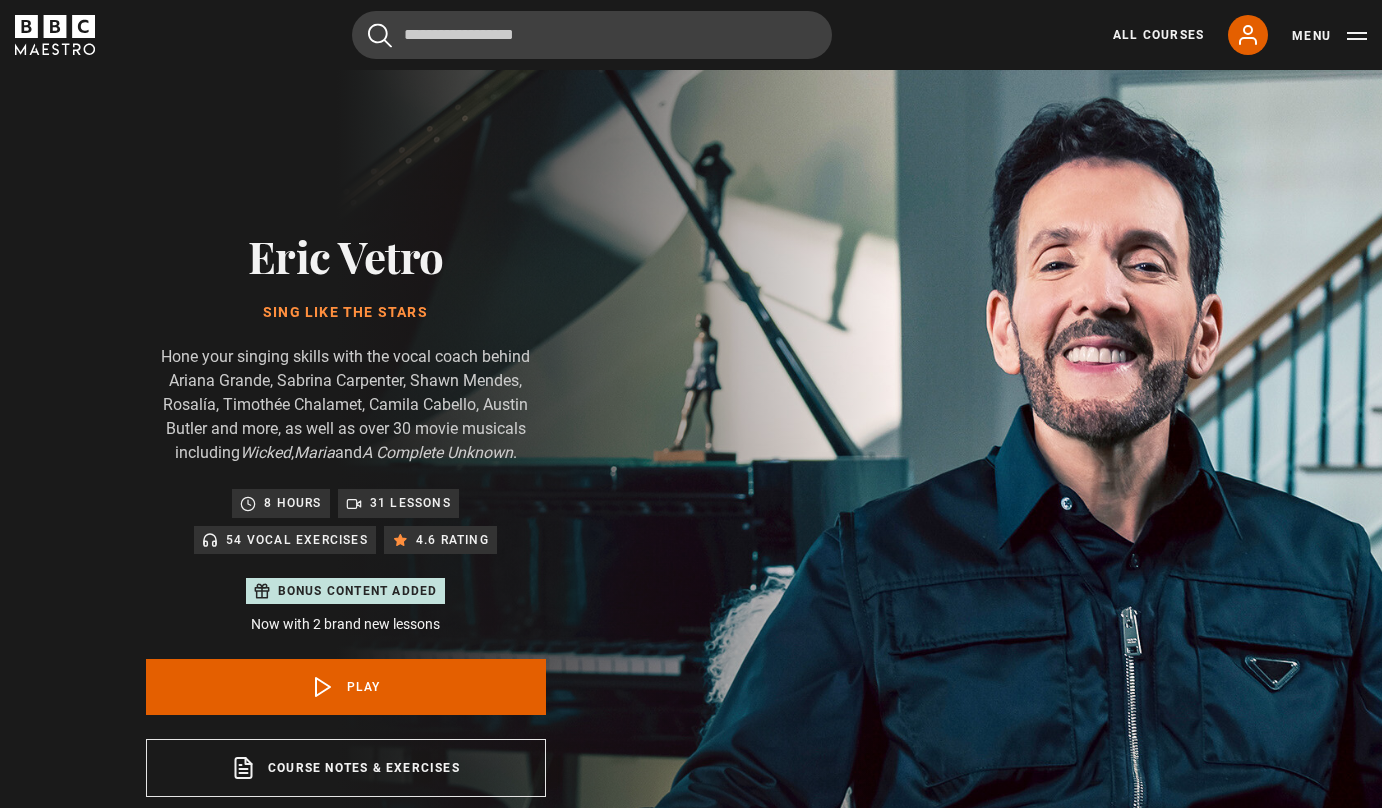 scroll, scrollTop: 956, scrollLeft: 0, axis: vertical 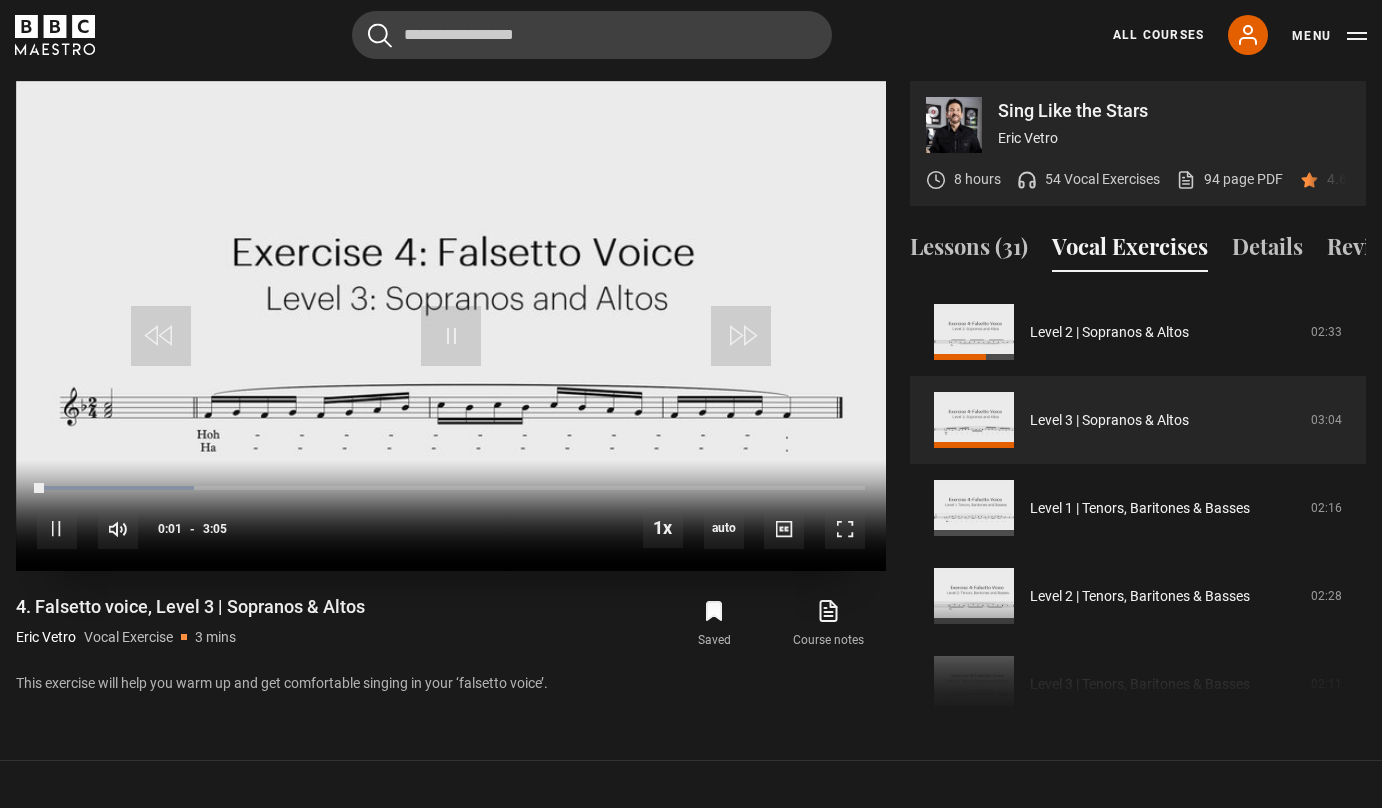 click on "10s Skip Back 10 seconds Pause 10s Skip Forward 10 seconds Loaded :  18.92% 1:05 0:01 Pause Mute Current Time  0:01 - Duration  3:05 1x Playback Rate 2x 1.5x 1x , selected 0.5x auto Quality 360p 720p 1080p 2160p Auto , selected Captions captions off , selected English  Captions" at bounding box center (451, 515) 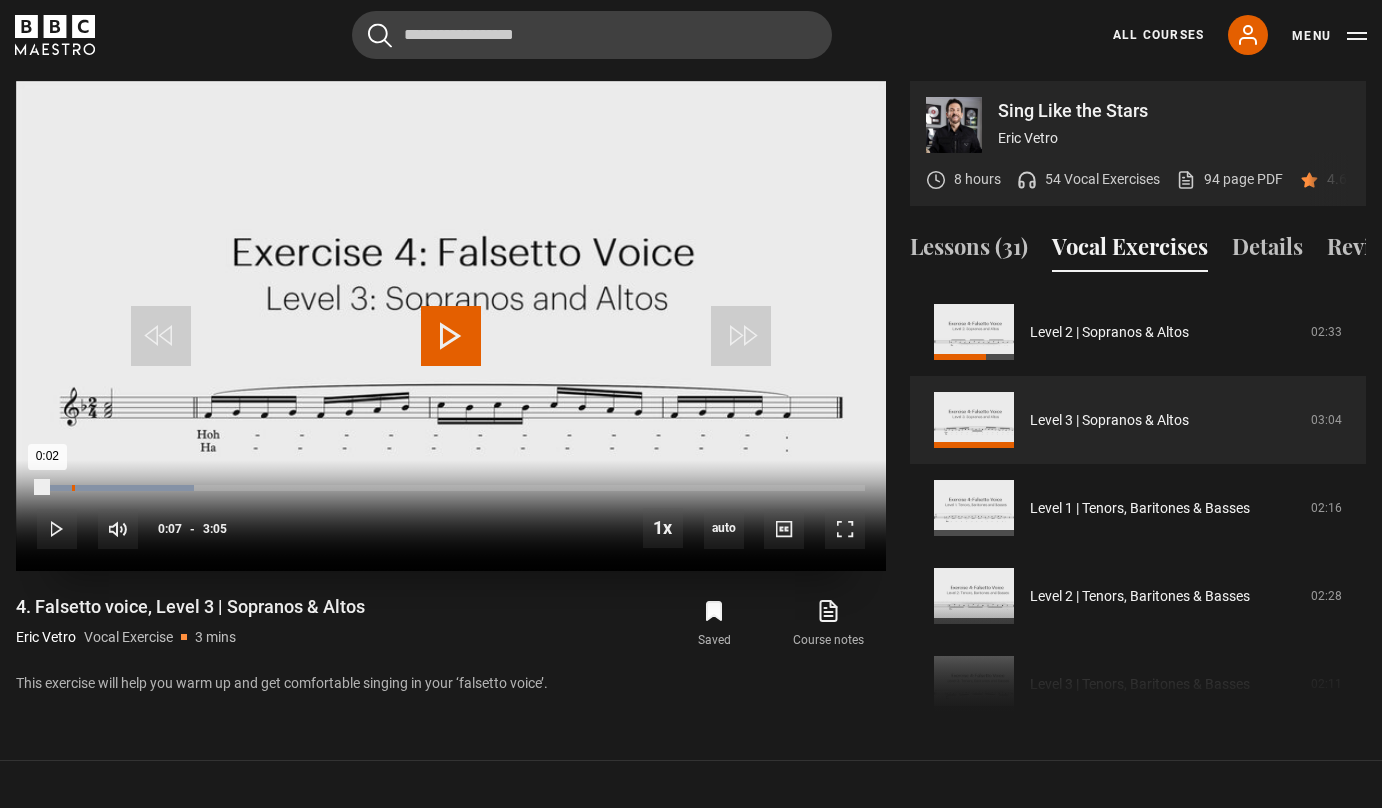 click on "0:07" at bounding box center (73, 488) 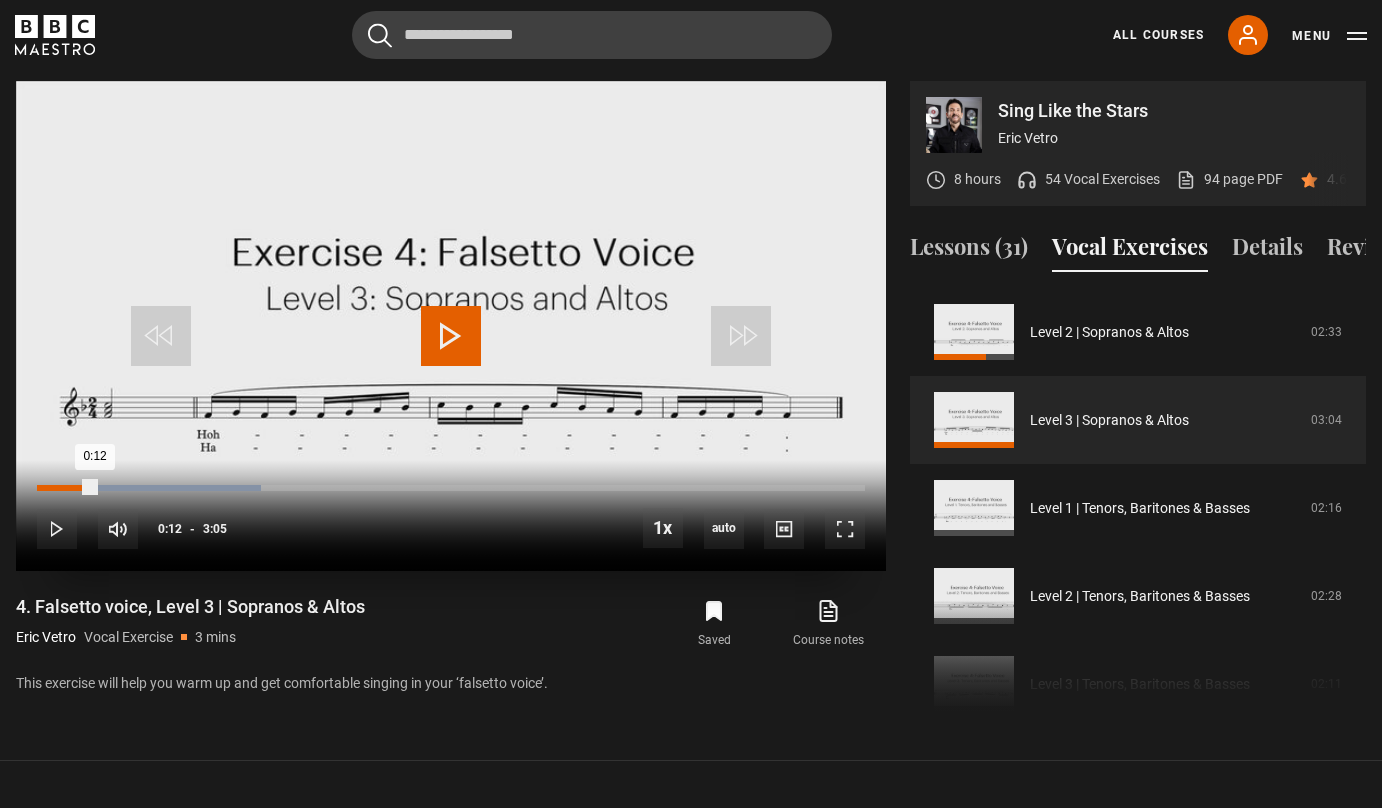click on "Loaded :  27.03% 0:12 0:12" at bounding box center (451, 488) 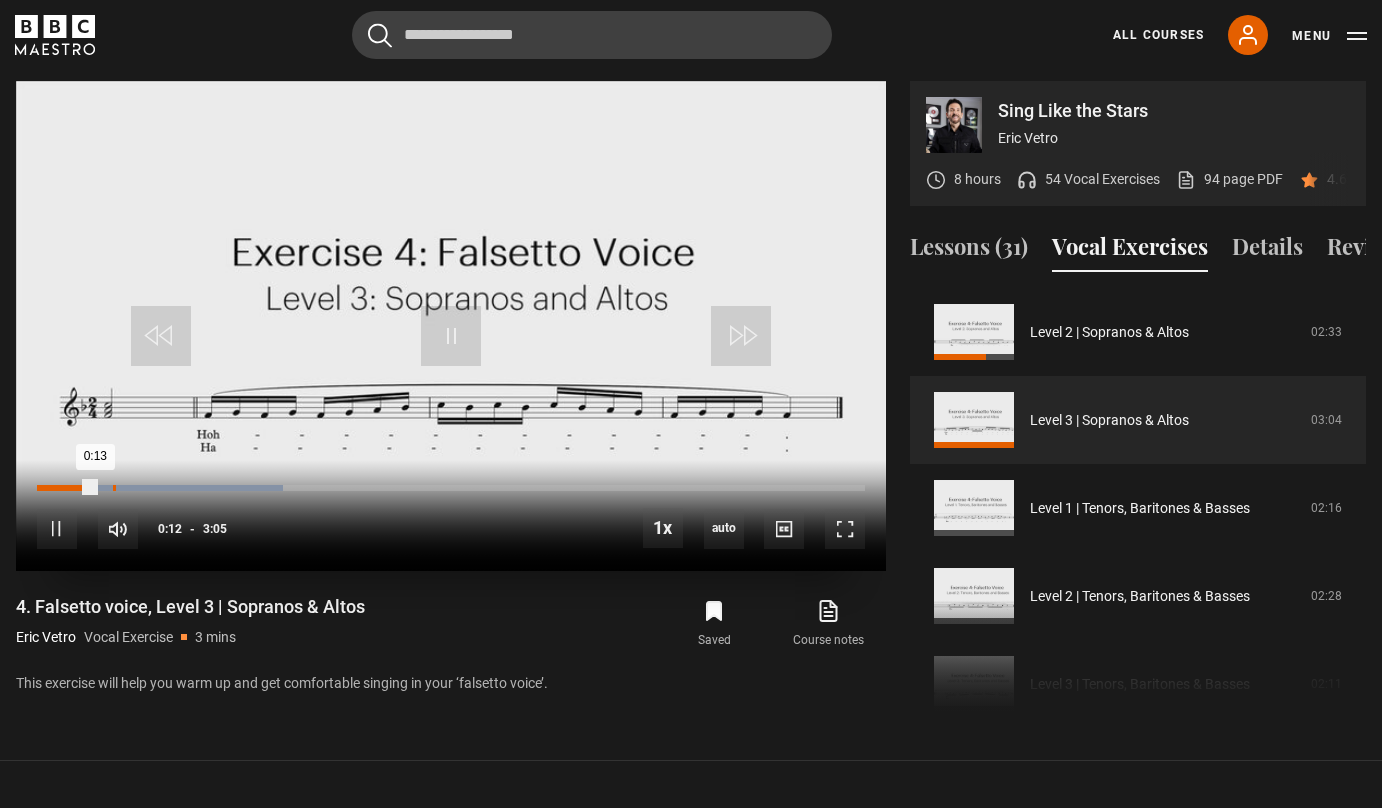 click on "Loaded :  29.73% 0:16 0:13" at bounding box center (451, 488) 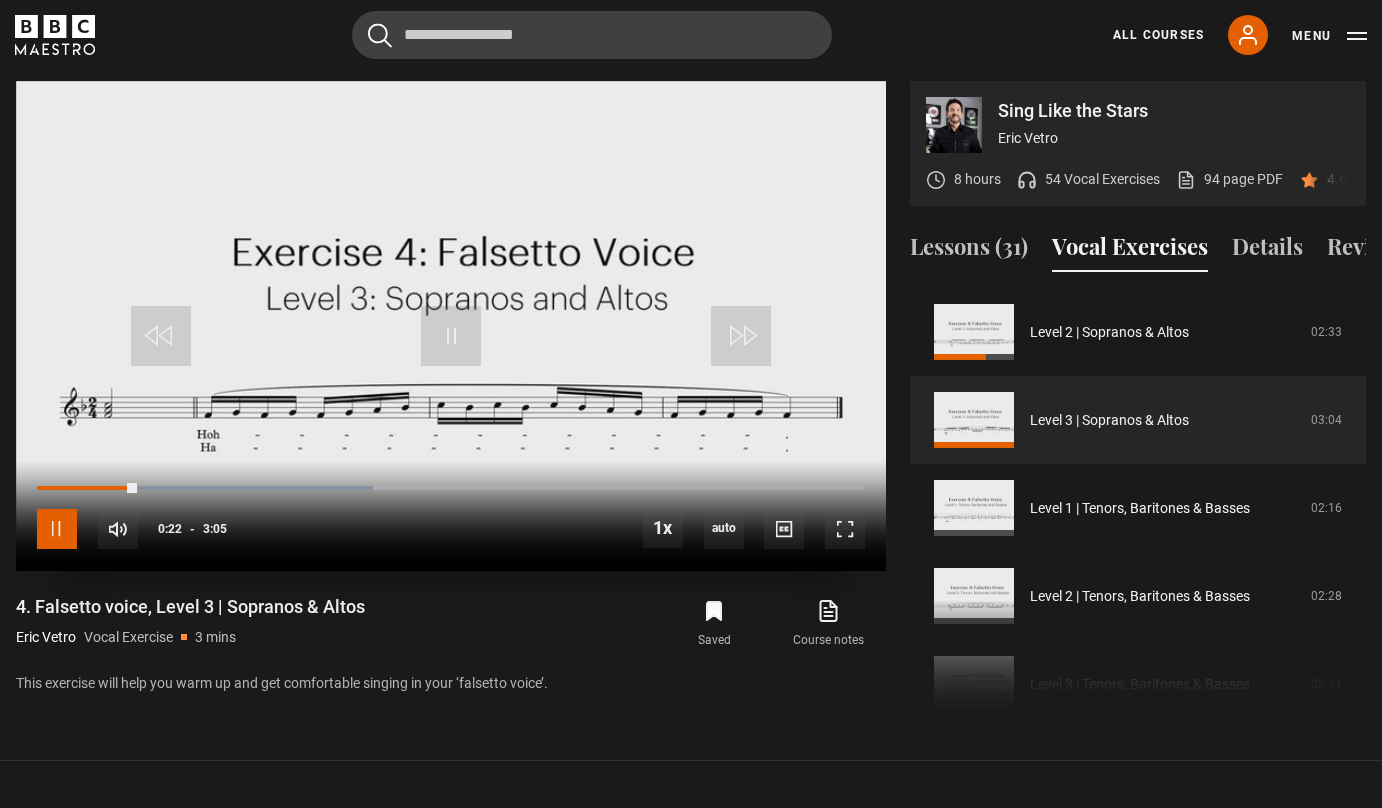 click at bounding box center [57, 529] 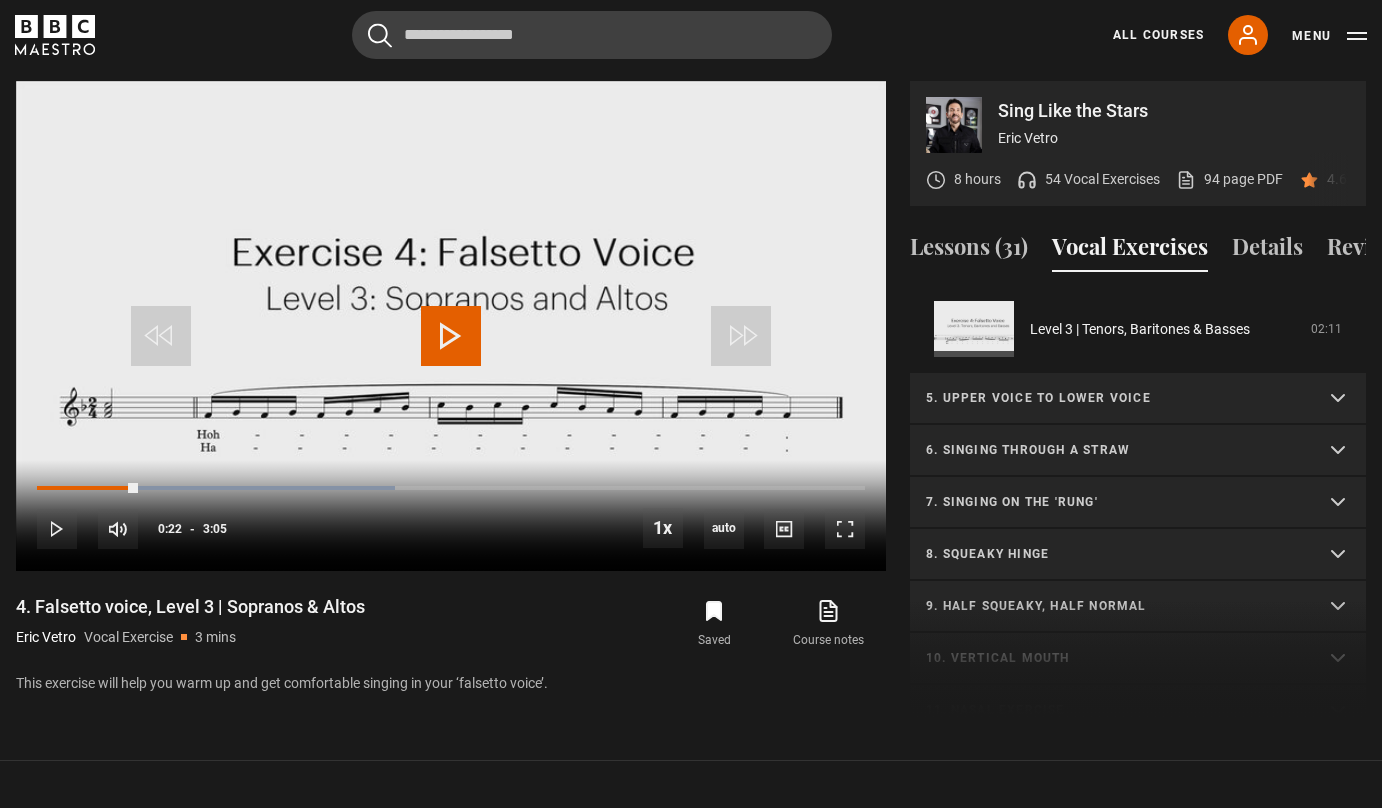 scroll, scrollTop: 707, scrollLeft: 0, axis: vertical 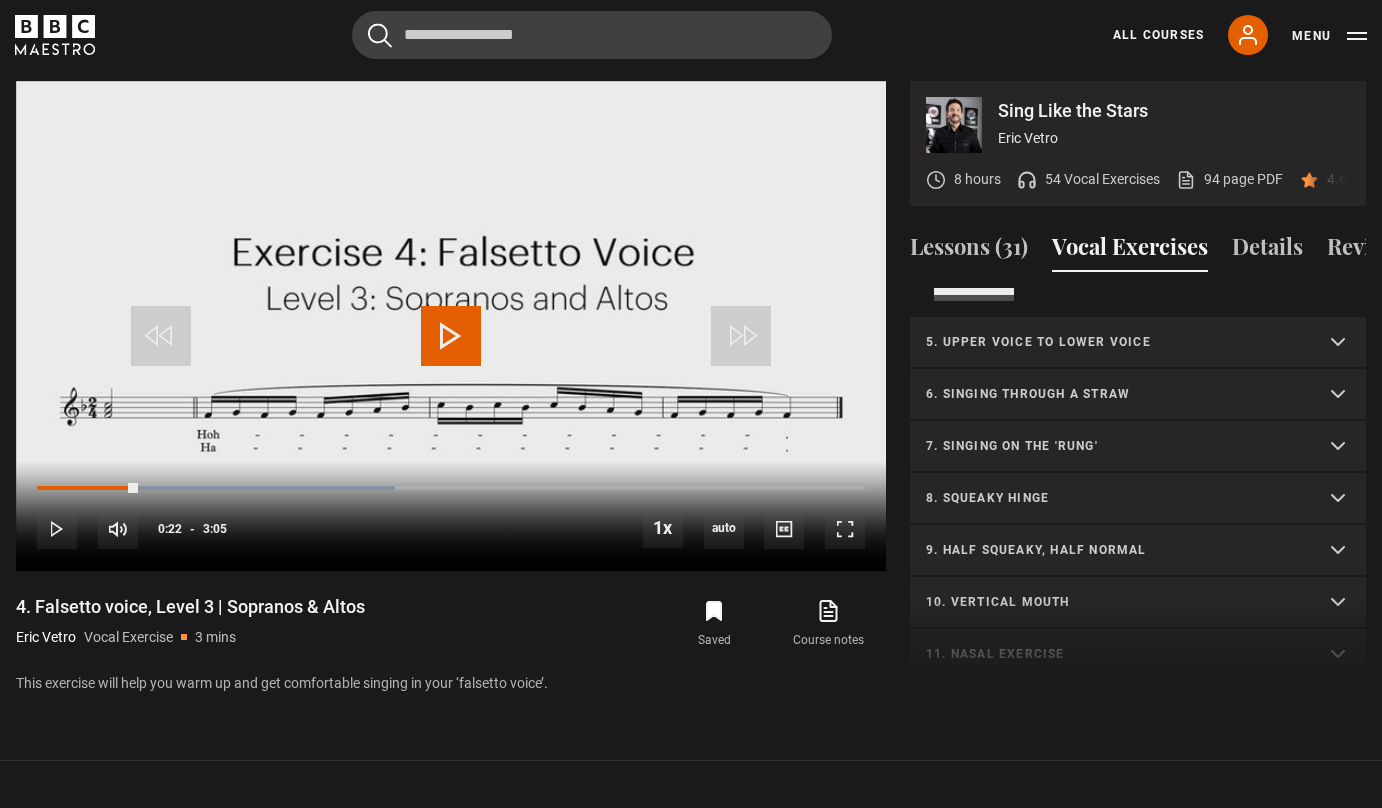 click on "5. Upper voice to lower voice" at bounding box center (1114, 342) 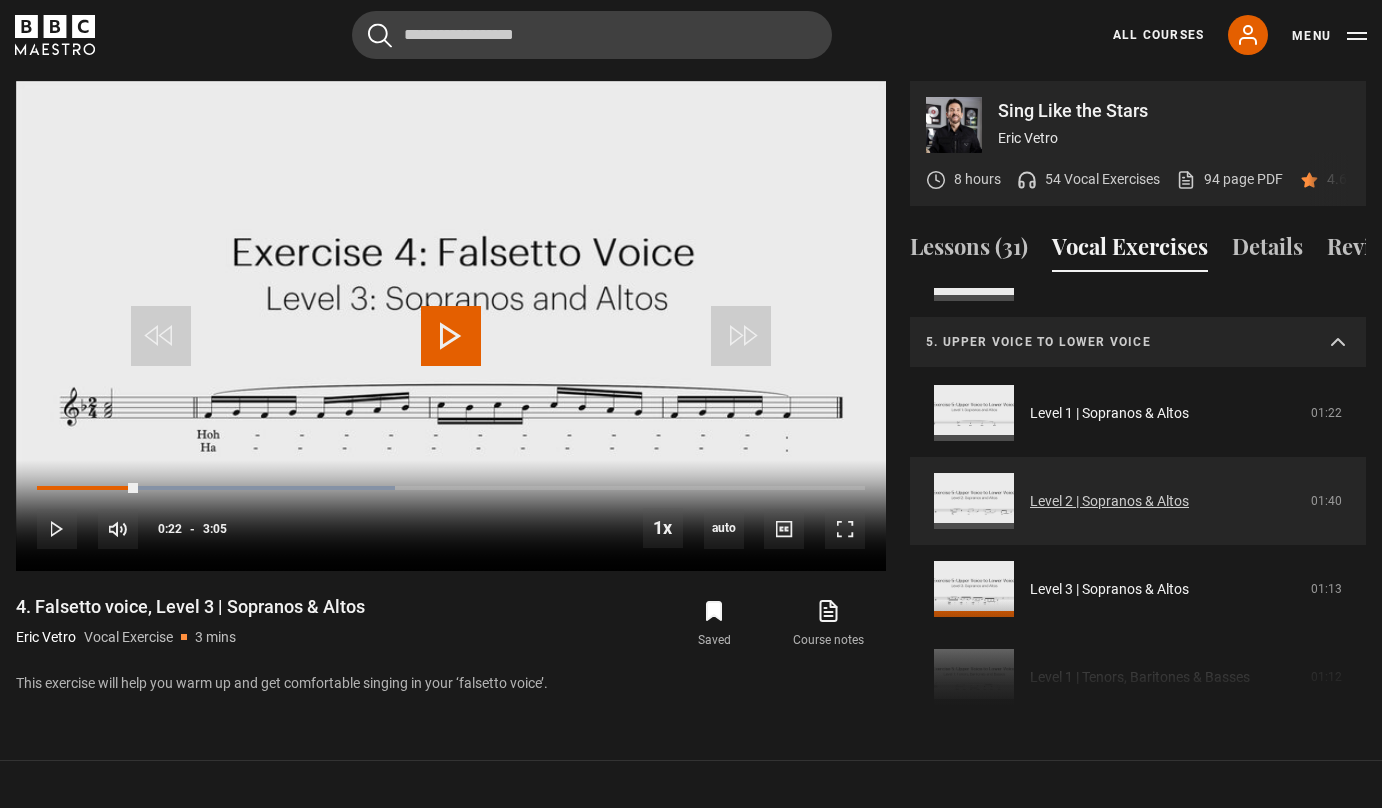 scroll, scrollTop: 846, scrollLeft: 0, axis: vertical 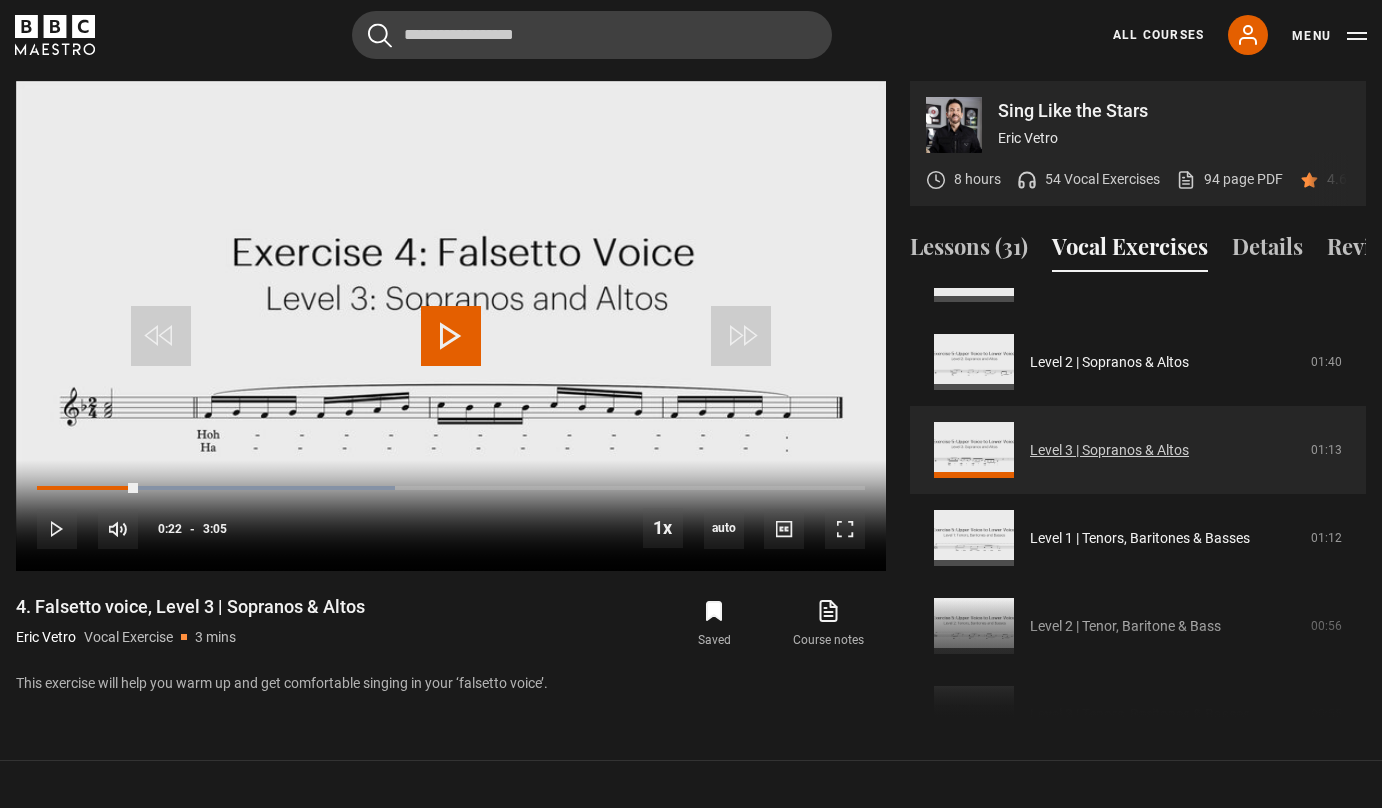 click on "Level 3 | Sopranos & Altos" at bounding box center [1109, 450] 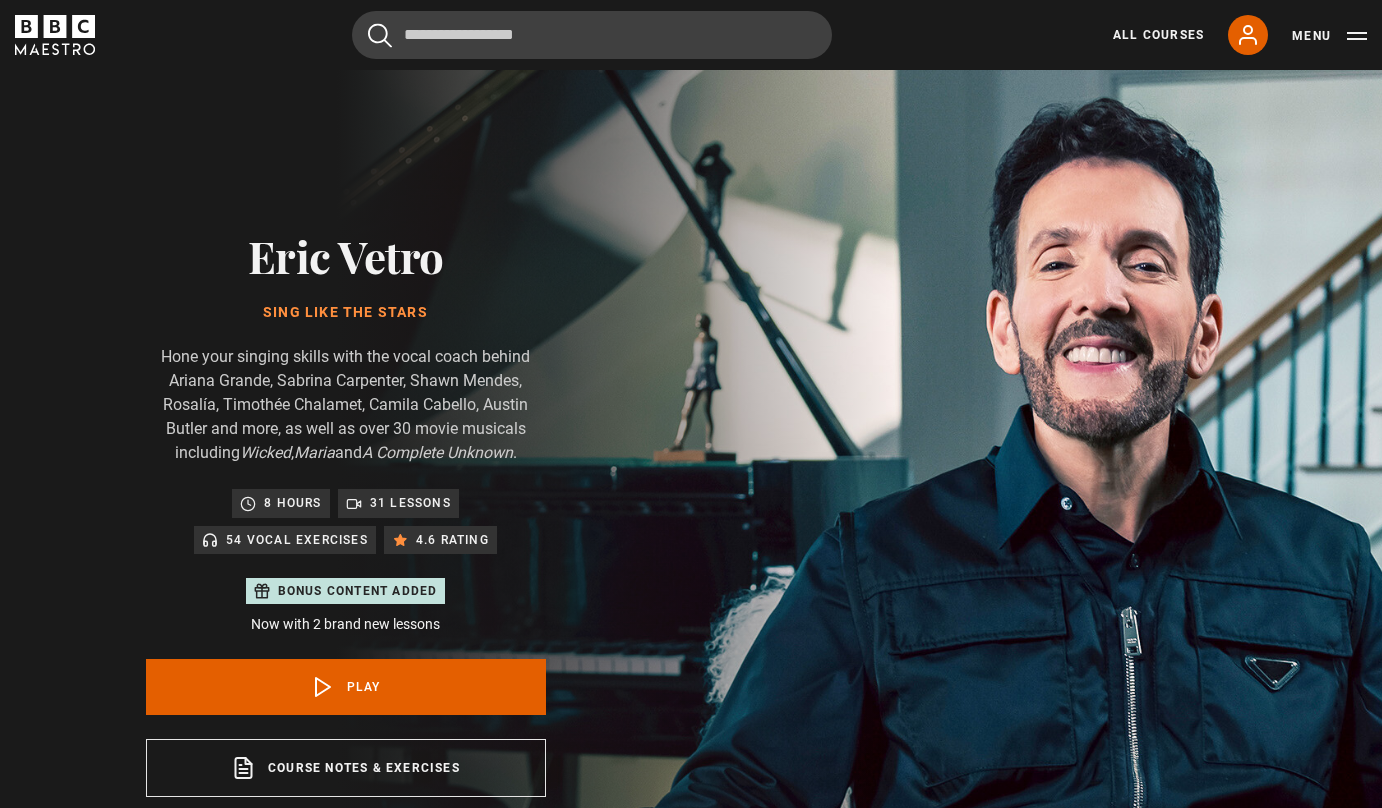 scroll, scrollTop: 956, scrollLeft: 0, axis: vertical 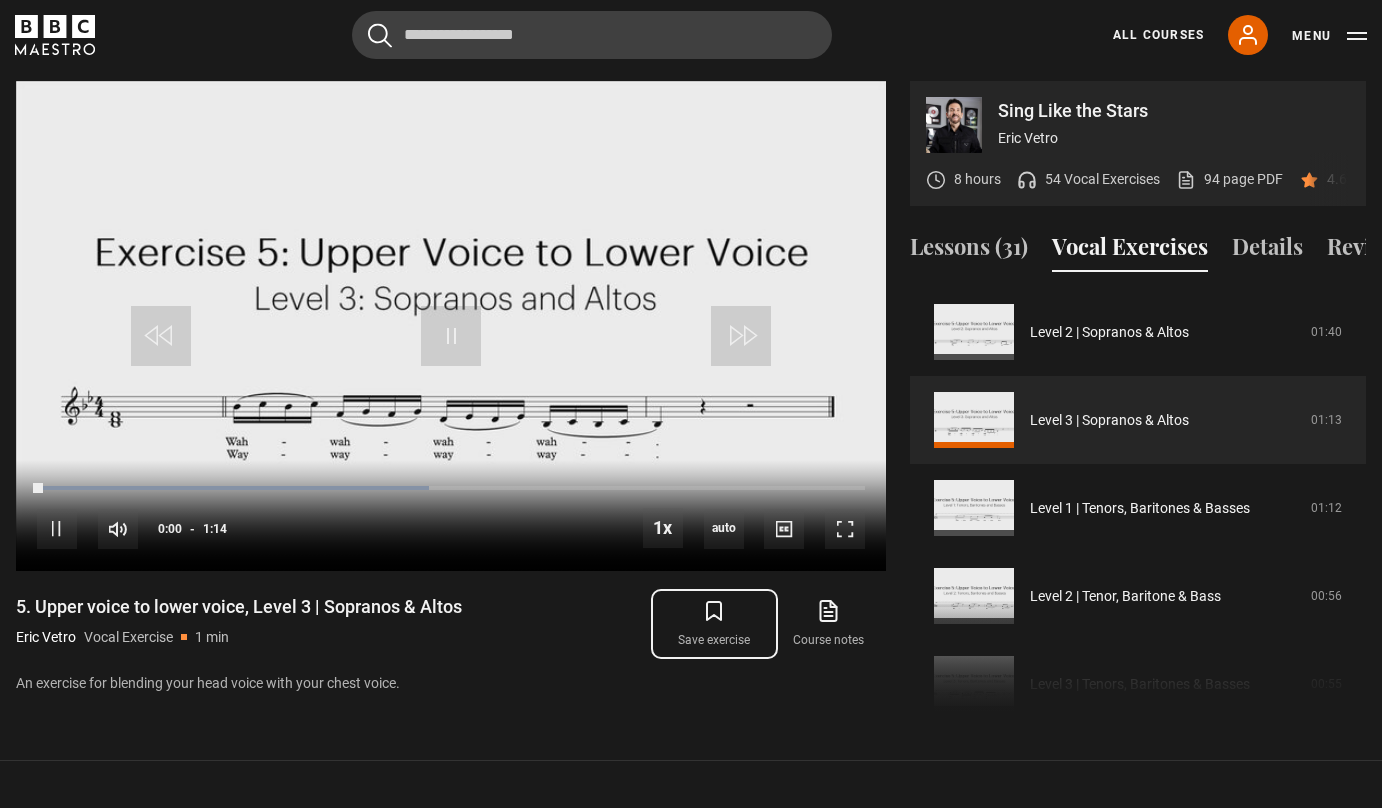 click 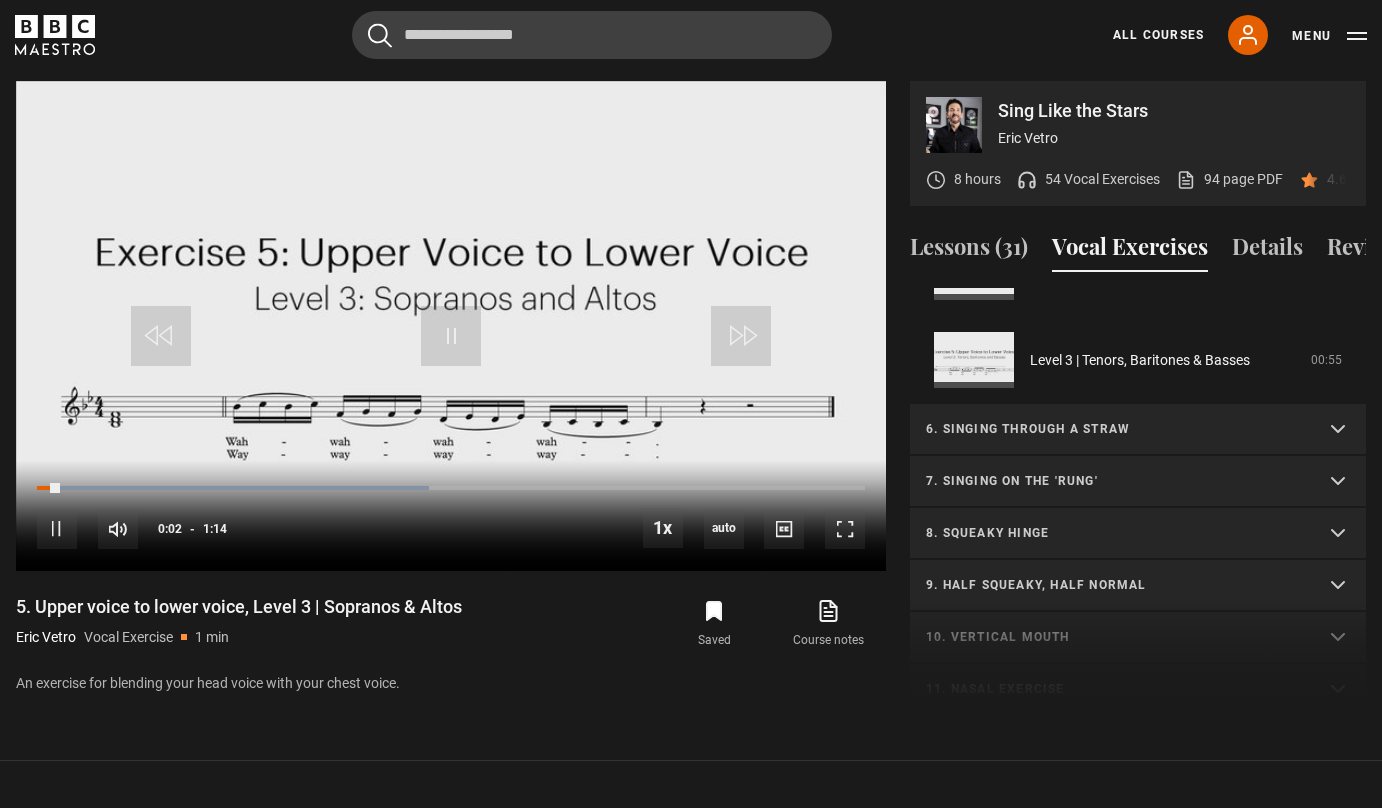 click on "6. Singing through a straw" at bounding box center [1114, 429] 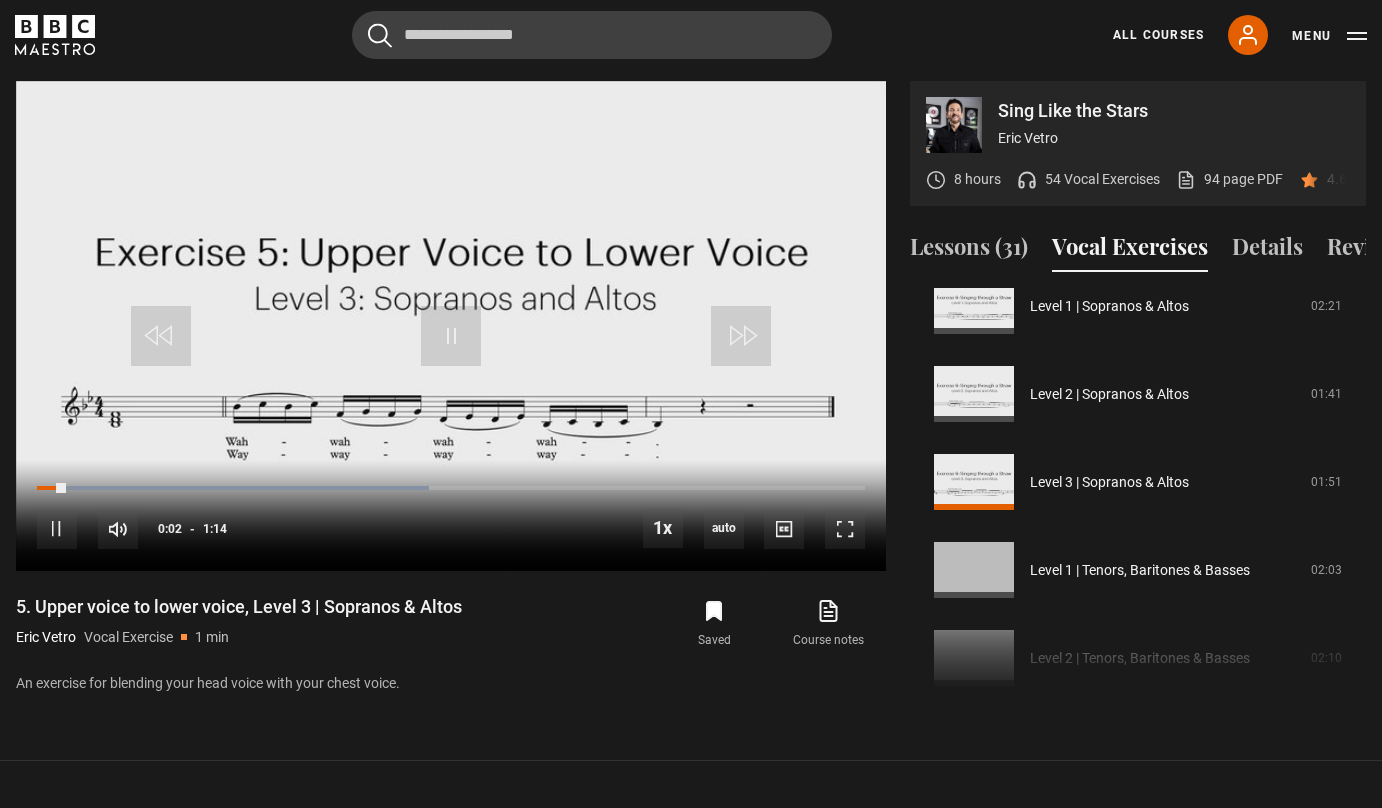 scroll, scrollTop: 898, scrollLeft: 0, axis: vertical 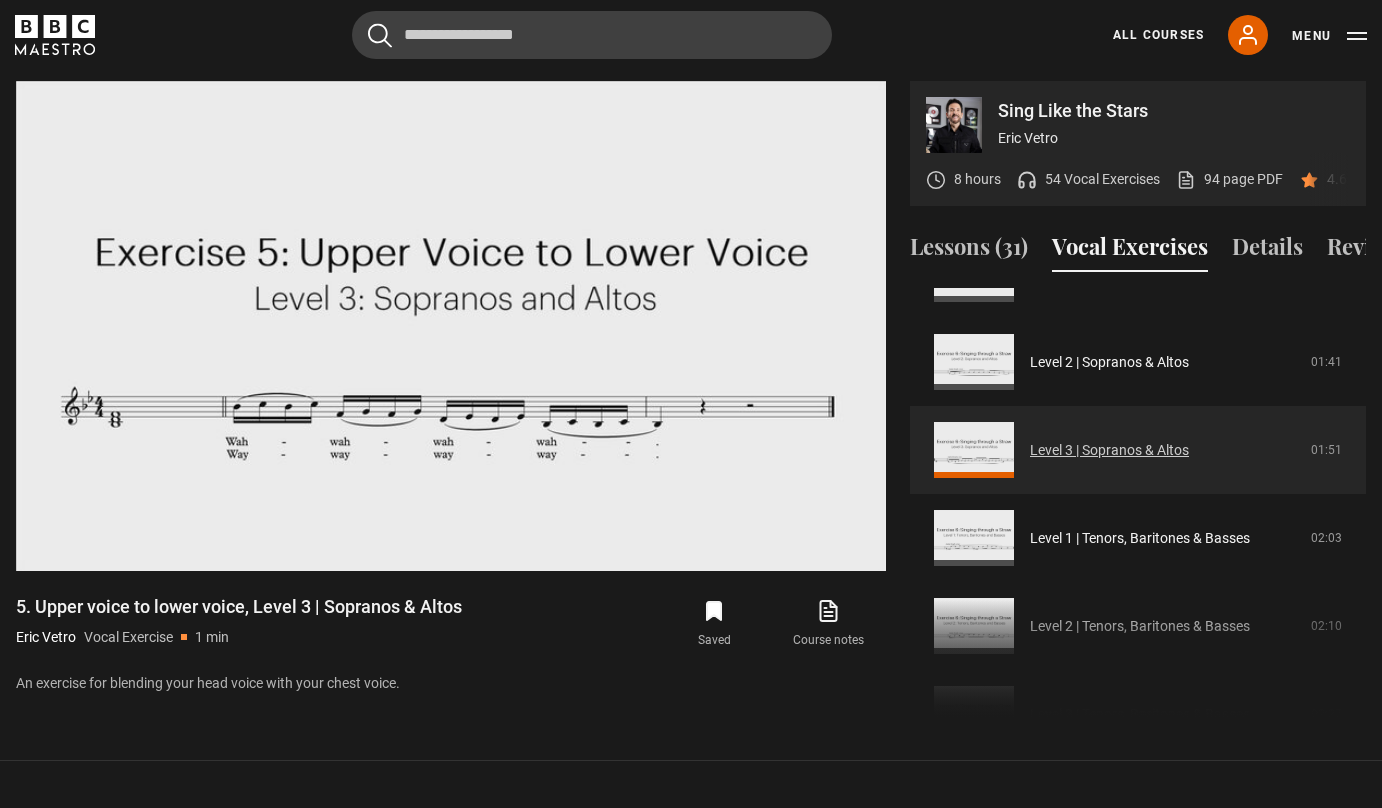 click on "Level 3 | Sopranos & Altos" at bounding box center (1109, 450) 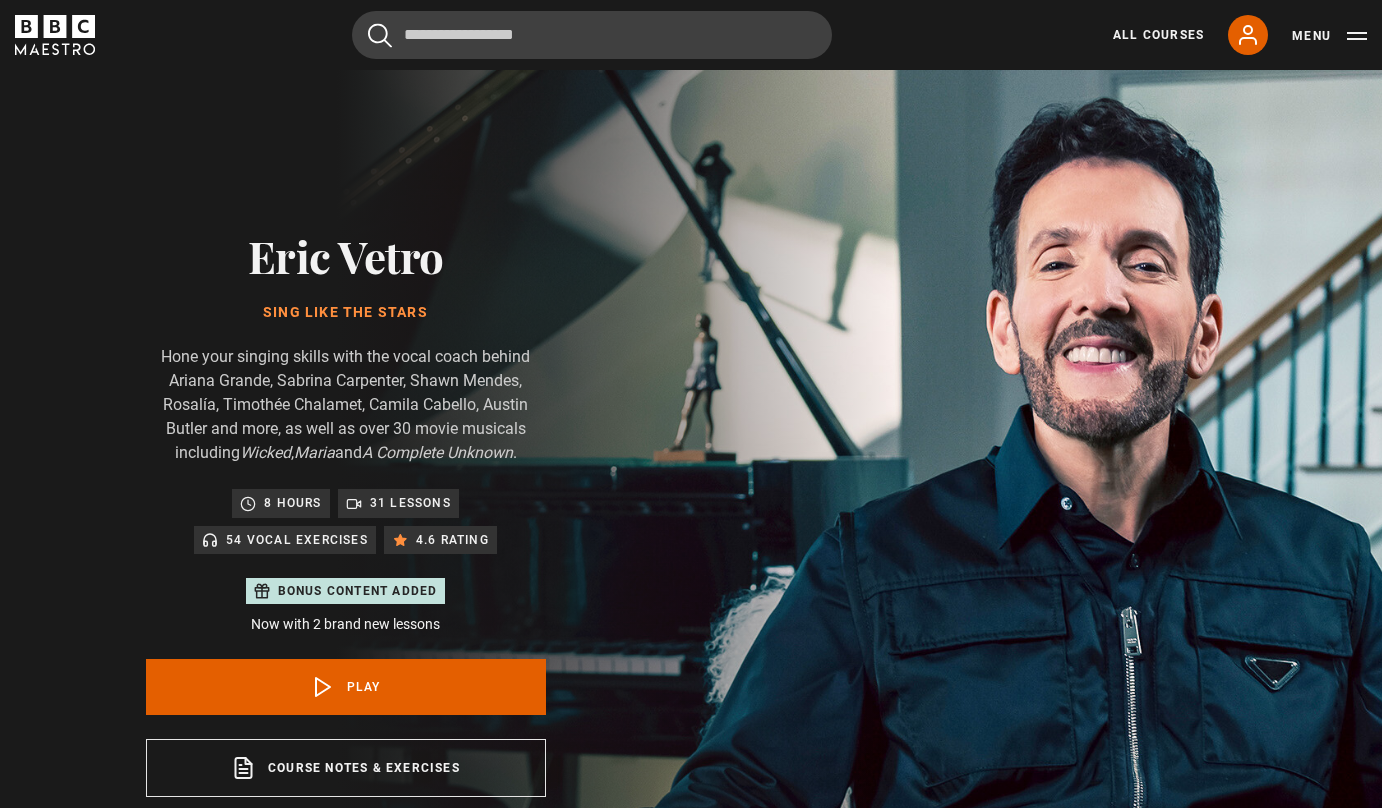 scroll, scrollTop: 956, scrollLeft: 0, axis: vertical 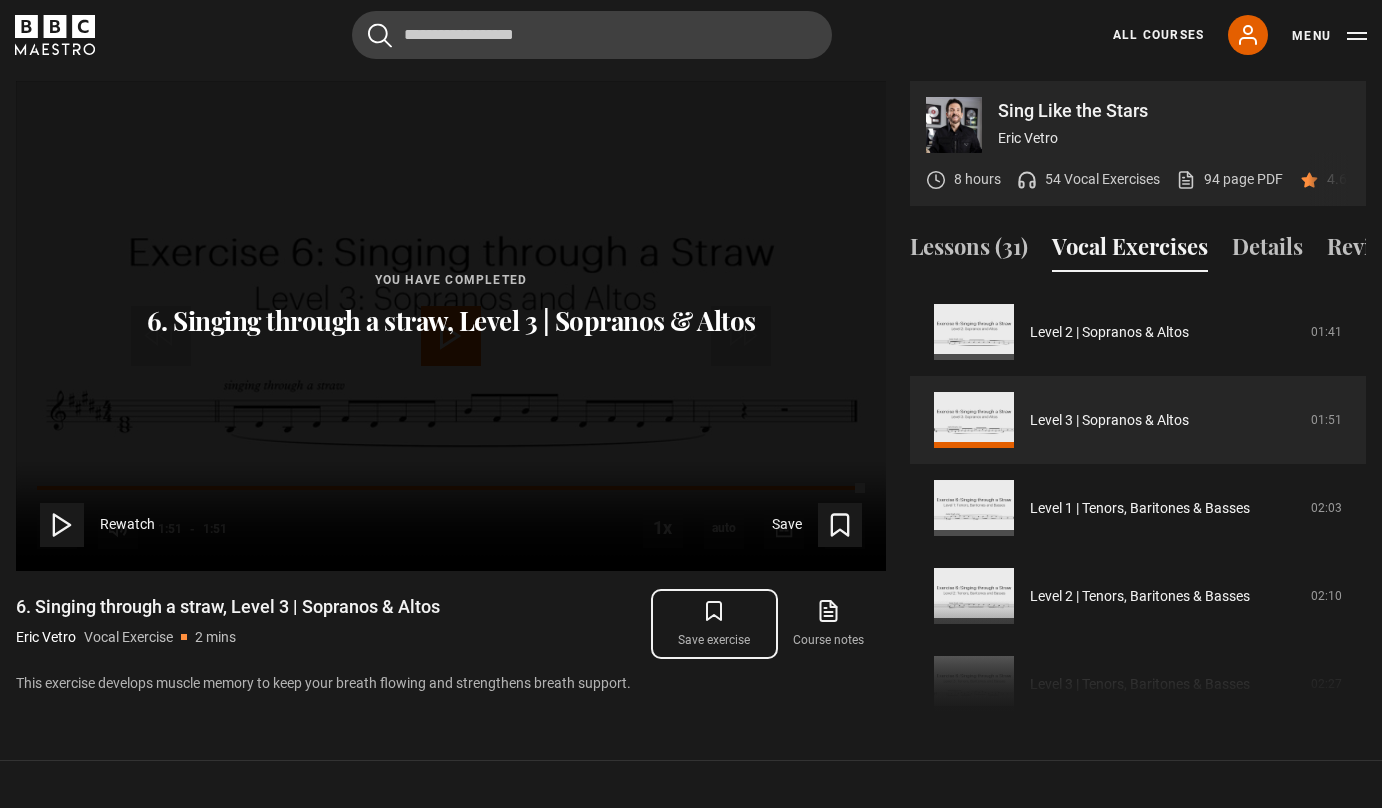 click 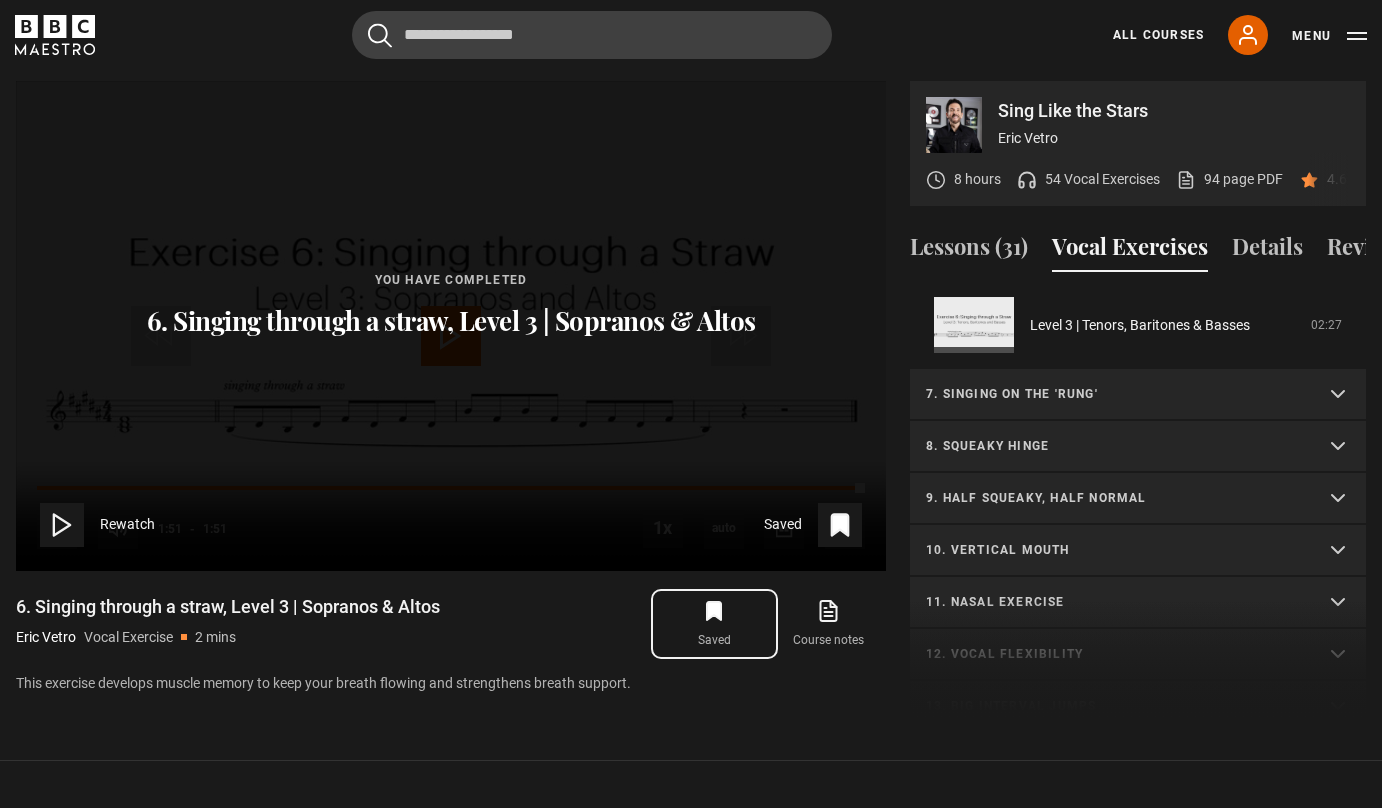 scroll, scrollTop: 762, scrollLeft: 0, axis: vertical 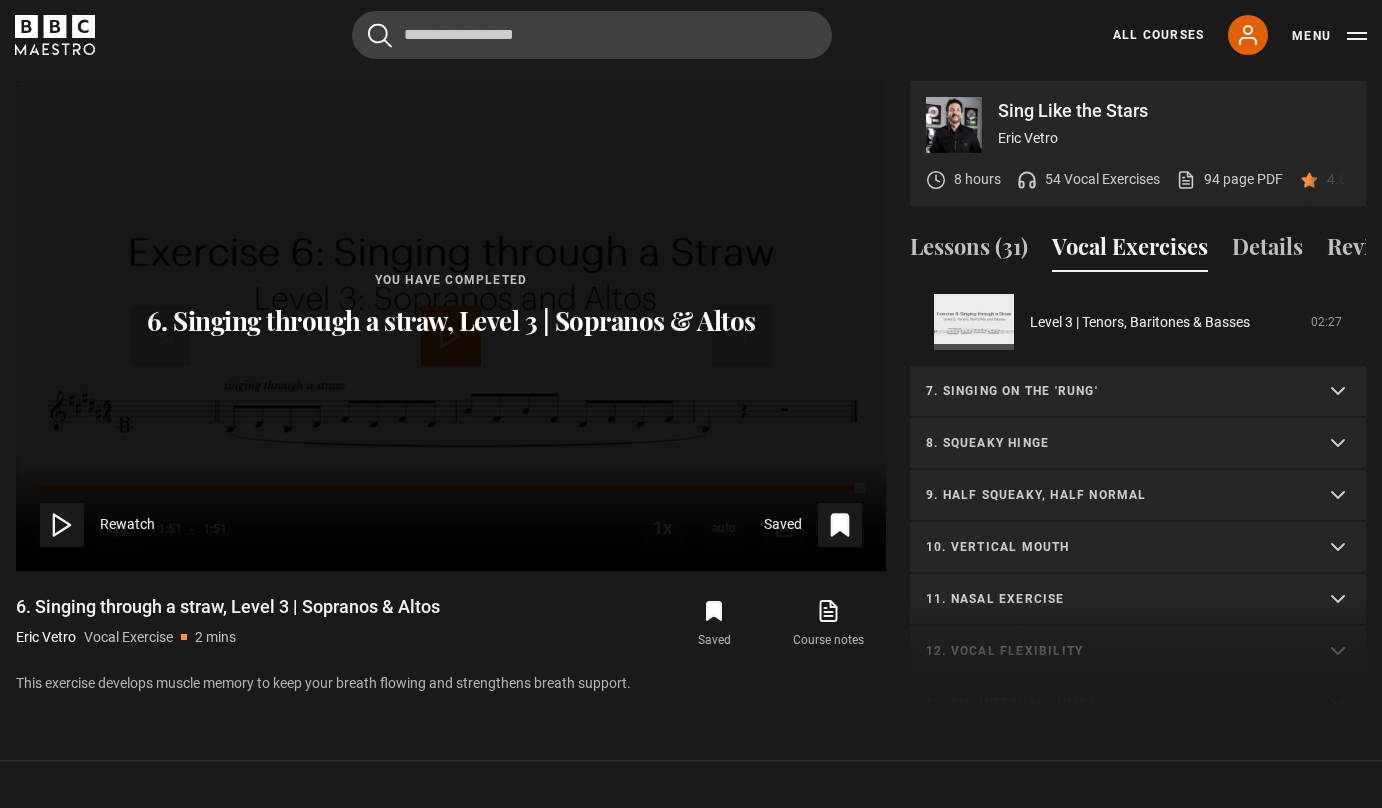 click on "7. Singing on the 'rung'" at bounding box center [1138, 392] 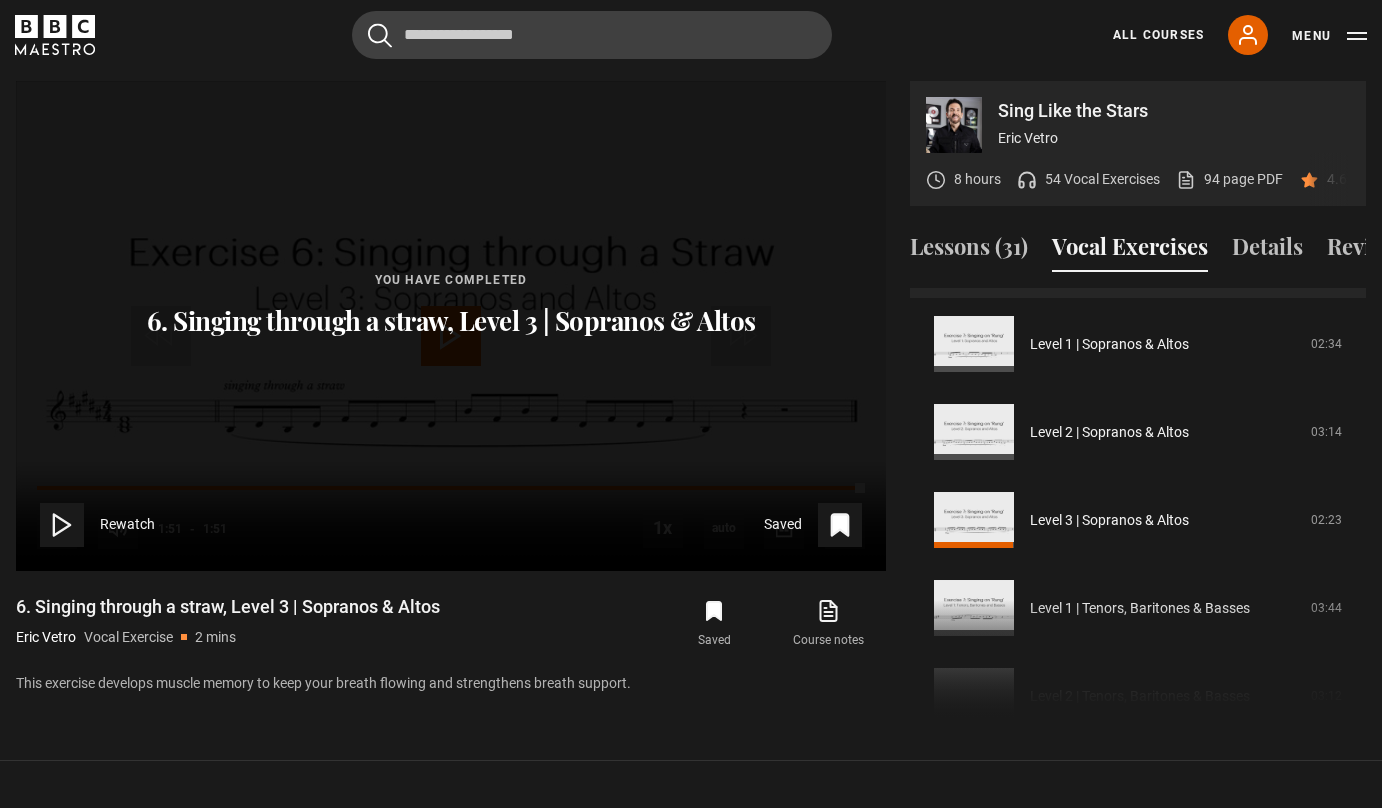 scroll, scrollTop: 919, scrollLeft: 0, axis: vertical 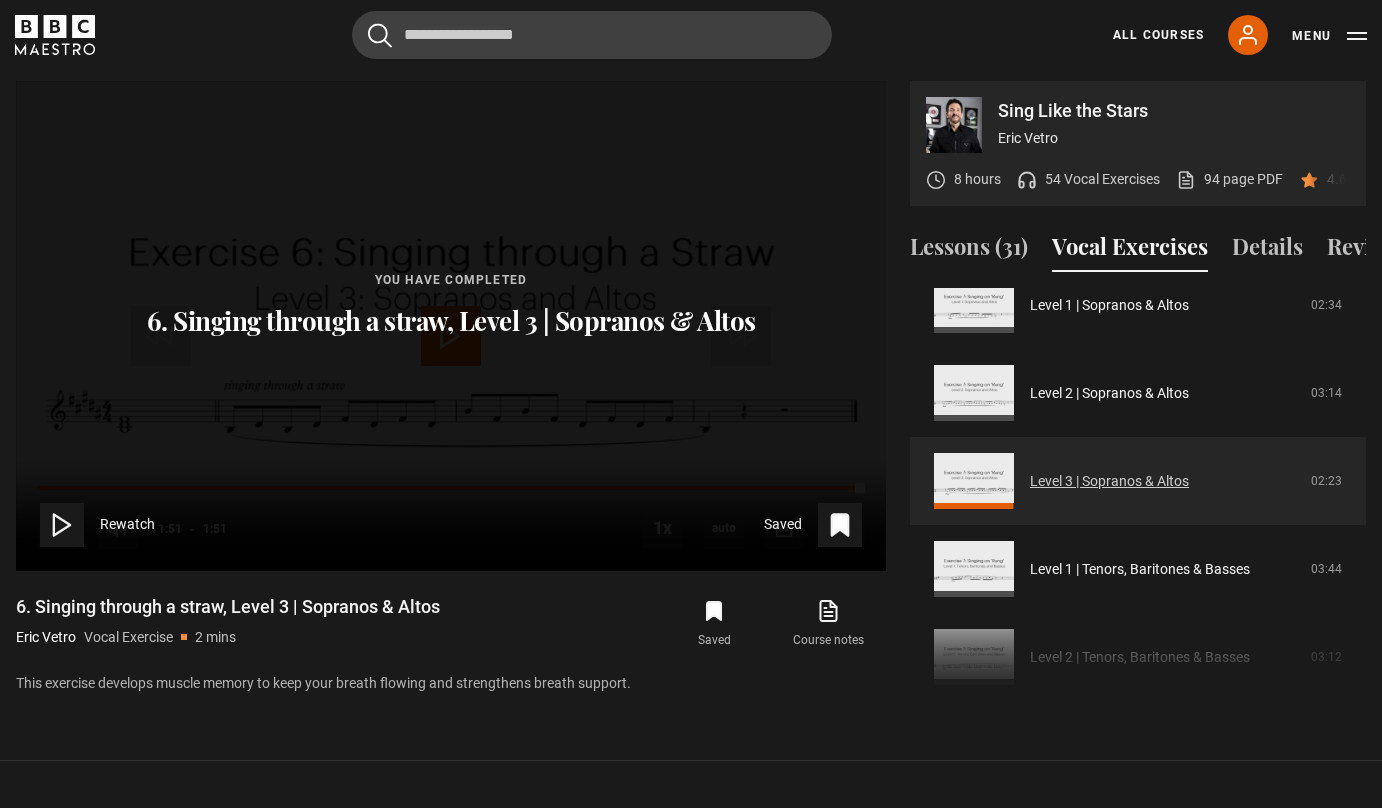 click on "Level 3 | Sopranos & Altos" at bounding box center (1109, 481) 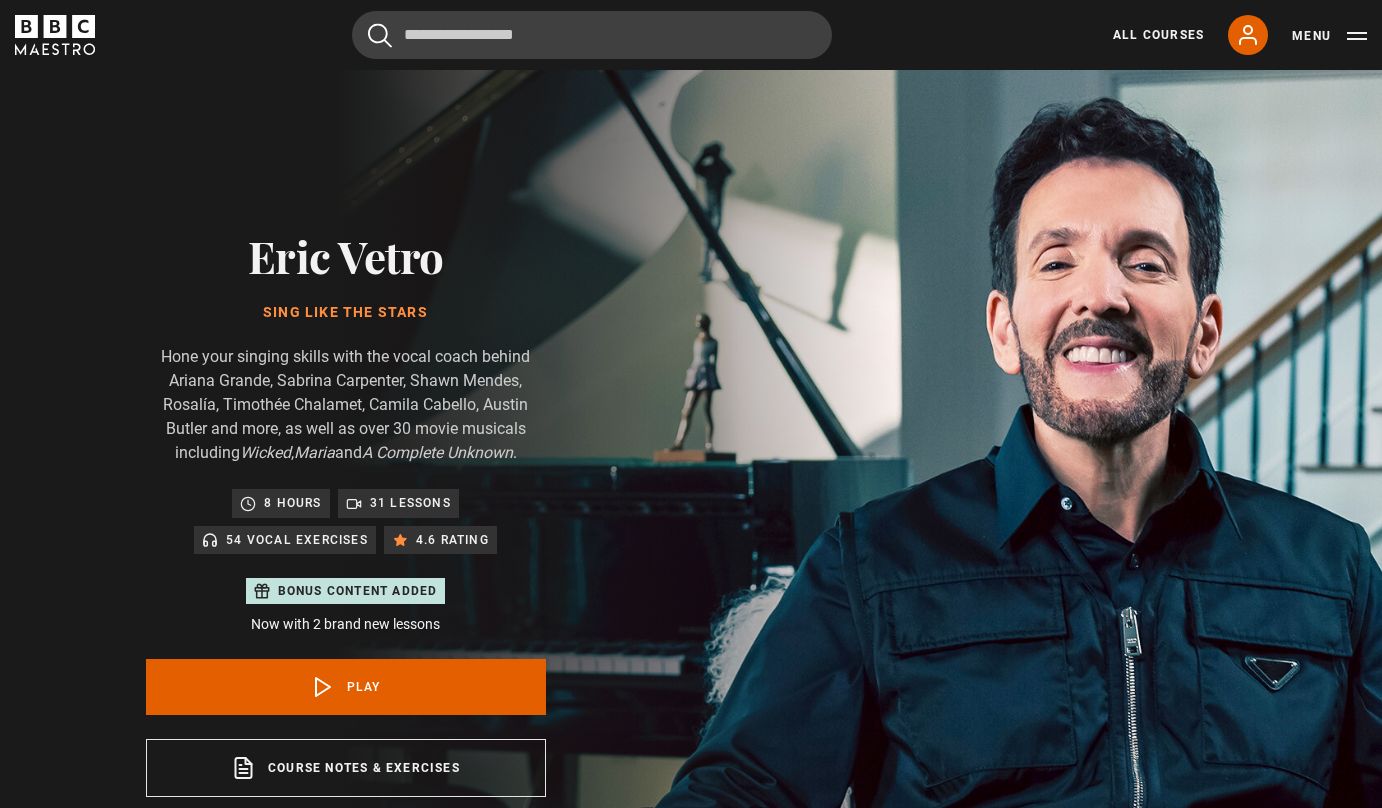 scroll, scrollTop: 956, scrollLeft: 0, axis: vertical 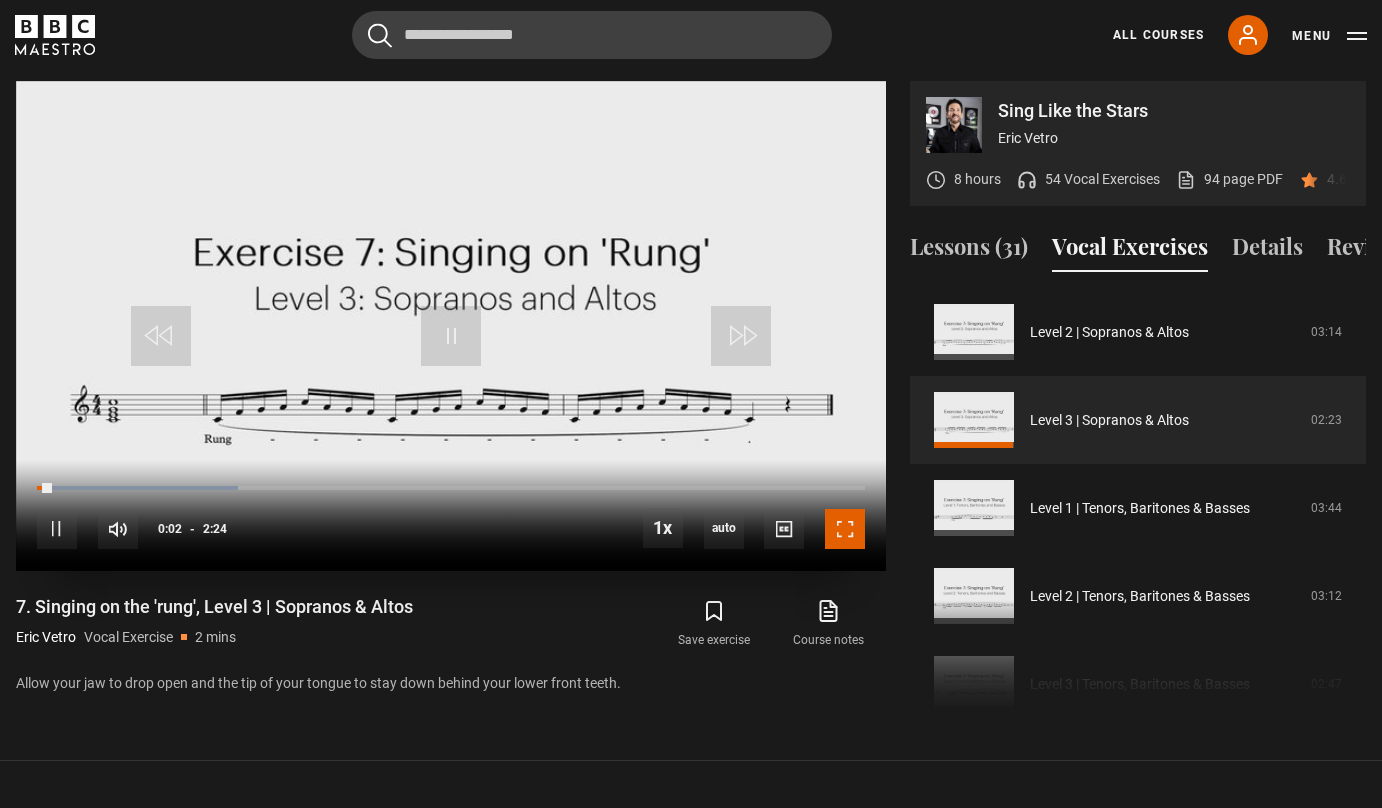 click at bounding box center [845, 529] 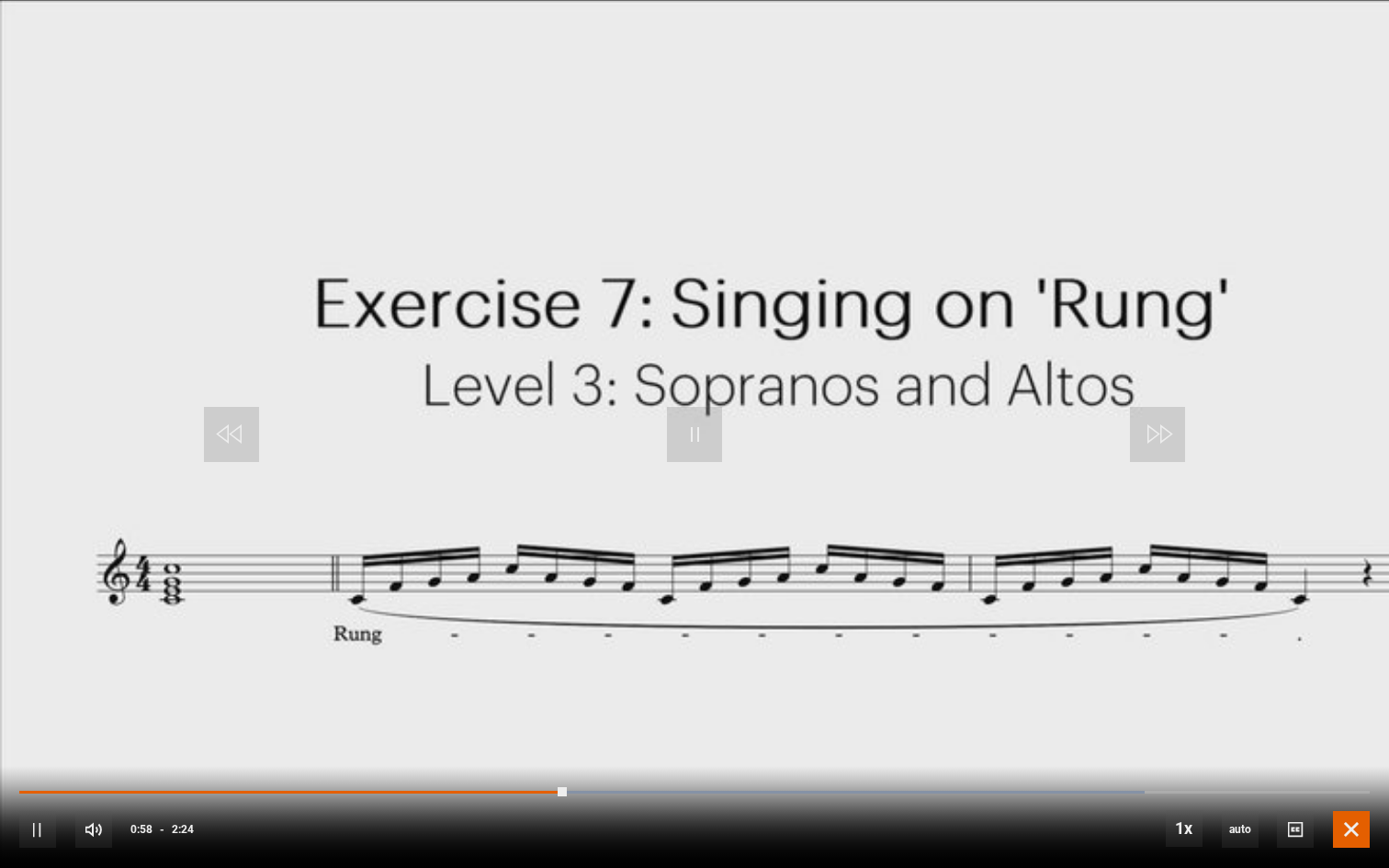 click at bounding box center (1351, 829) 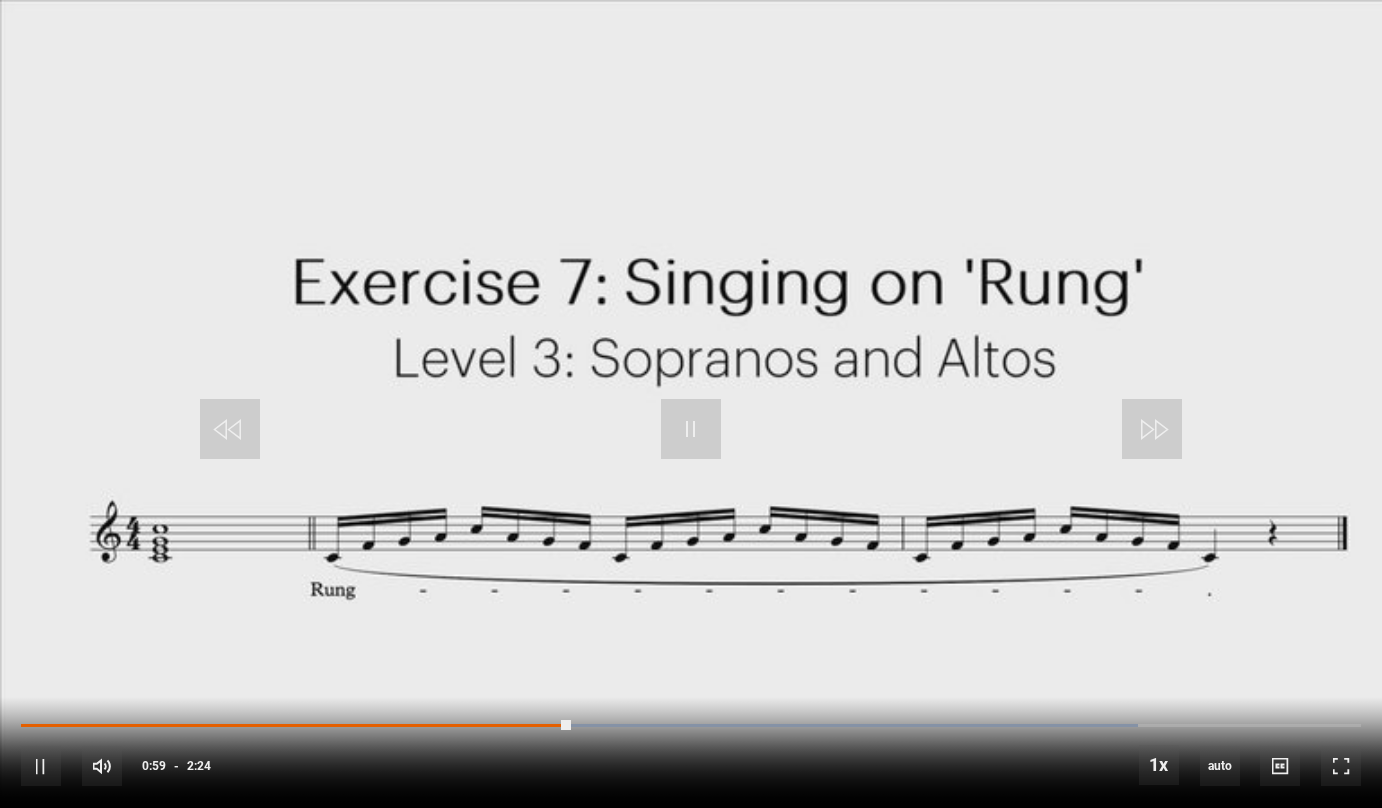 scroll, scrollTop: 856, scrollLeft: 0, axis: vertical 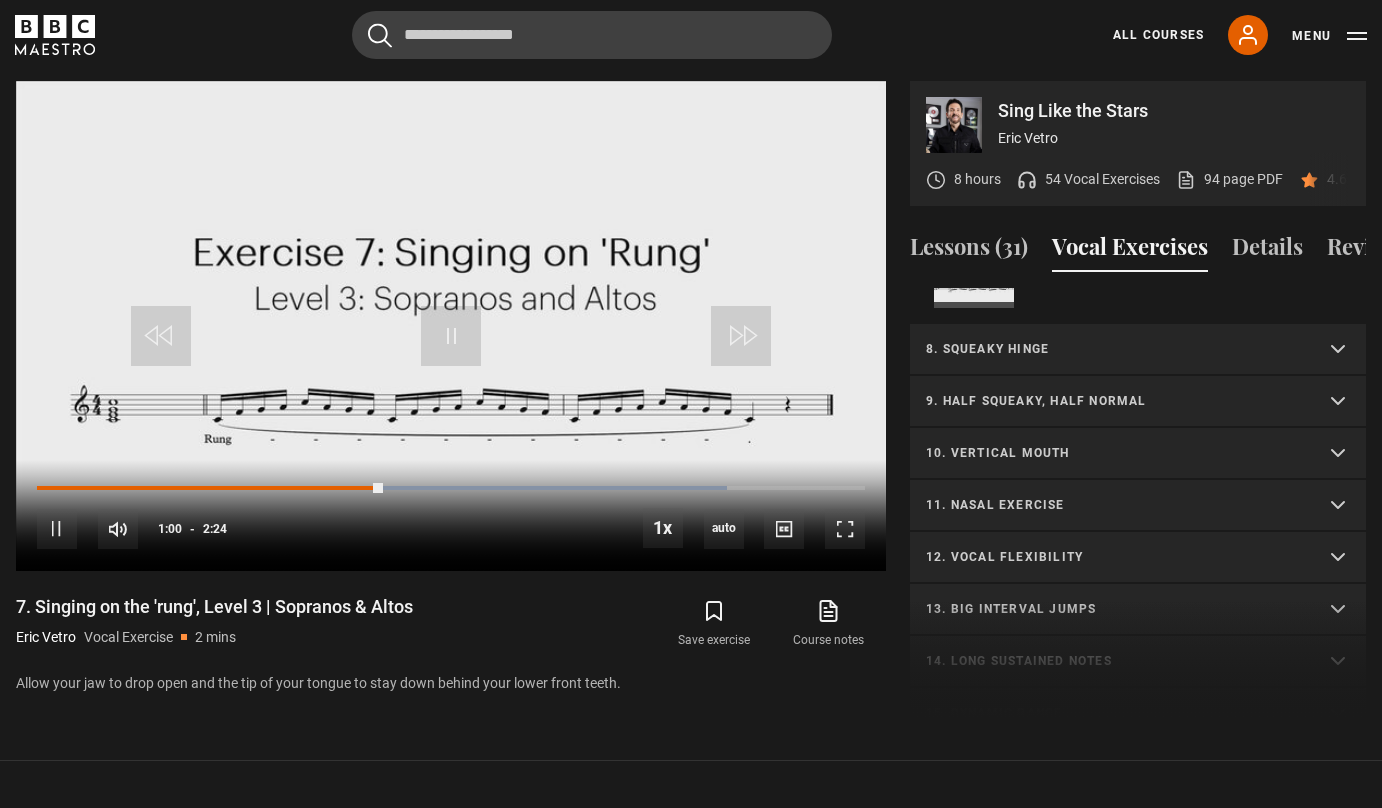 click on "8. Squeaky hinge" at bounding box center (1114, 349) 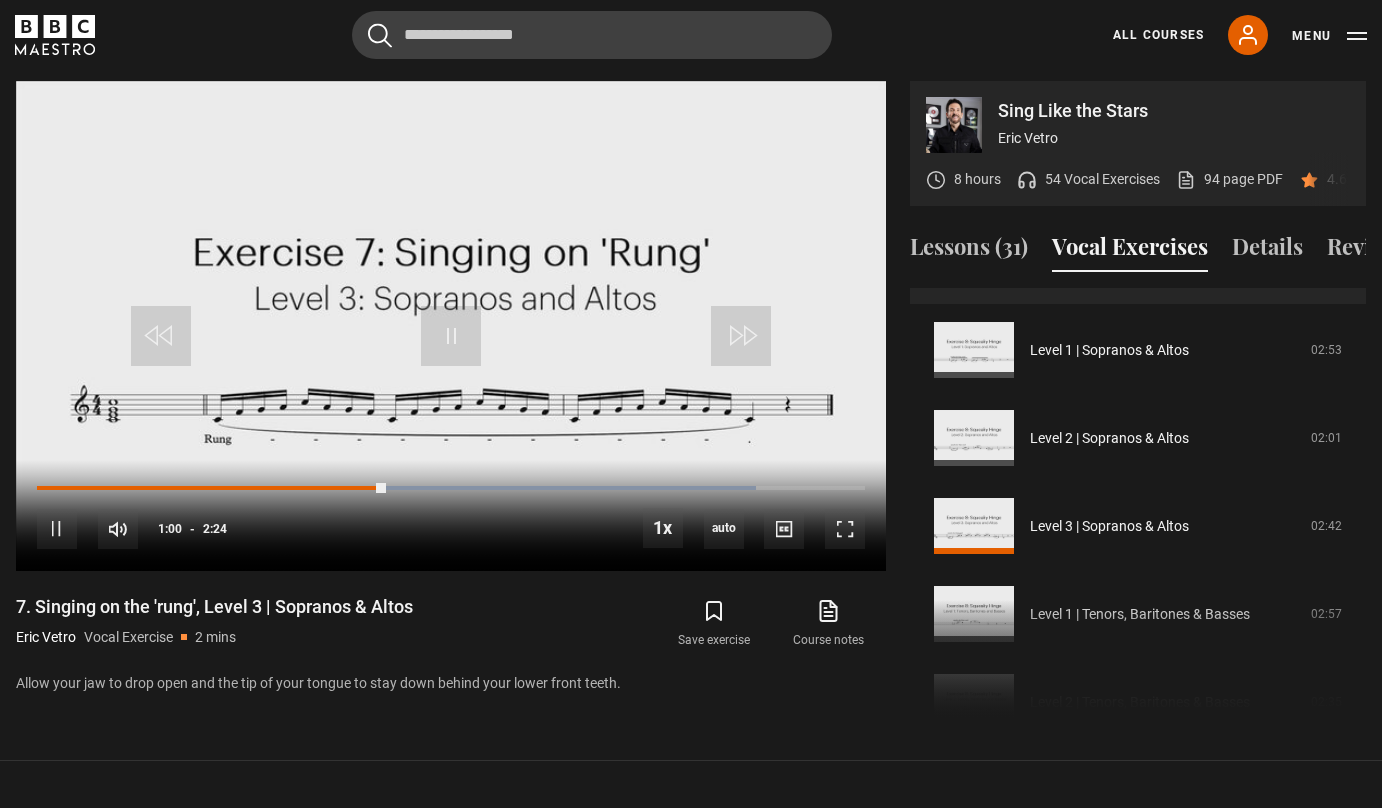 scroll, scrollTop: 1007, scrollLeft: 0, axis: vertical 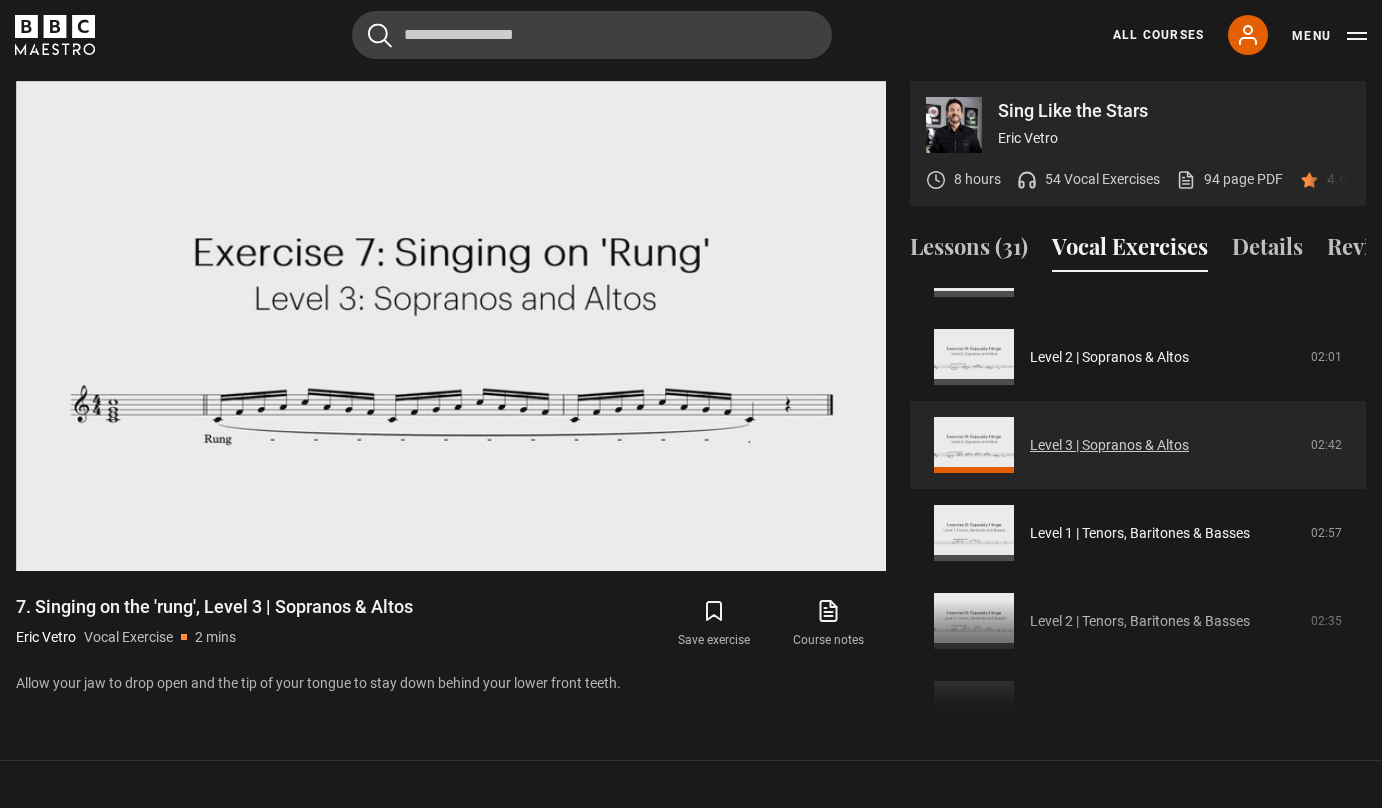 click on "Level 3 | Sopranos & Altos" at bounding box center [1109, 445] 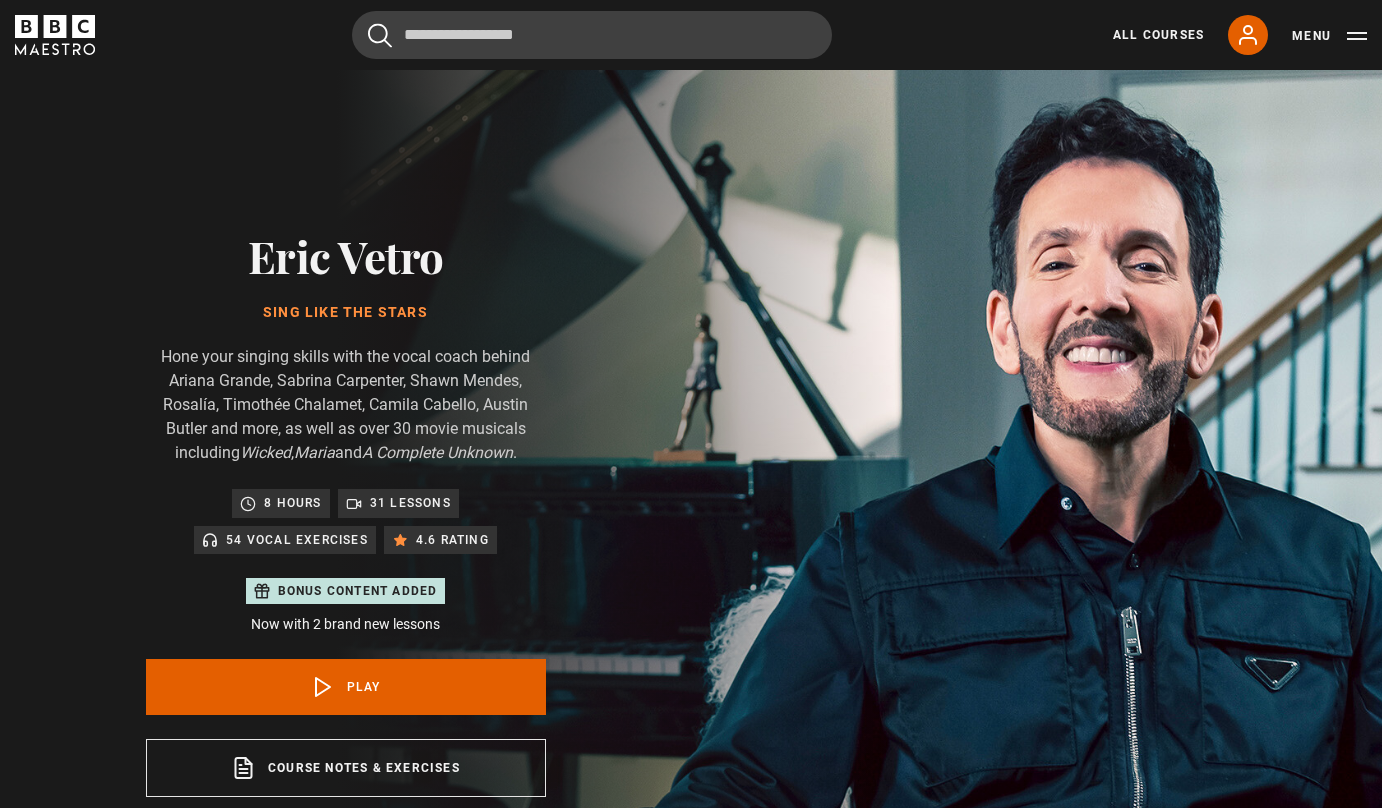 scroll, scrollTop: 956, scrollLeft: 0, axis: vertical 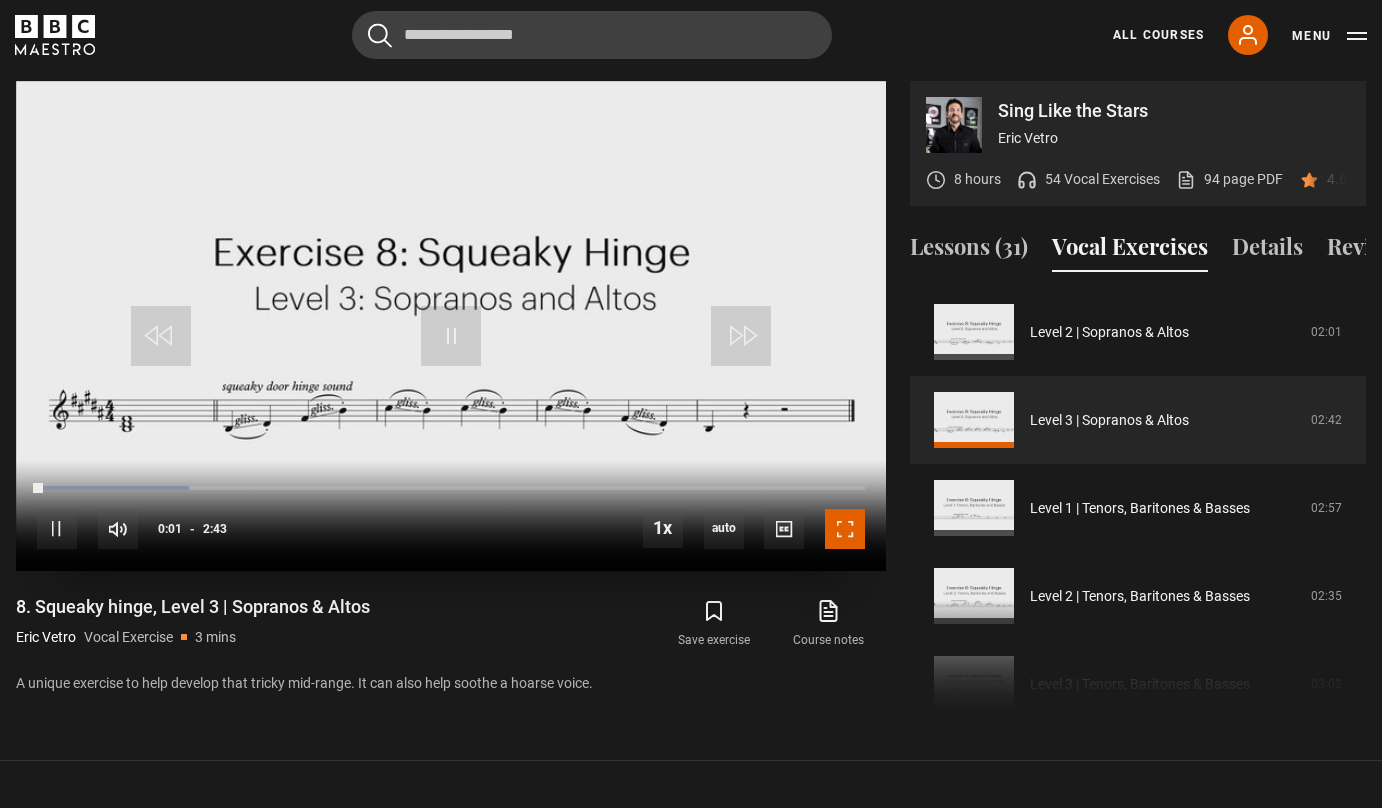 click at bounding box center (845, 529) 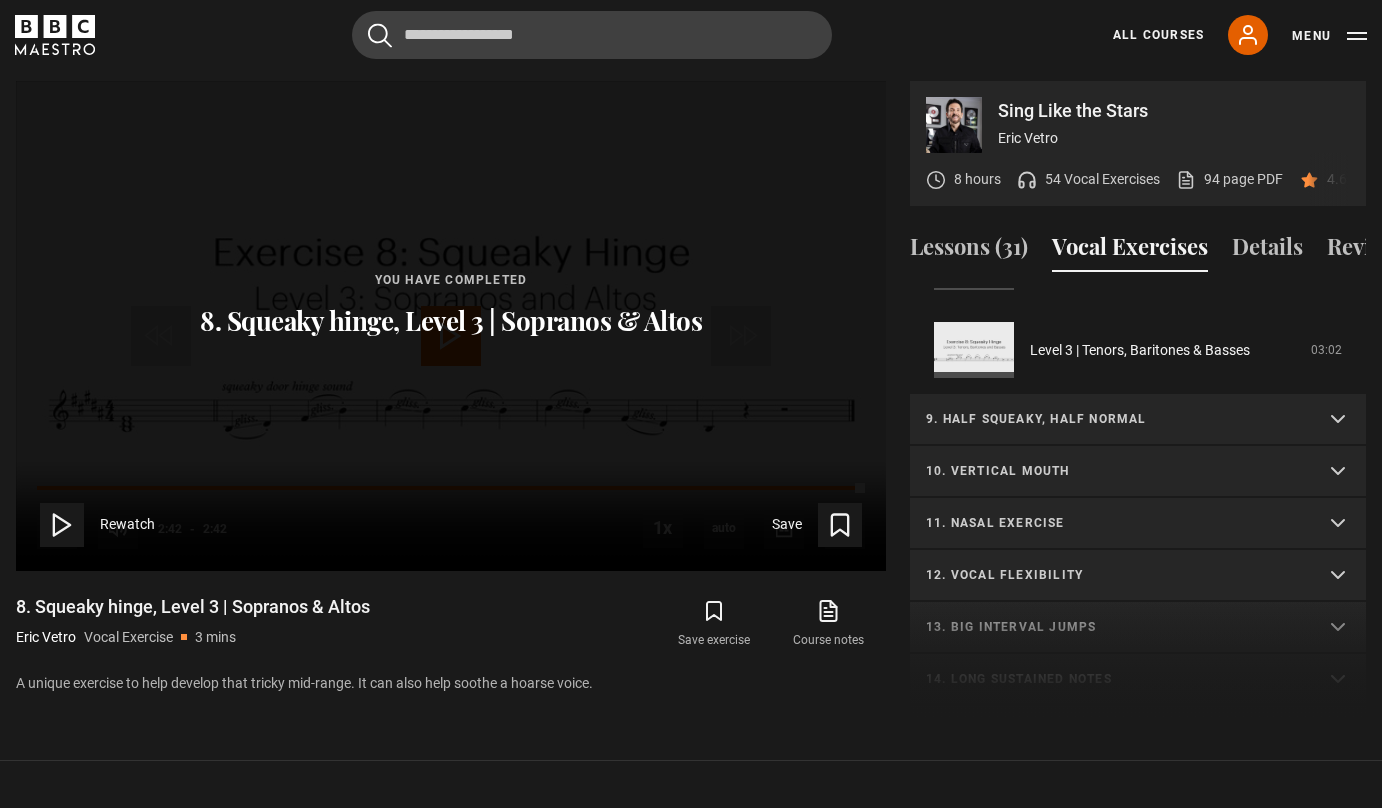 scroll, scrollTop: 828, scrollLeft: 0, axis: vertical 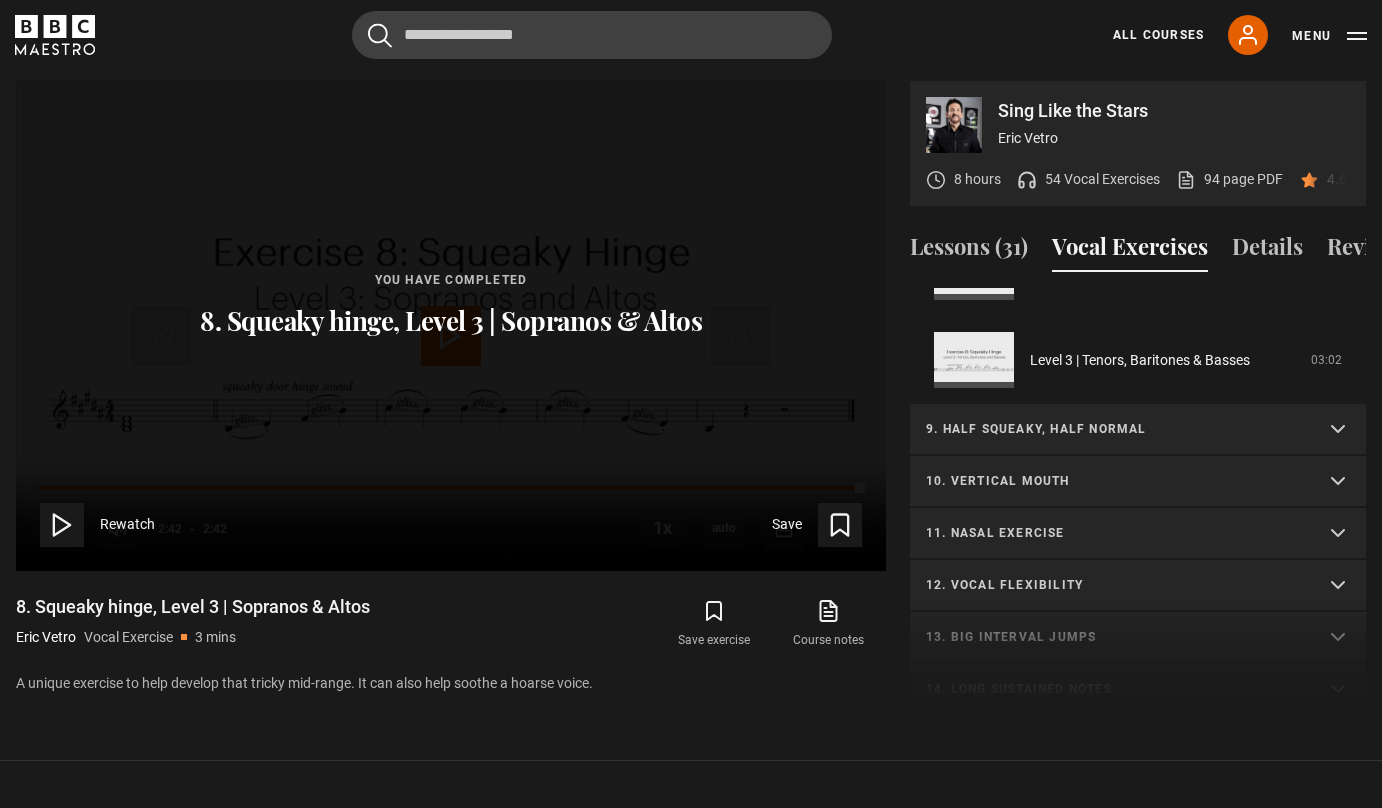 click on "9. Half squeaky, half normal" at bounding box center (1138, 430) 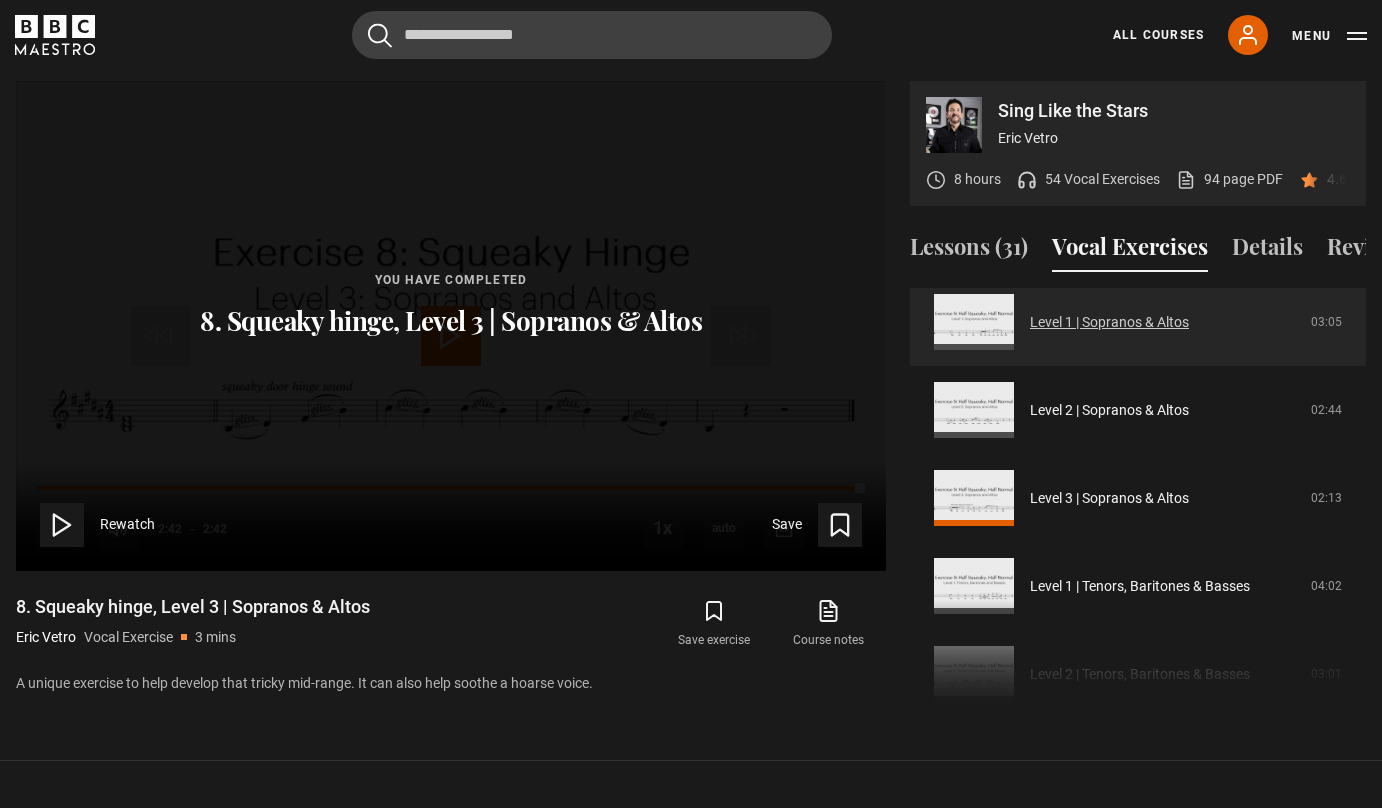 scroll, scrollTop: 1015, scrollLeft: 0, axis: vertical 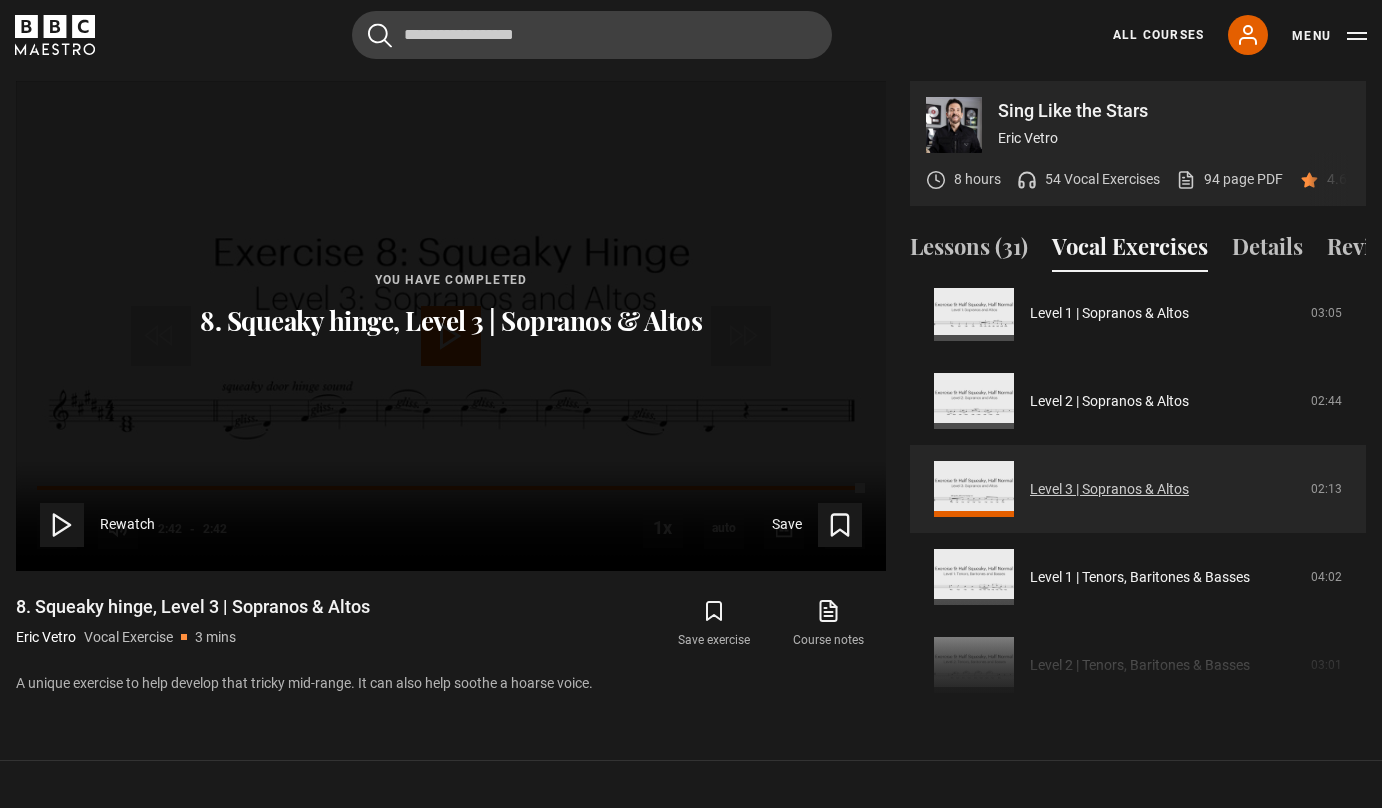 click on "Level 3 | Sopranos & Altos" at bounding box center [1109, 489] 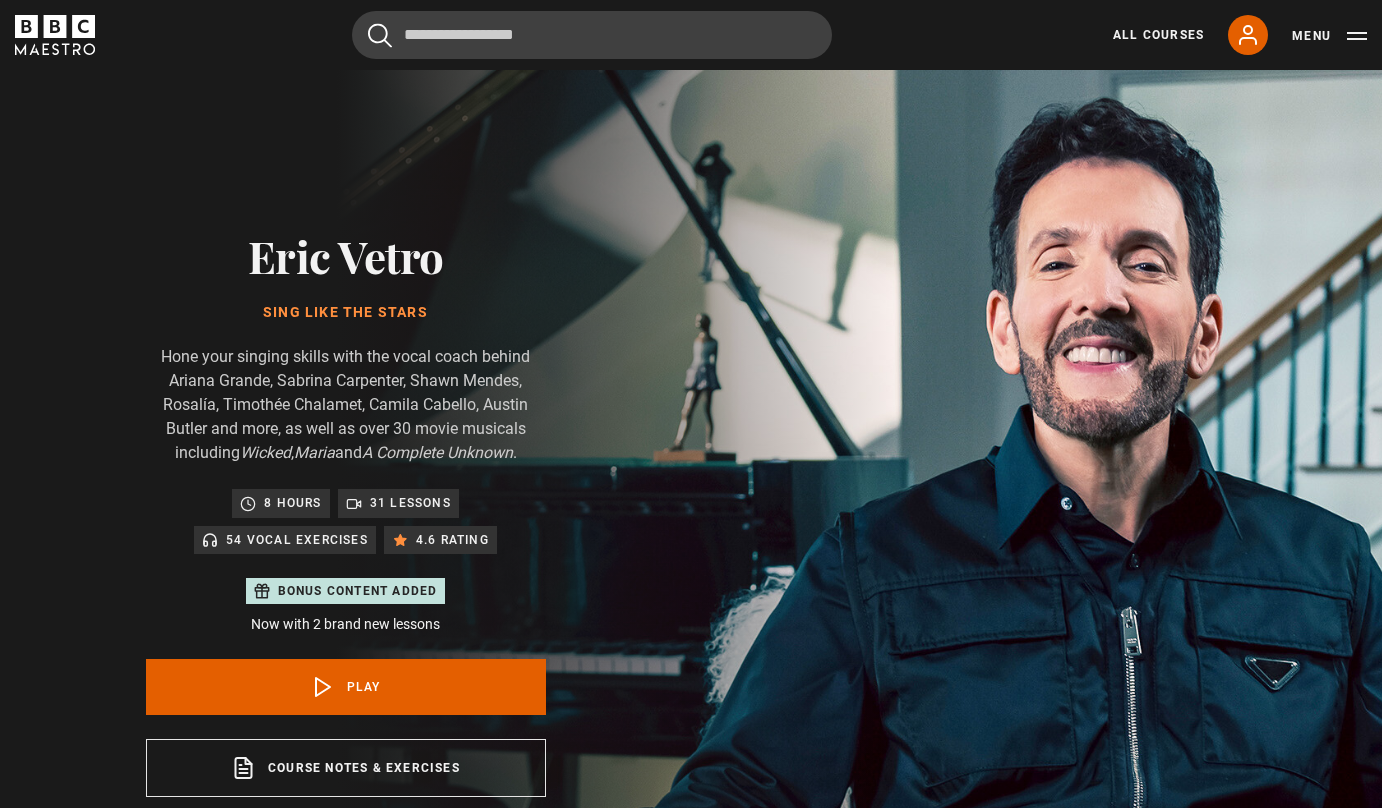 scroll, scrollTop: 956, scrollLeft: 0, axis: vertical 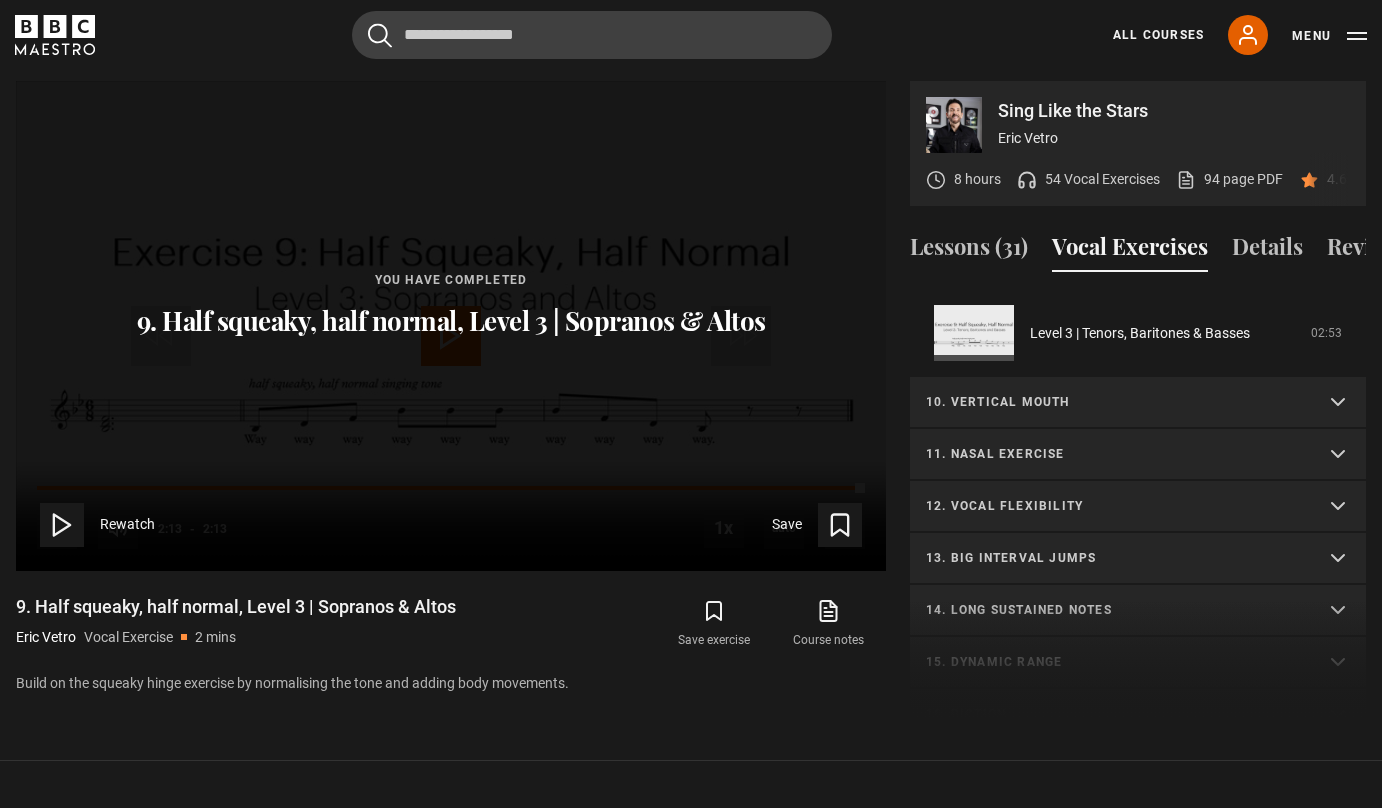 click on "10. Vertical mouth" at bounding box center (1138, 403) 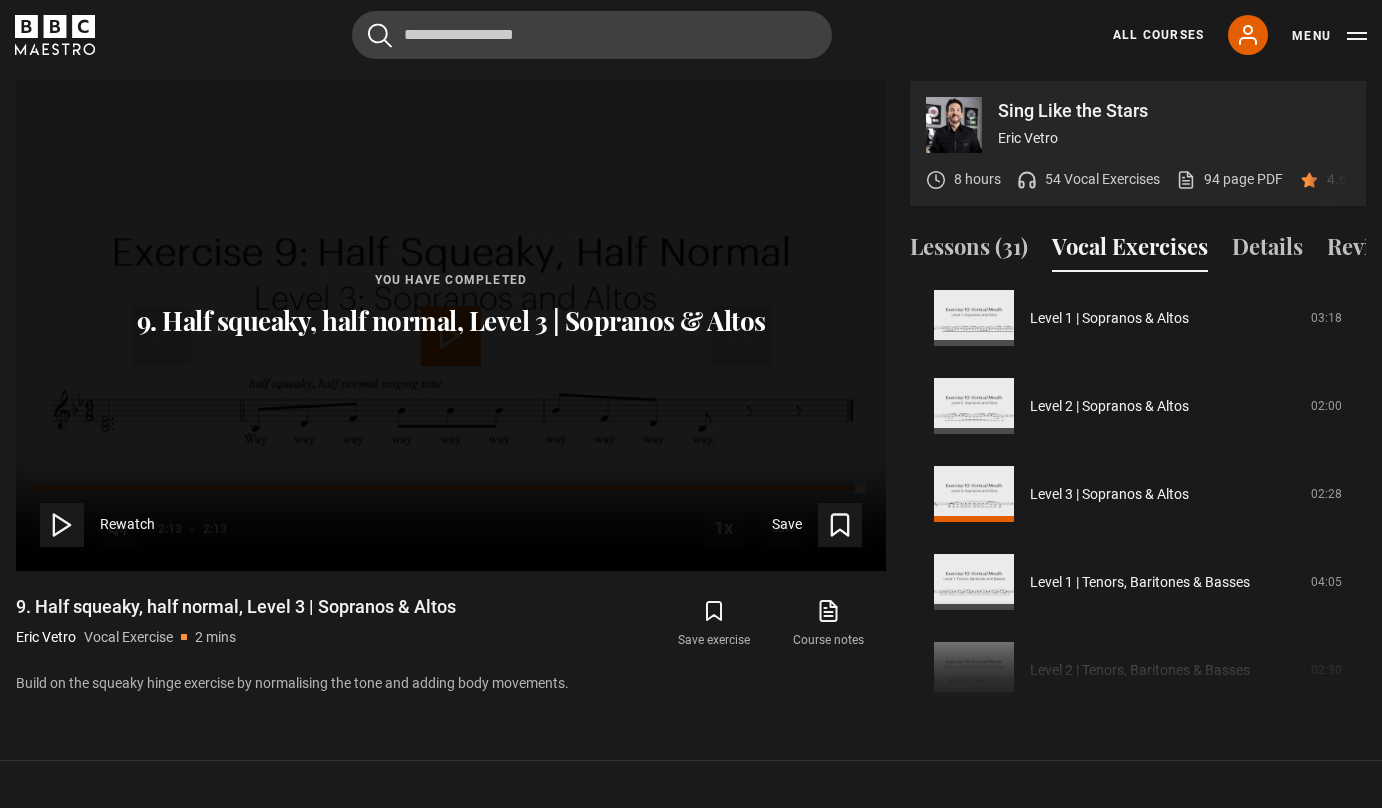 scroll, scrollTop: 1088, scrollLeft: 0, axis: vertical 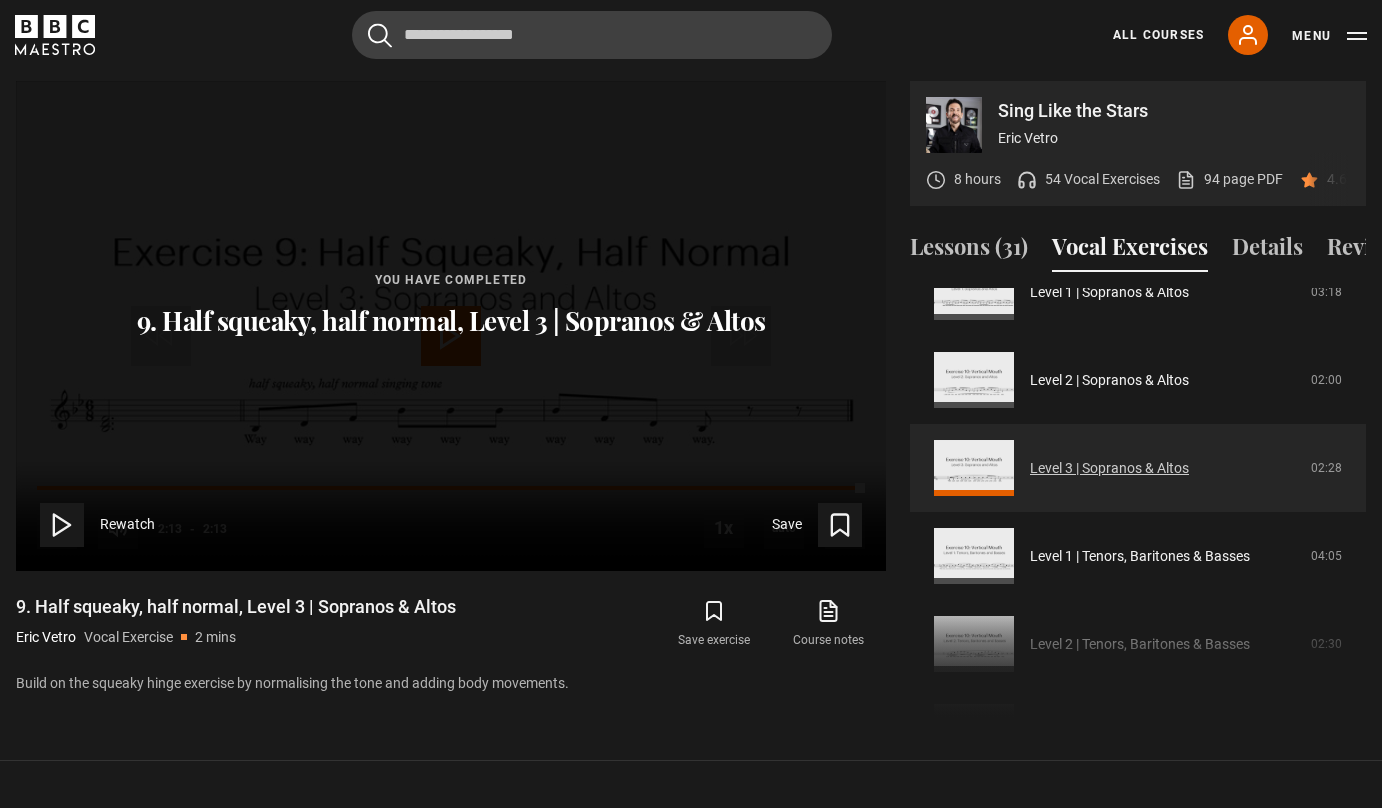 click on "Level 3 | Sopranos & Altos" at bounding box center (1109, 468) 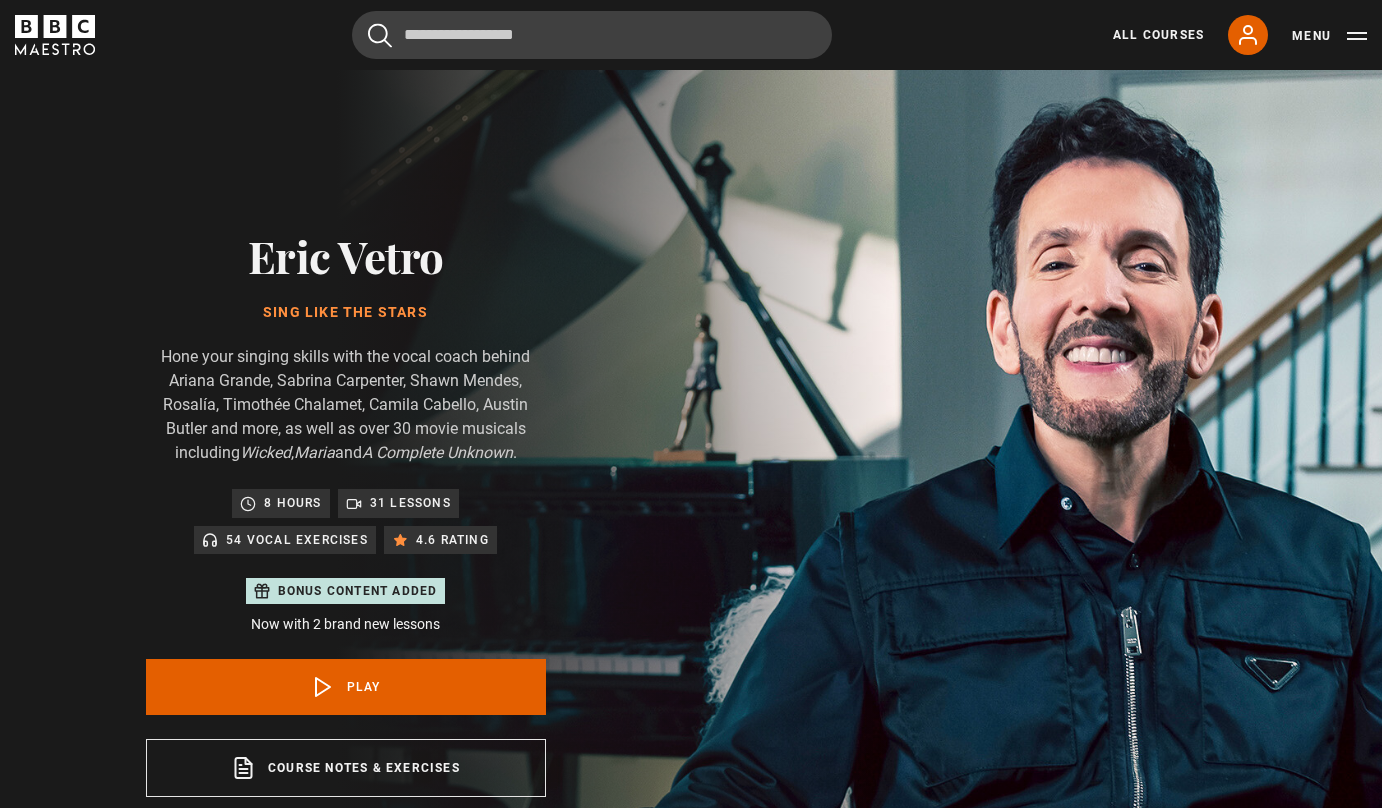 scroll, scrollTop: 956, scrollLeft: 0, axis: vertical 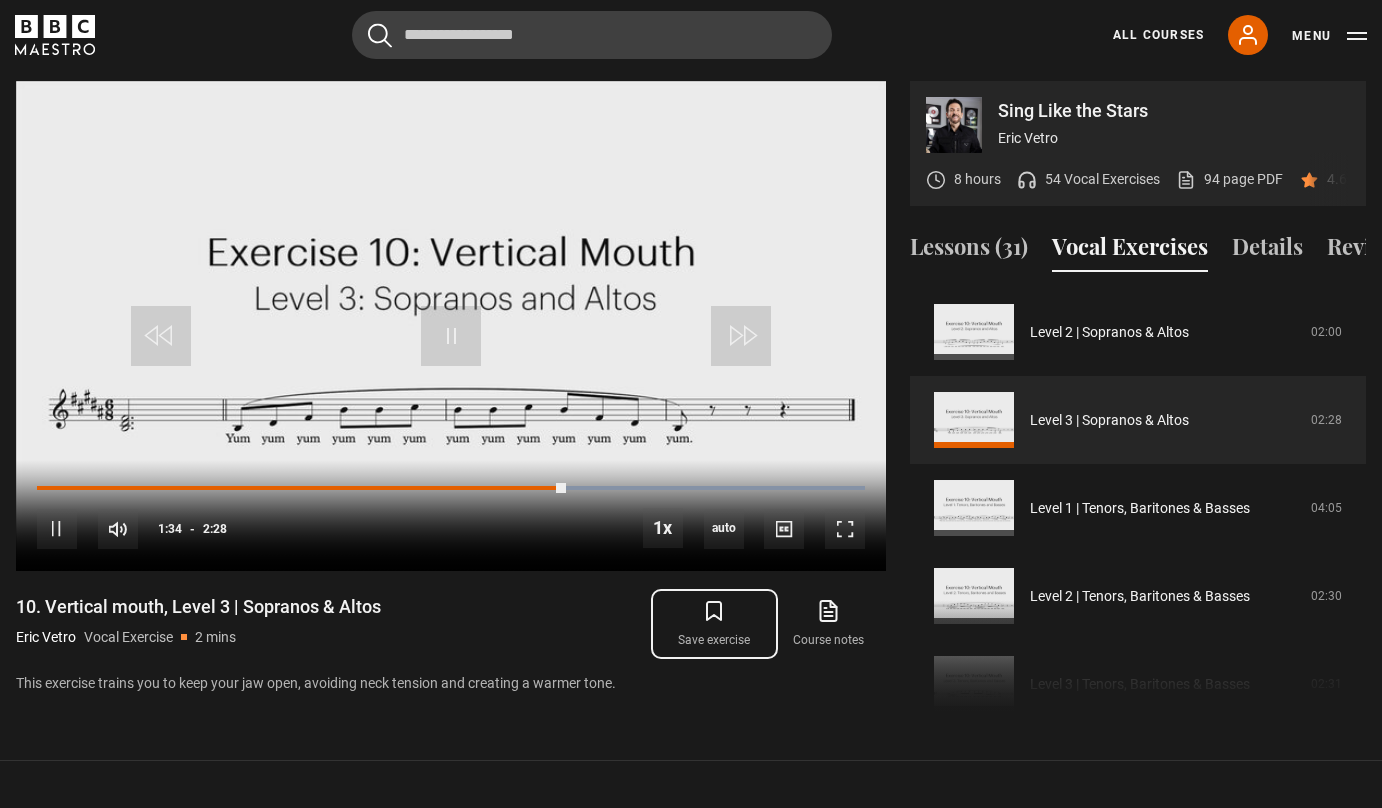 click 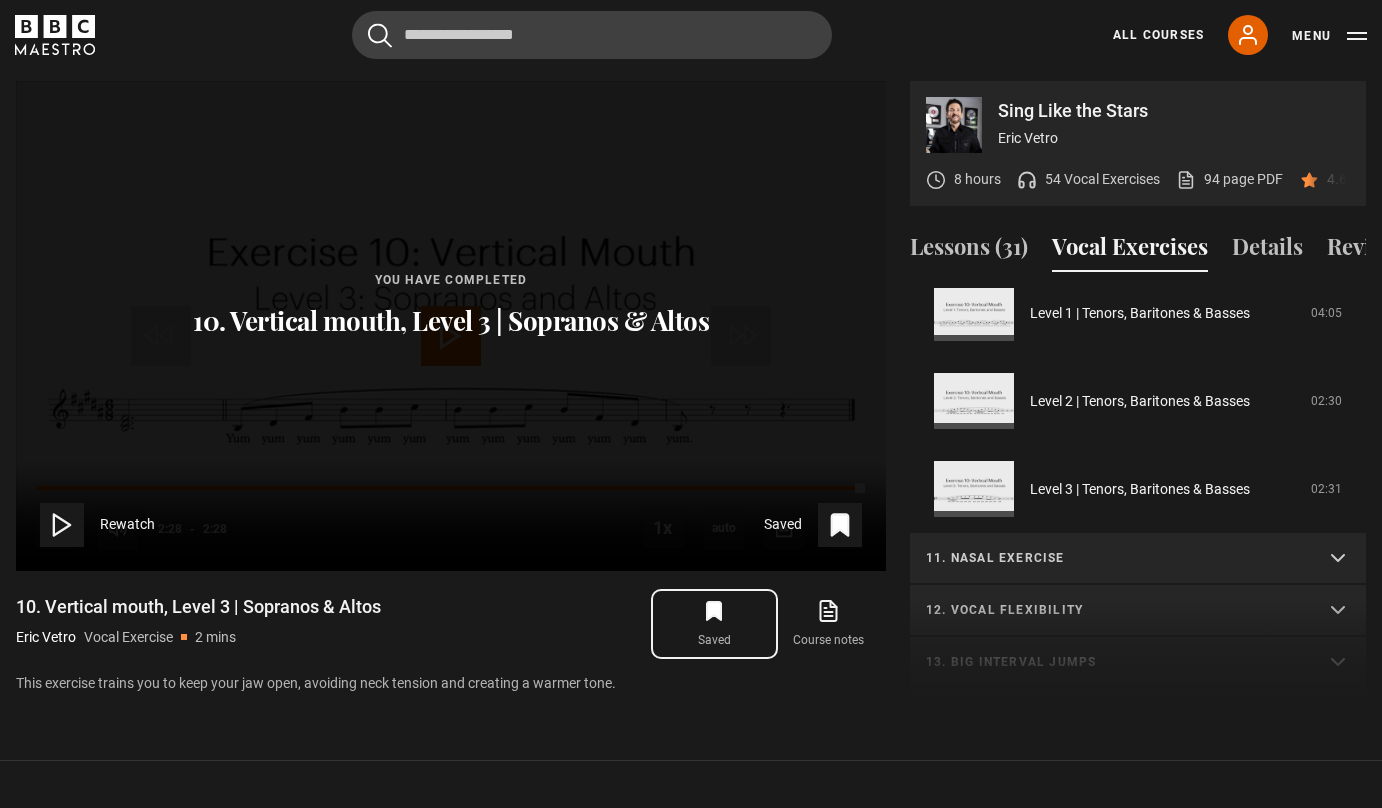scroll, scrollTop: 1032, scrollLeft: 0, axis: vertical 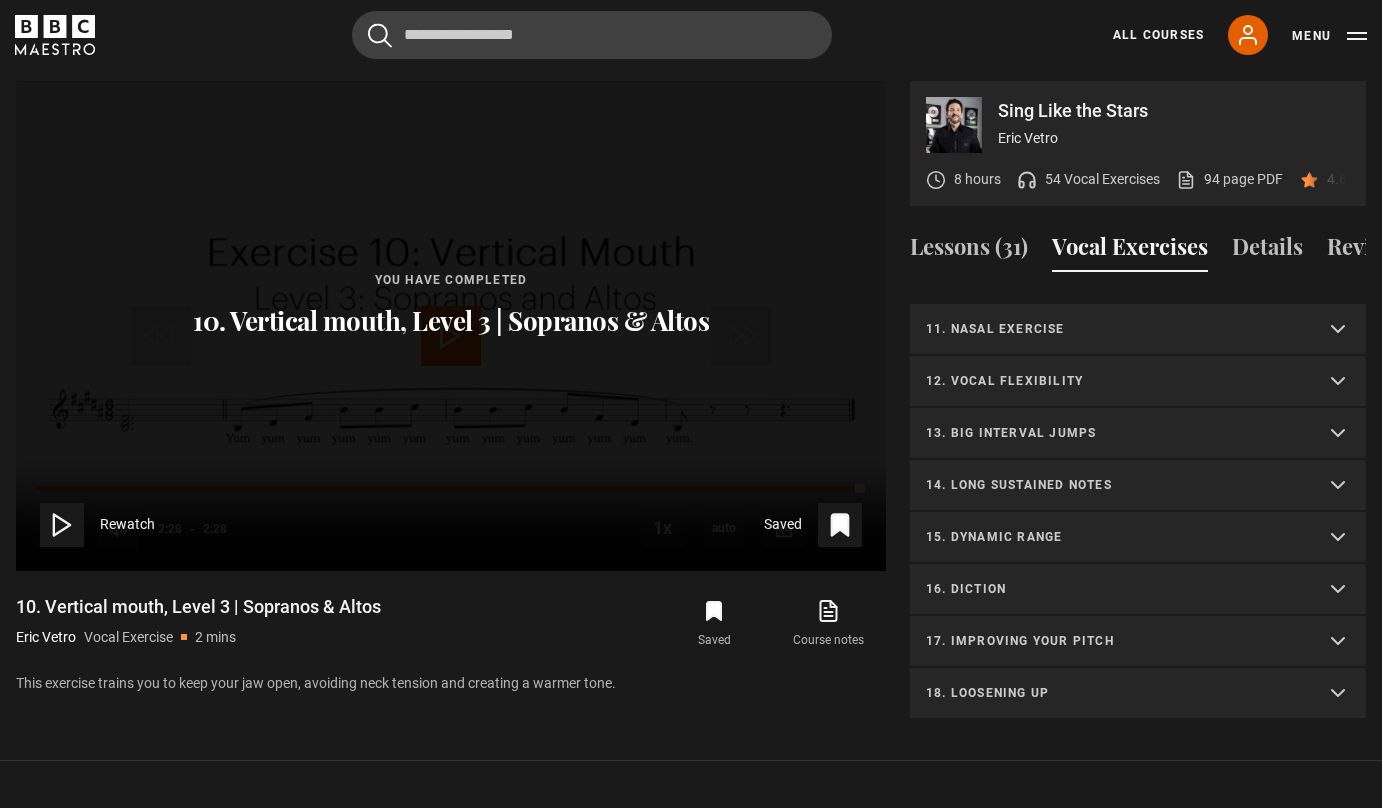 click on "11. Nasal exercise" at bounding box center (1114, 329) 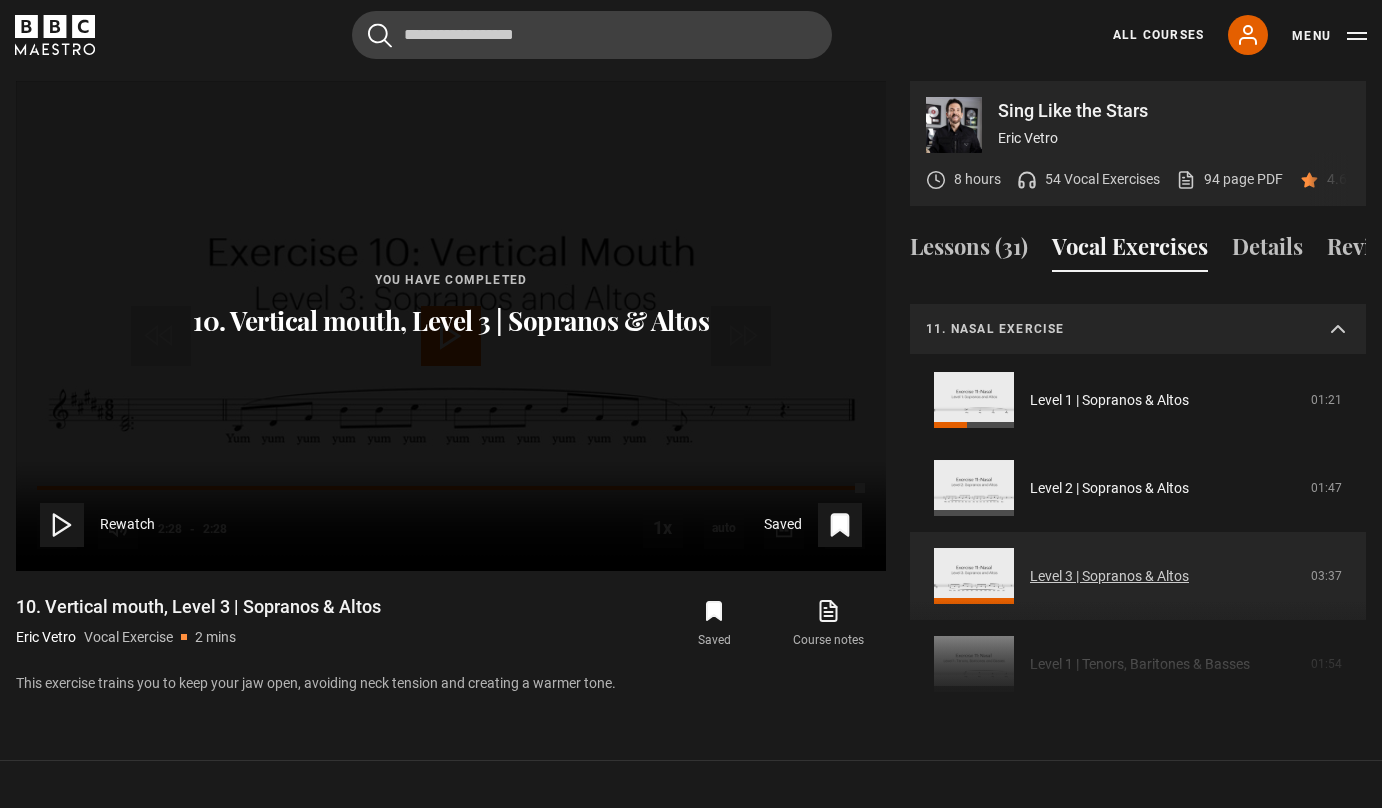 click on "Level 3 | Sopranos & Altos" at bounding box center [1109, 576] 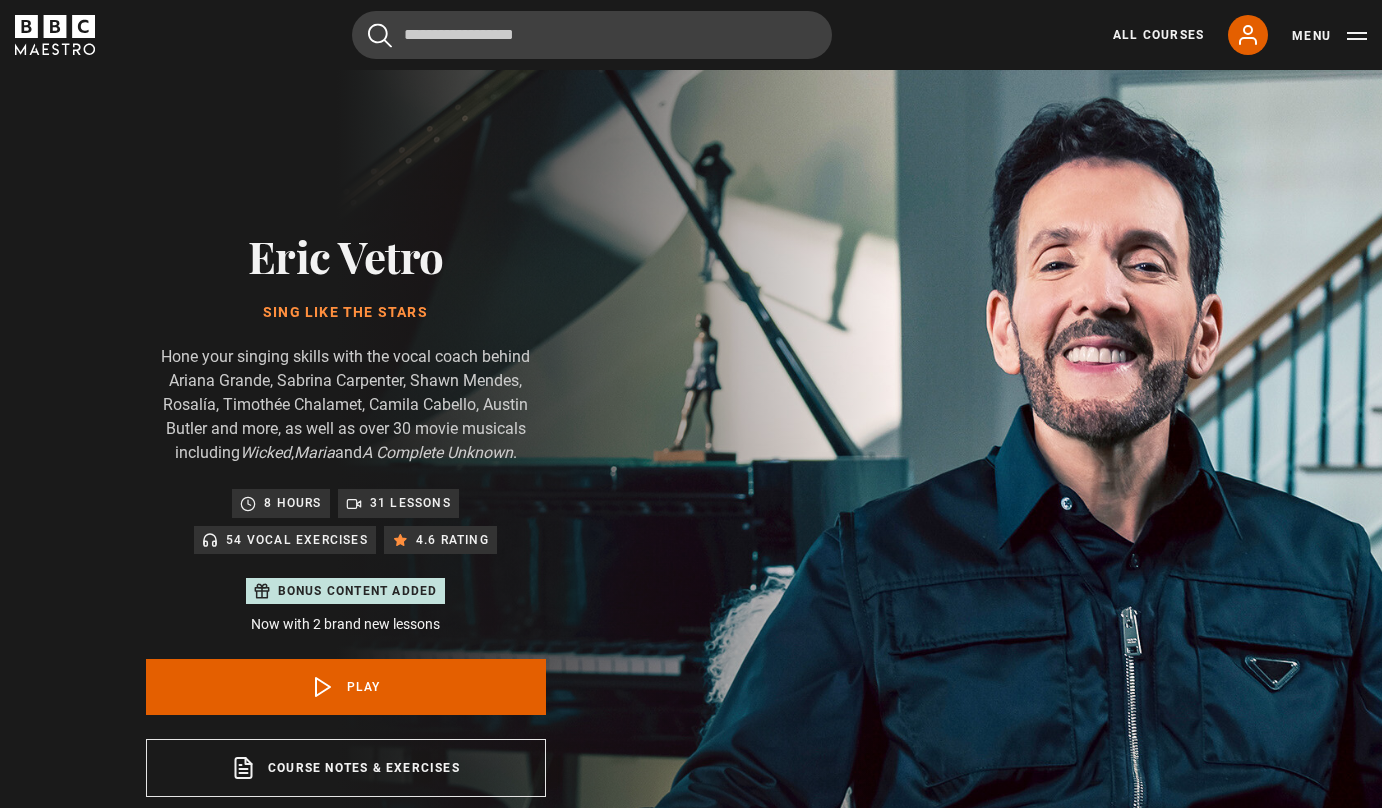 scroll, scrollTop: 956, scrollLeft: 0, axis: vertical 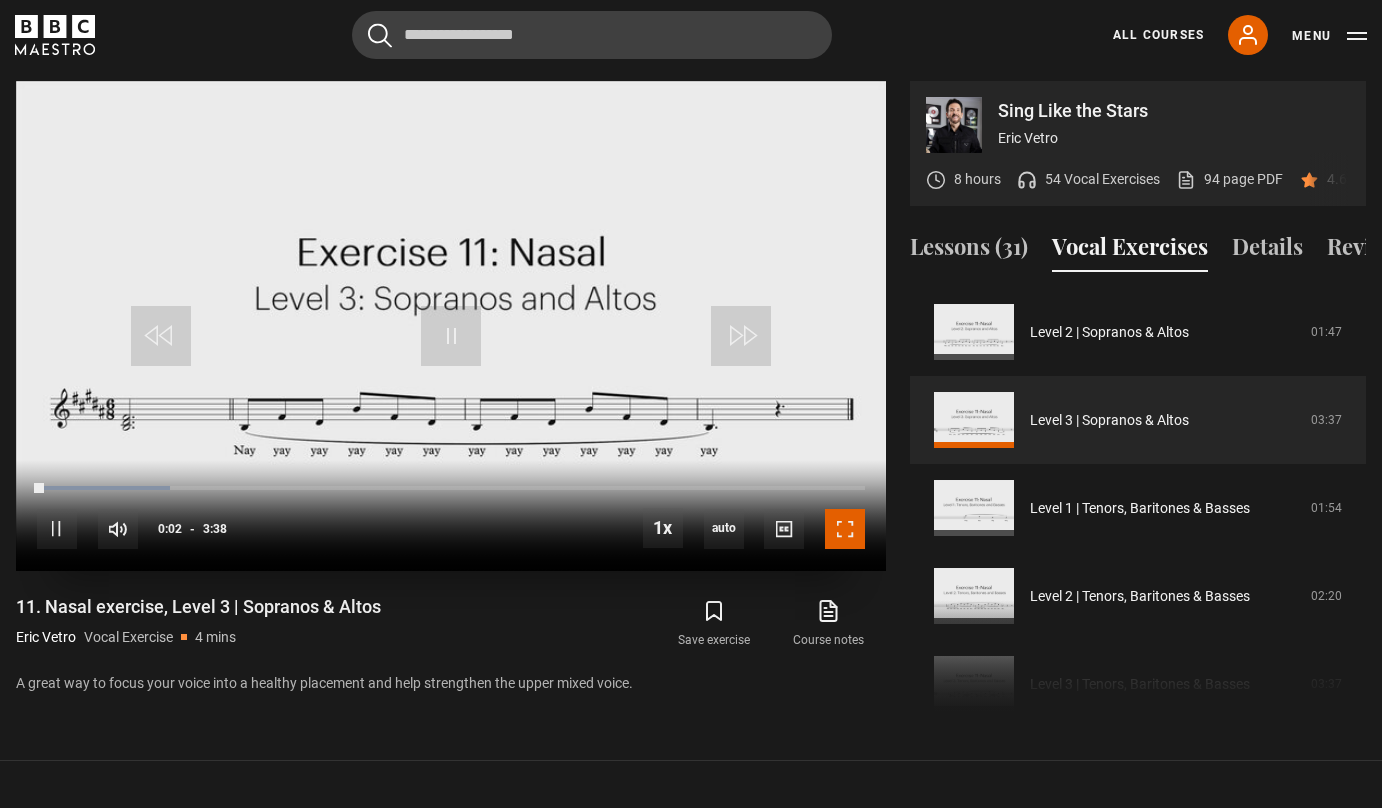 click at bounding box center (845, 529) 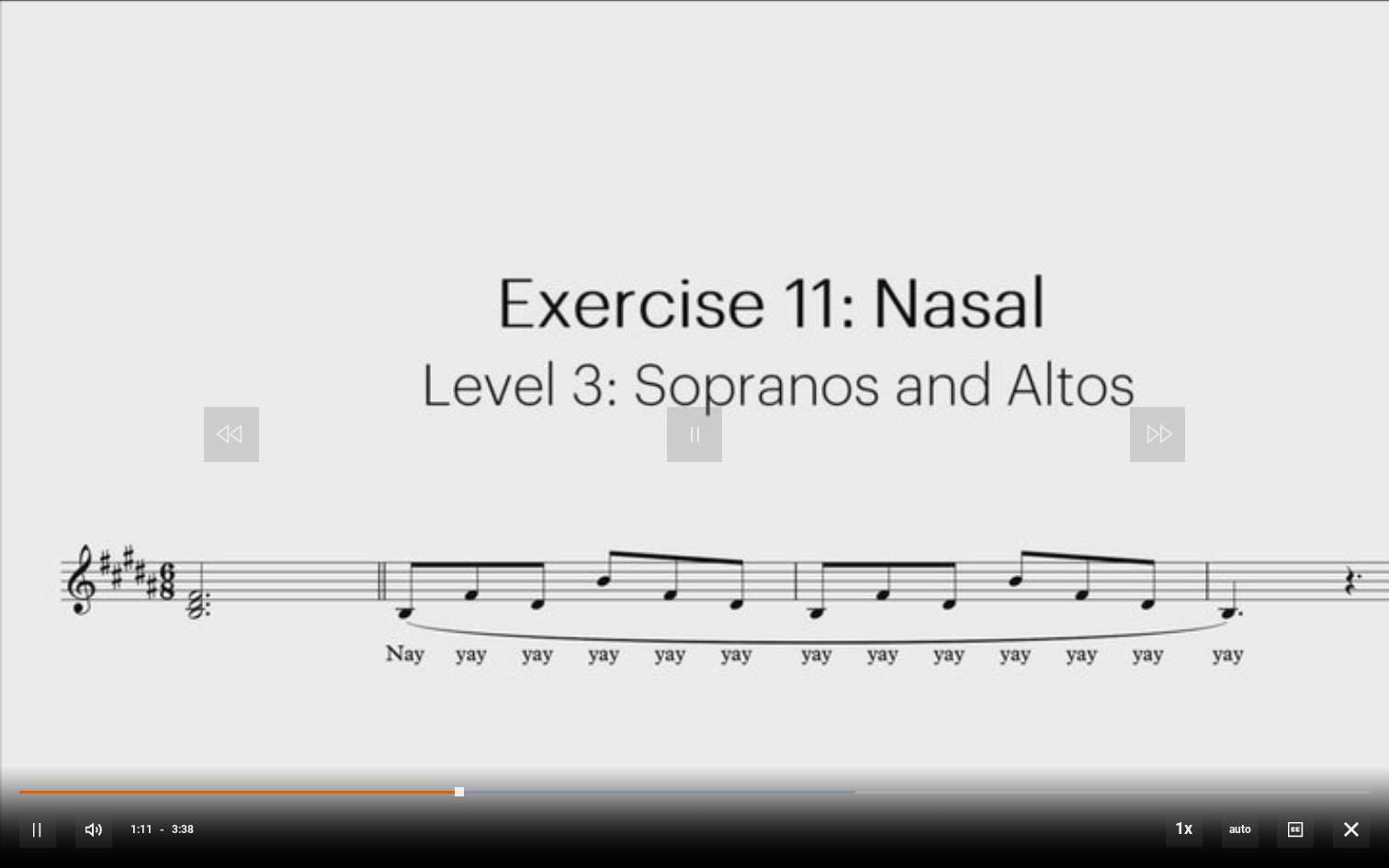 click on "10s Skip Back 10 seconds Pause 10s Skip Forward 10 seconds Loaded :  61.93% 0:40 1:11 Pause Mute Current Time  1:11 - Duration  3:38 1x Playback Rate 2x 1.5x 1x , selected 0.5x auto Quality 360p 720p 1080p 2160p Auto , selected Captions captions off , selected English  Captions" at bounding box center (694, 817) 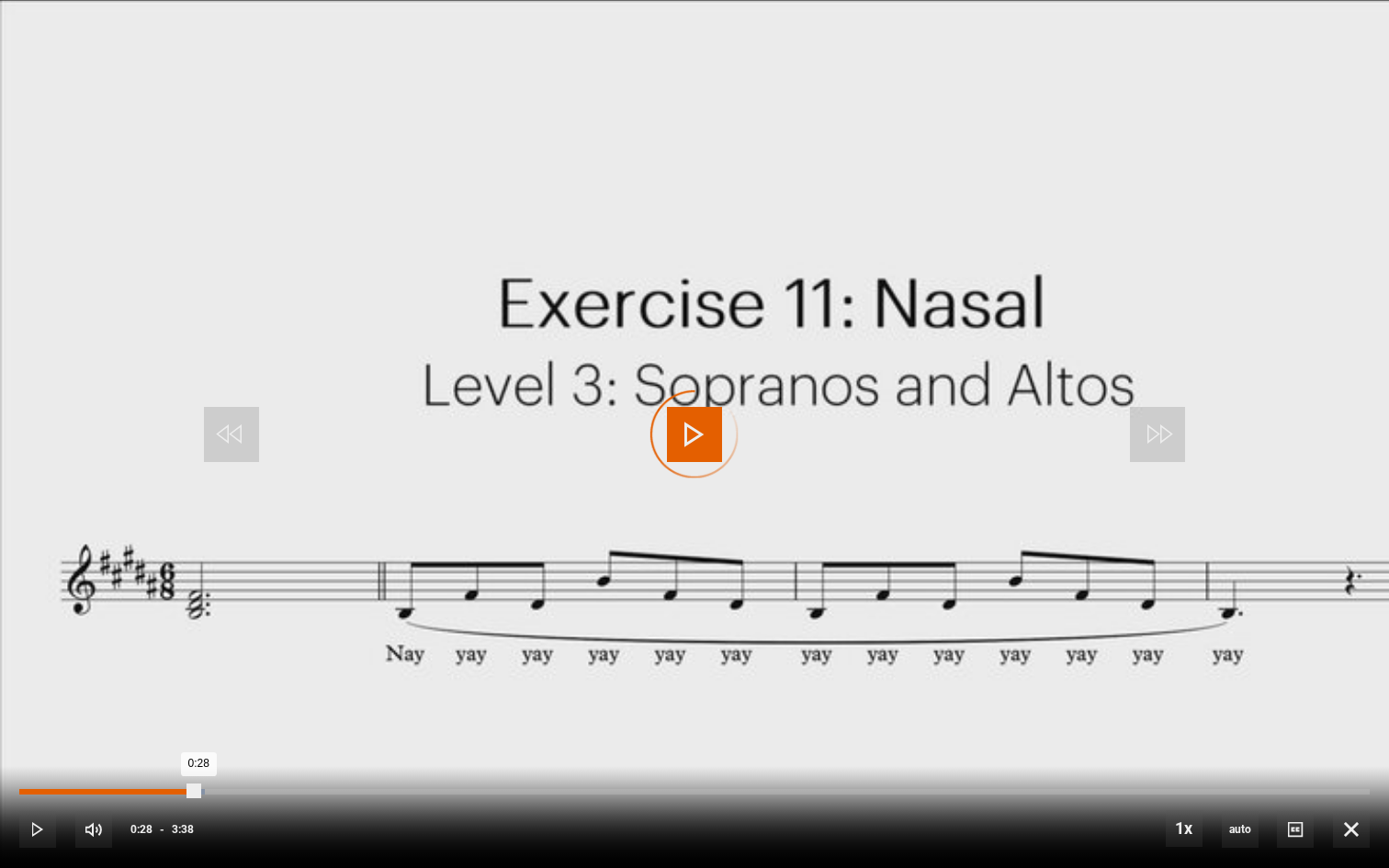 click on "Loaded :  13.76% 0:28 0:28" at bounding box center (694, 792) 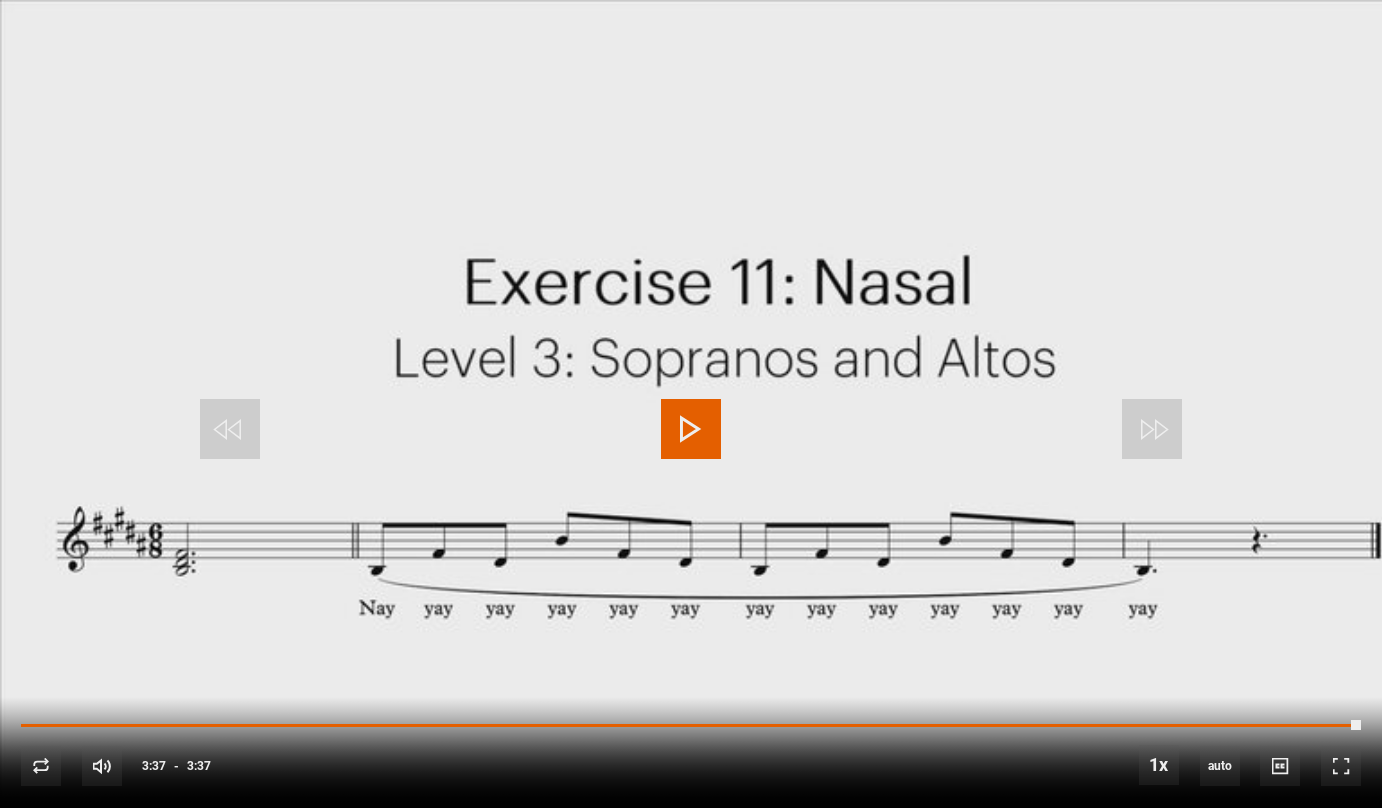 scroll, scrollTop: 1032, scrollLeft: 0, axis: vertical 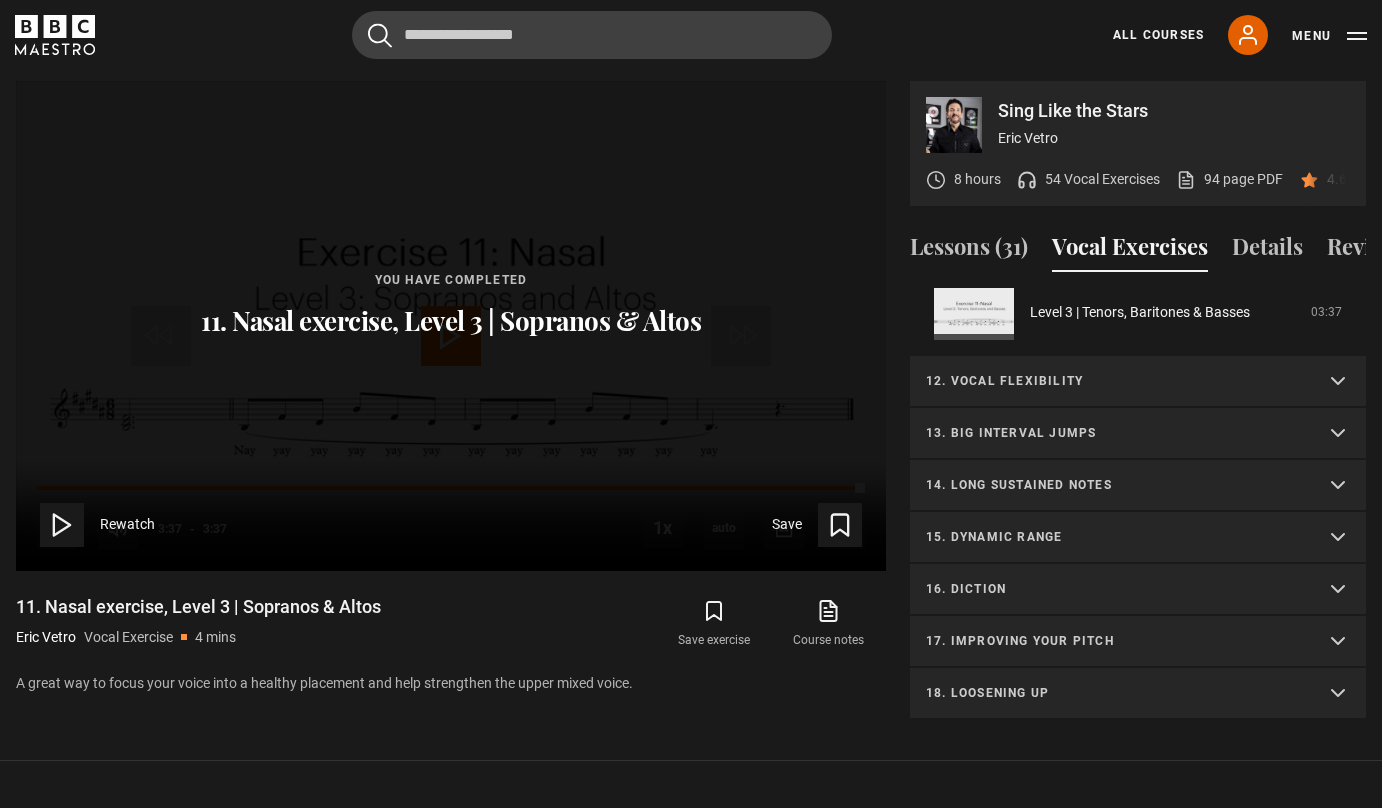 click on "12. Vocal flexibility" at bounding box center (1138, 382) 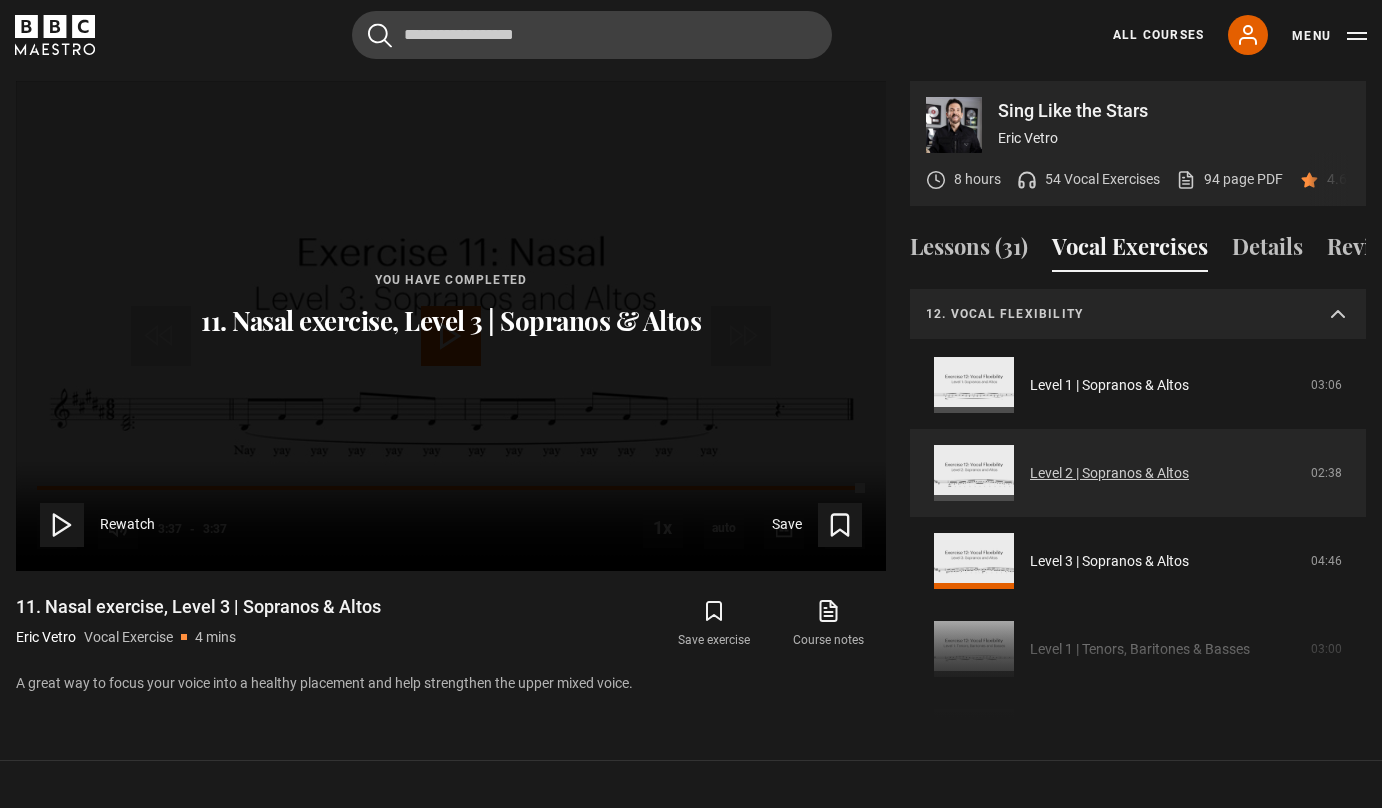 scroll, scrollTop: 1111, scrollLeft: 0, axis: vertical 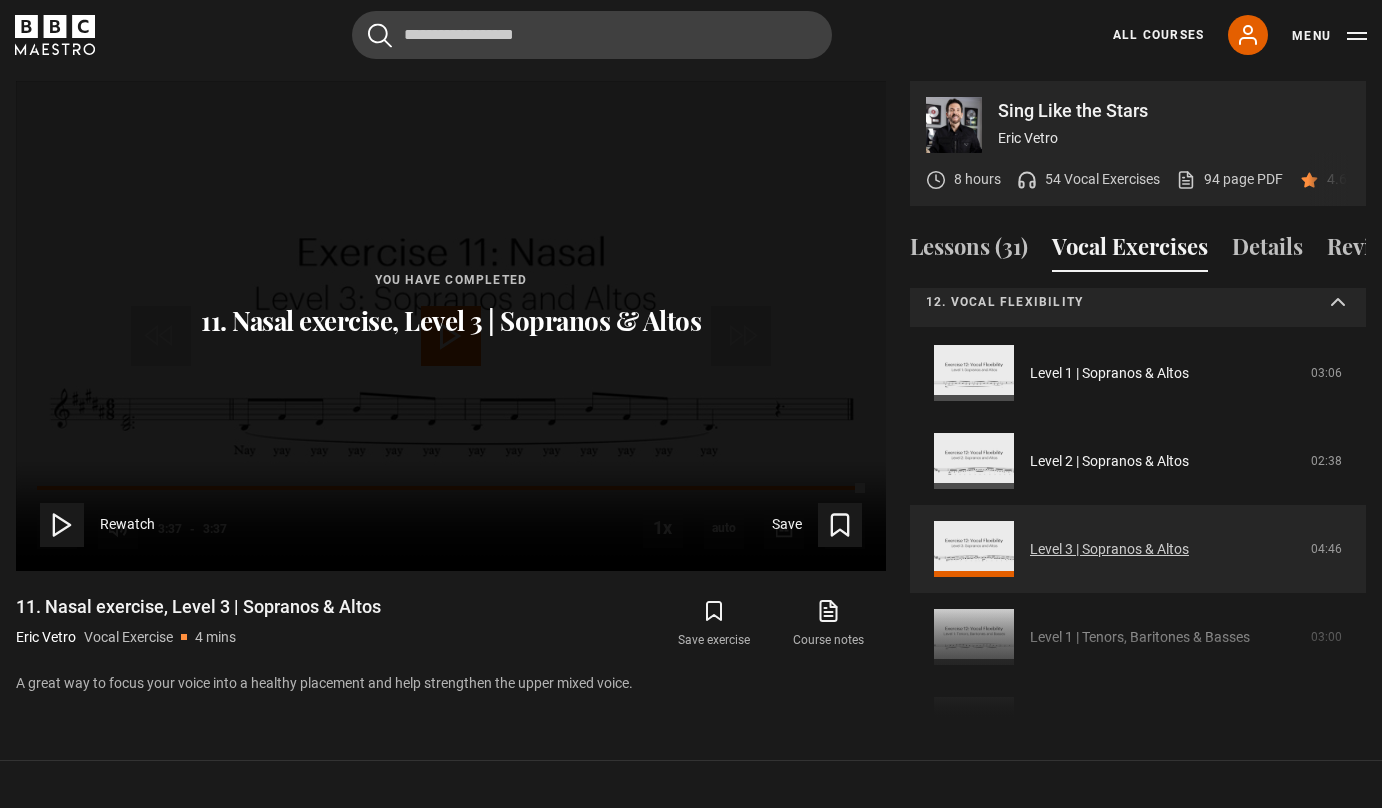 click on "Level 3 | Sopranos & Altos" at bounding box center (1109, 549) 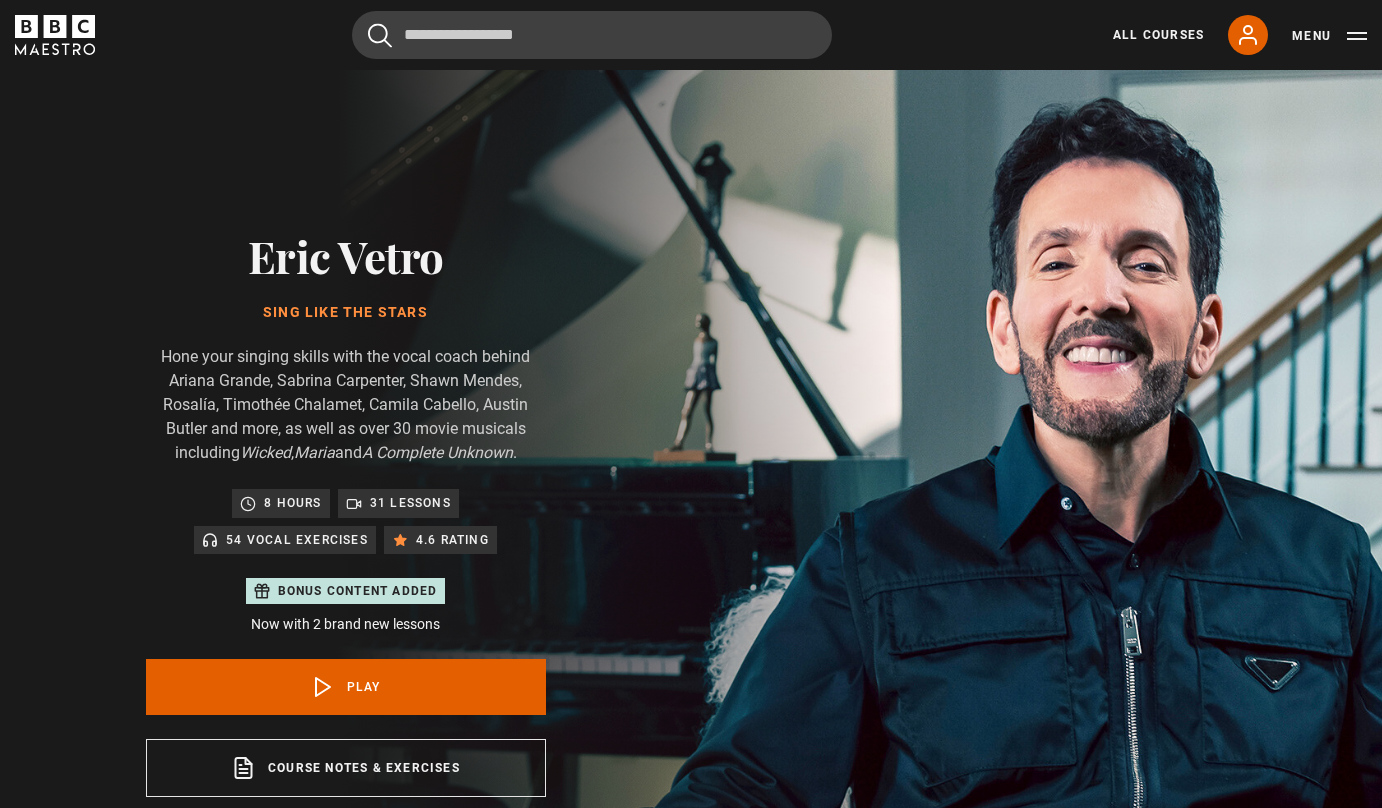scroll, scrollTop: 956, scrollLeft: 0, axis: vertical 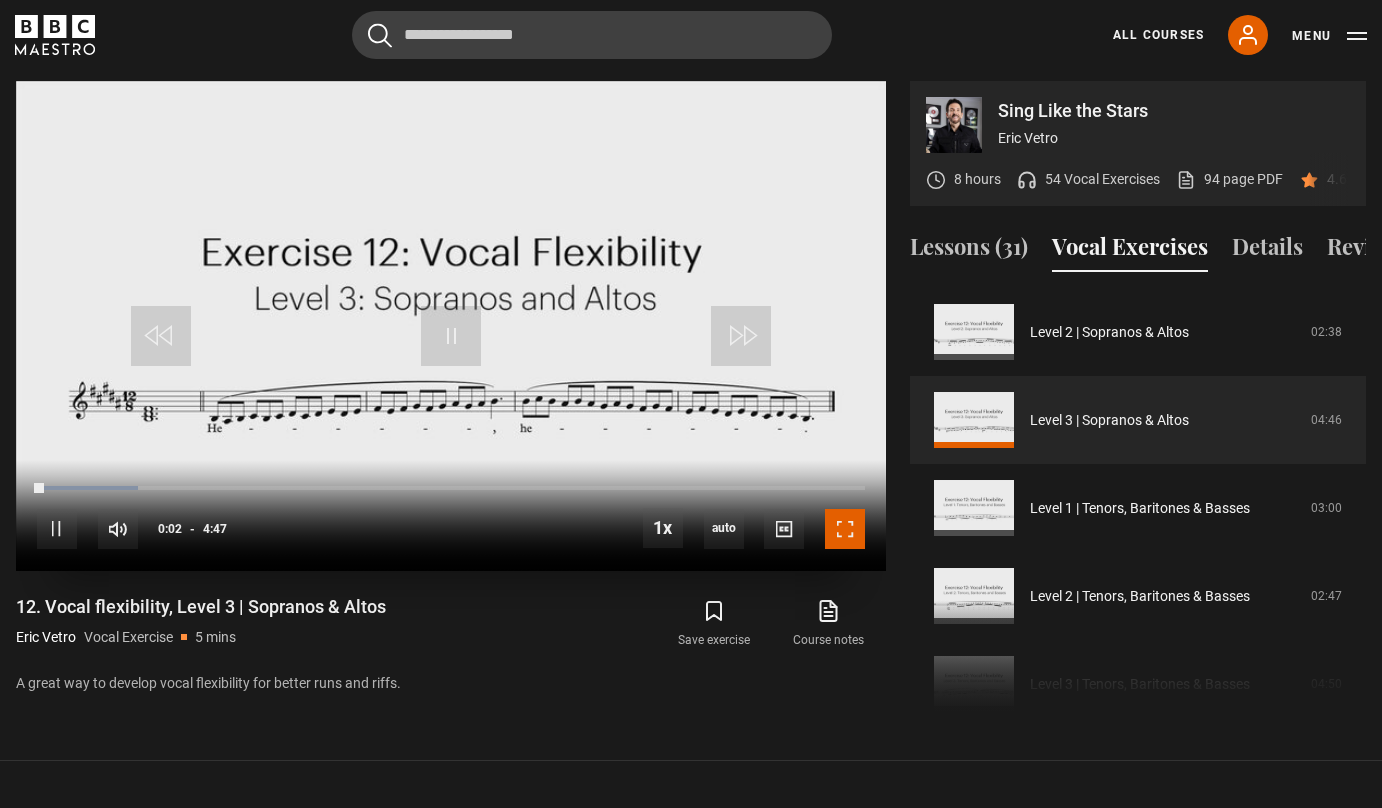click at bounding box center (845, 529) 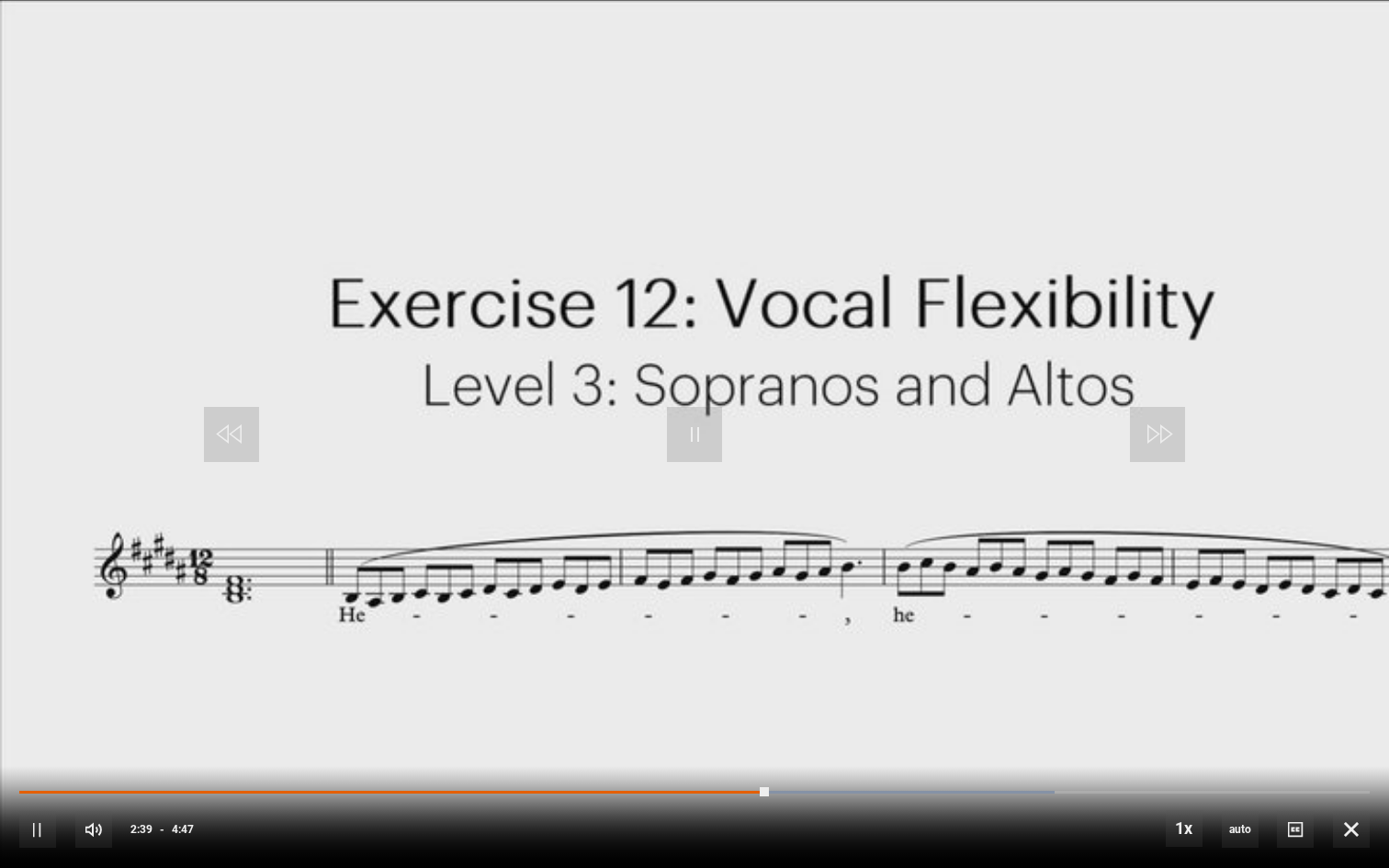 click at bounding box center (694, 434) 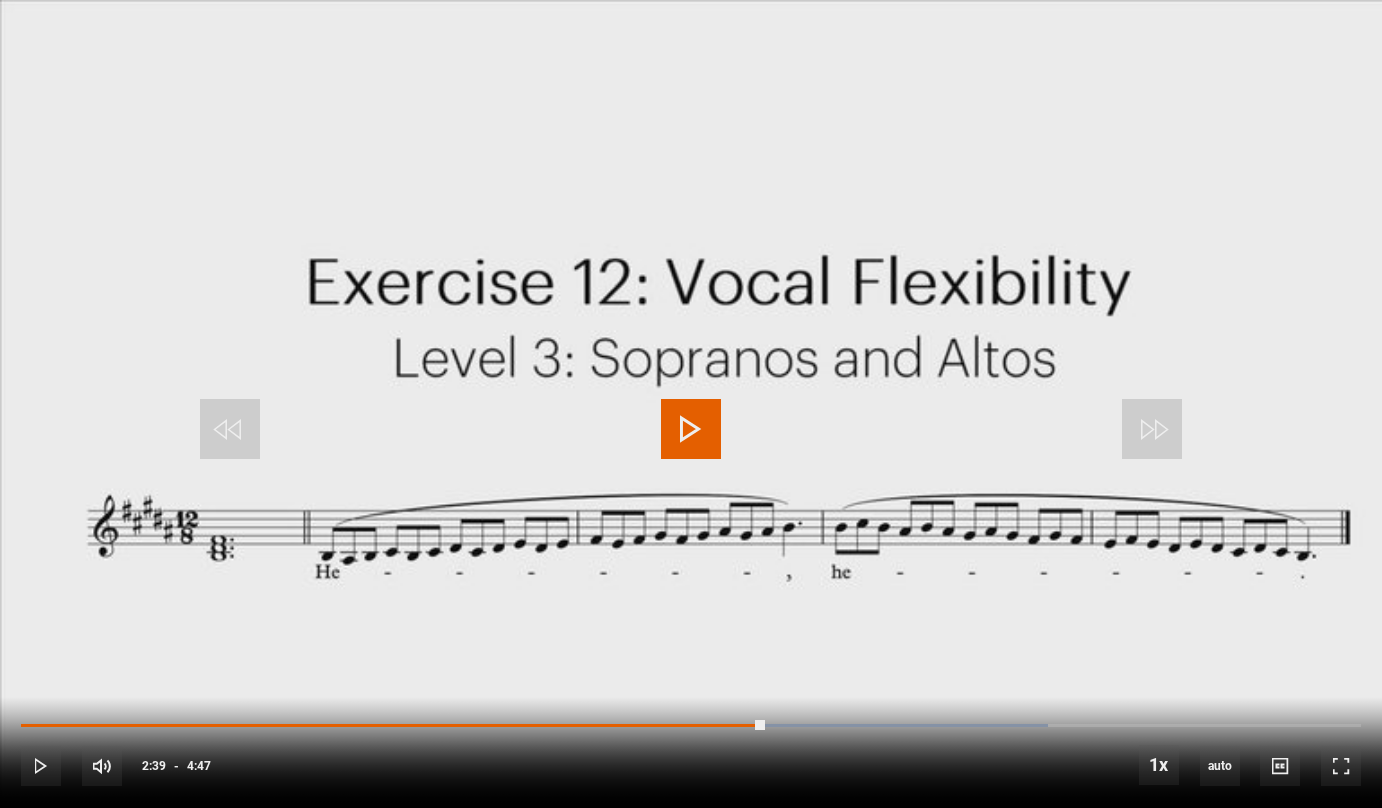 scroll, scrollTop: 1032, scrollLeft: 0, axis: vertical 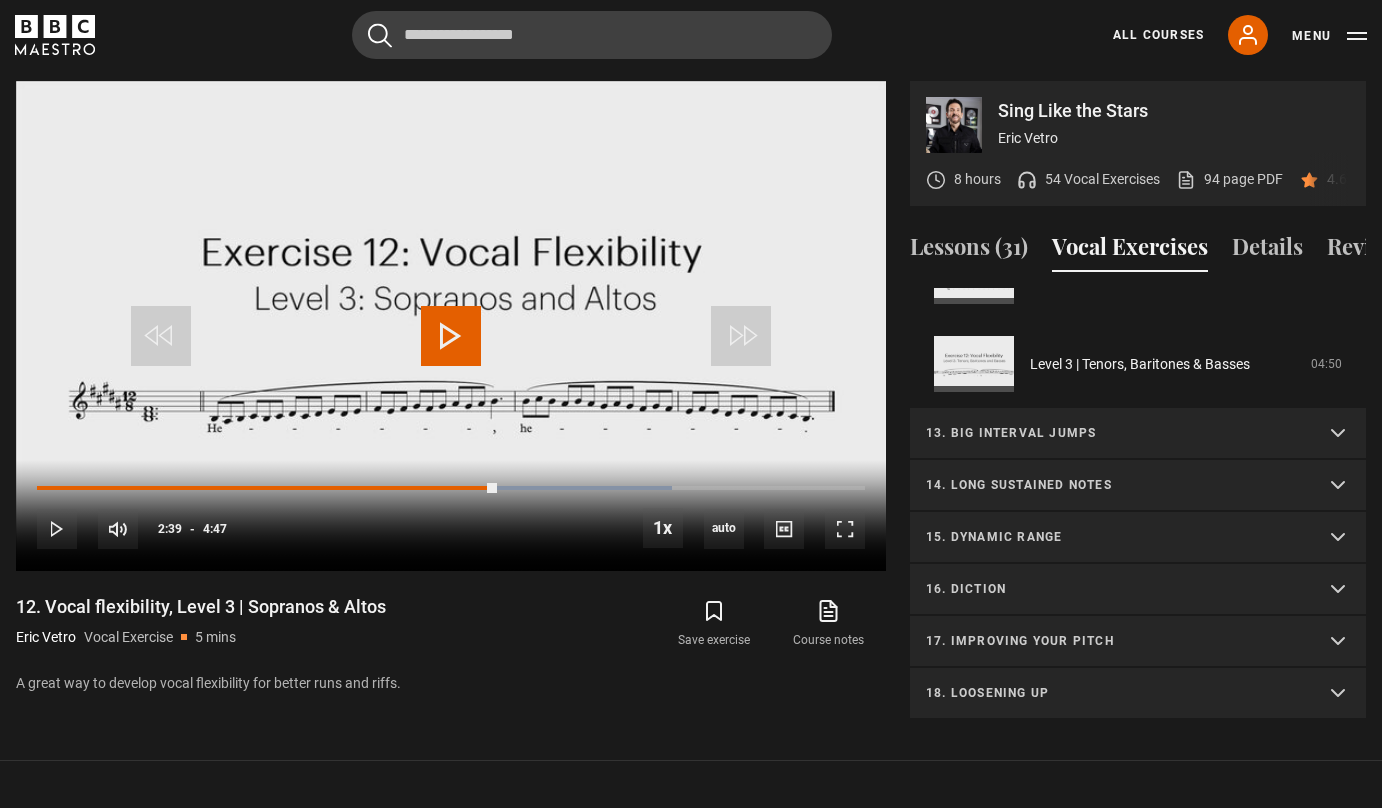 click on "13. Big interval jumps" at bounding box center (1114, 433) 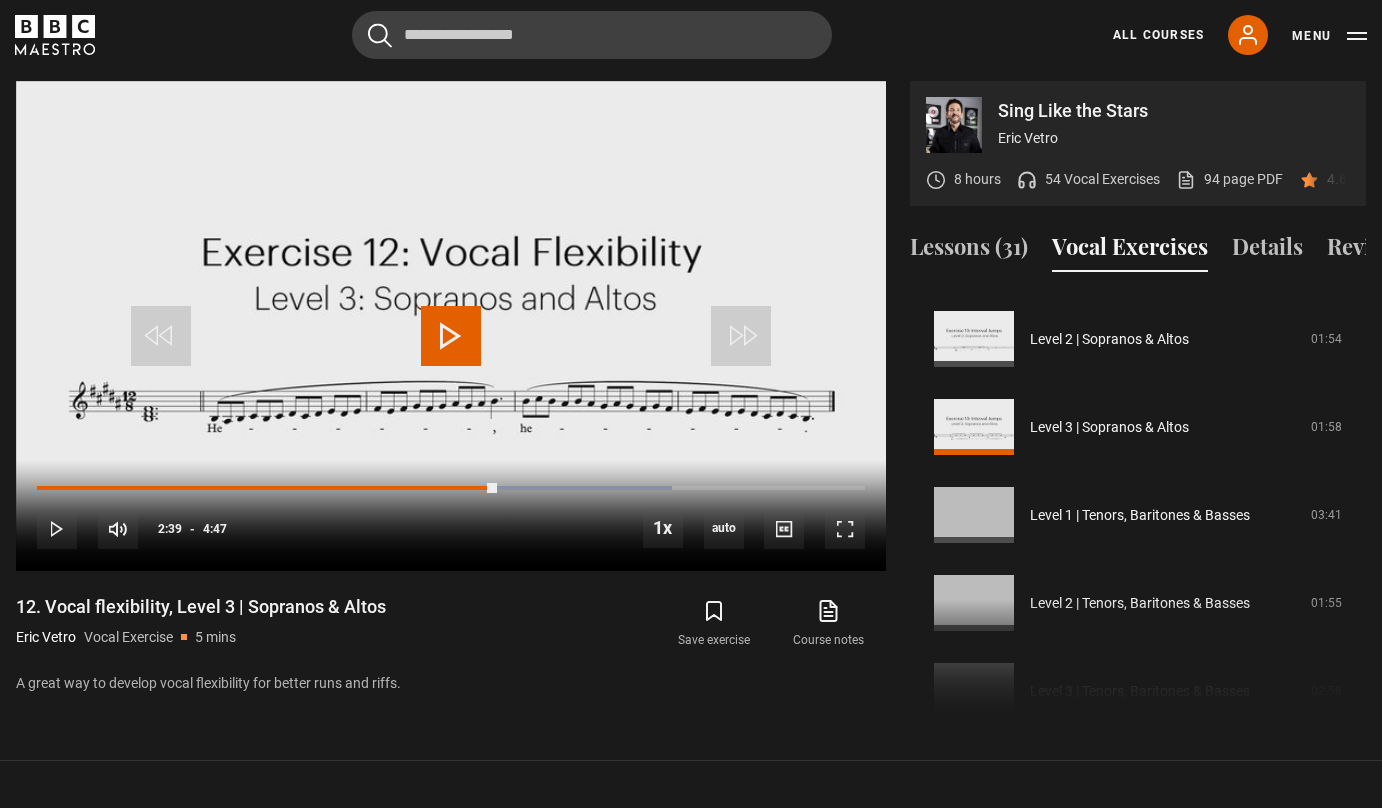 scroll, scrollTop: 1362, scrollLeft: 0, axis: vertical 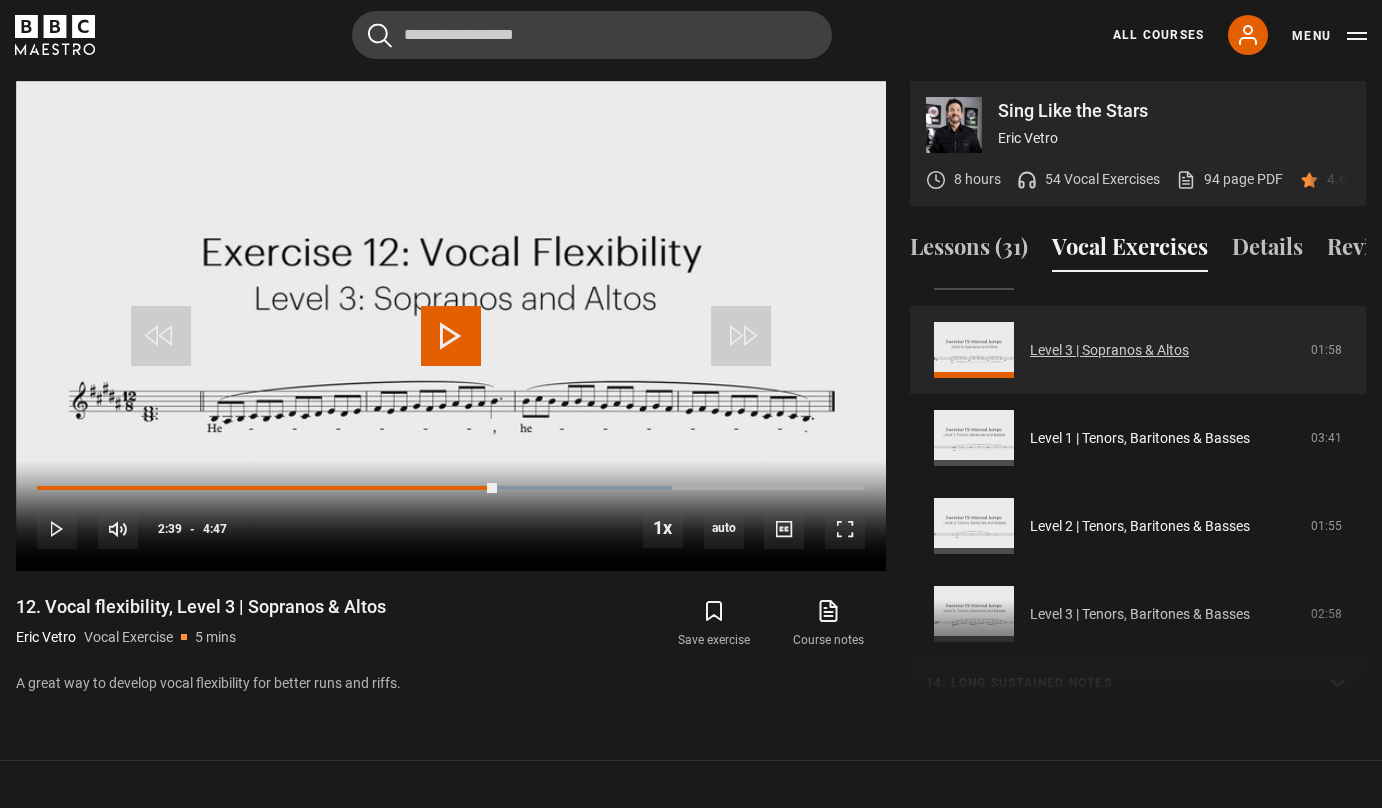 click on "Level 3 | Sopranos & Altos" at bounding box center (1109, 350) 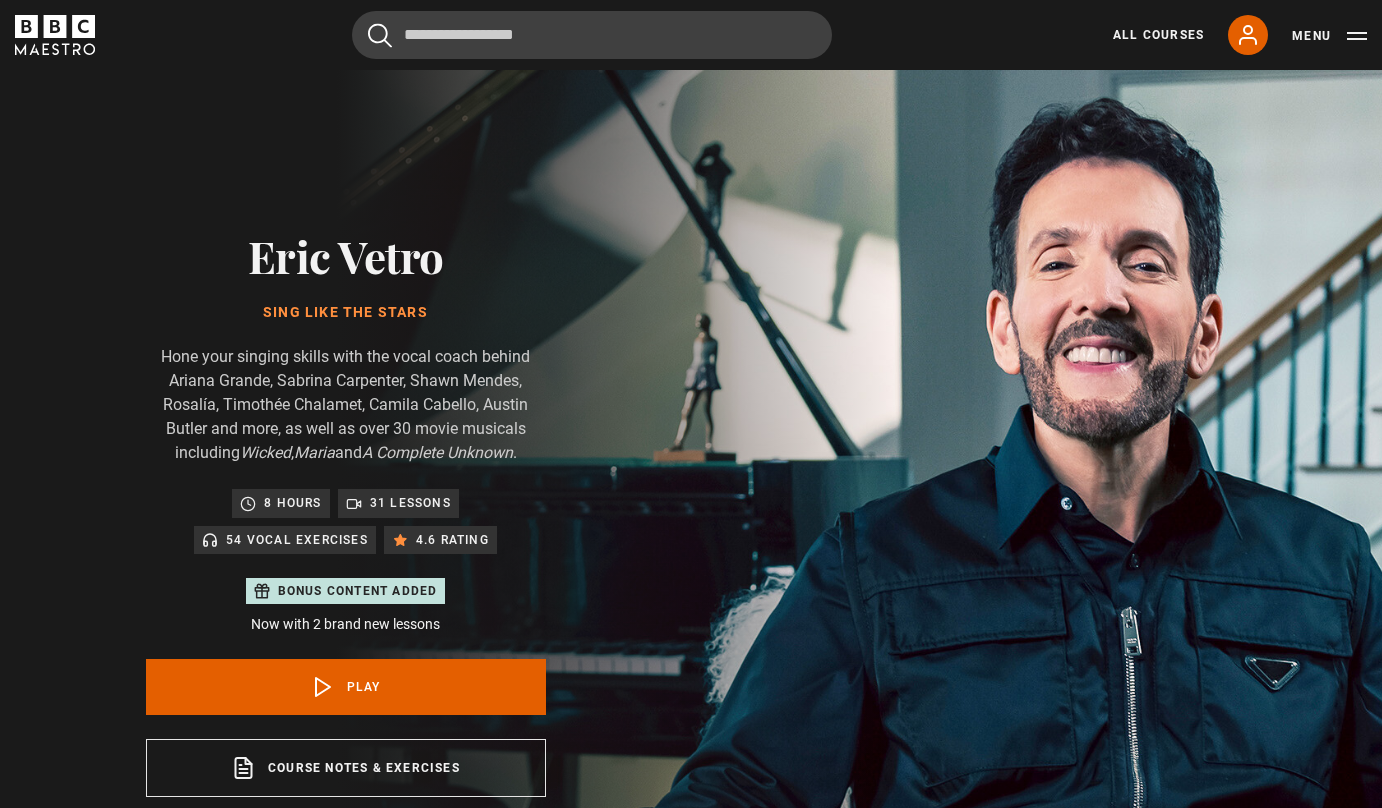 scroll, scrollTop: 956, scrollLeft: 0, axis: vertical 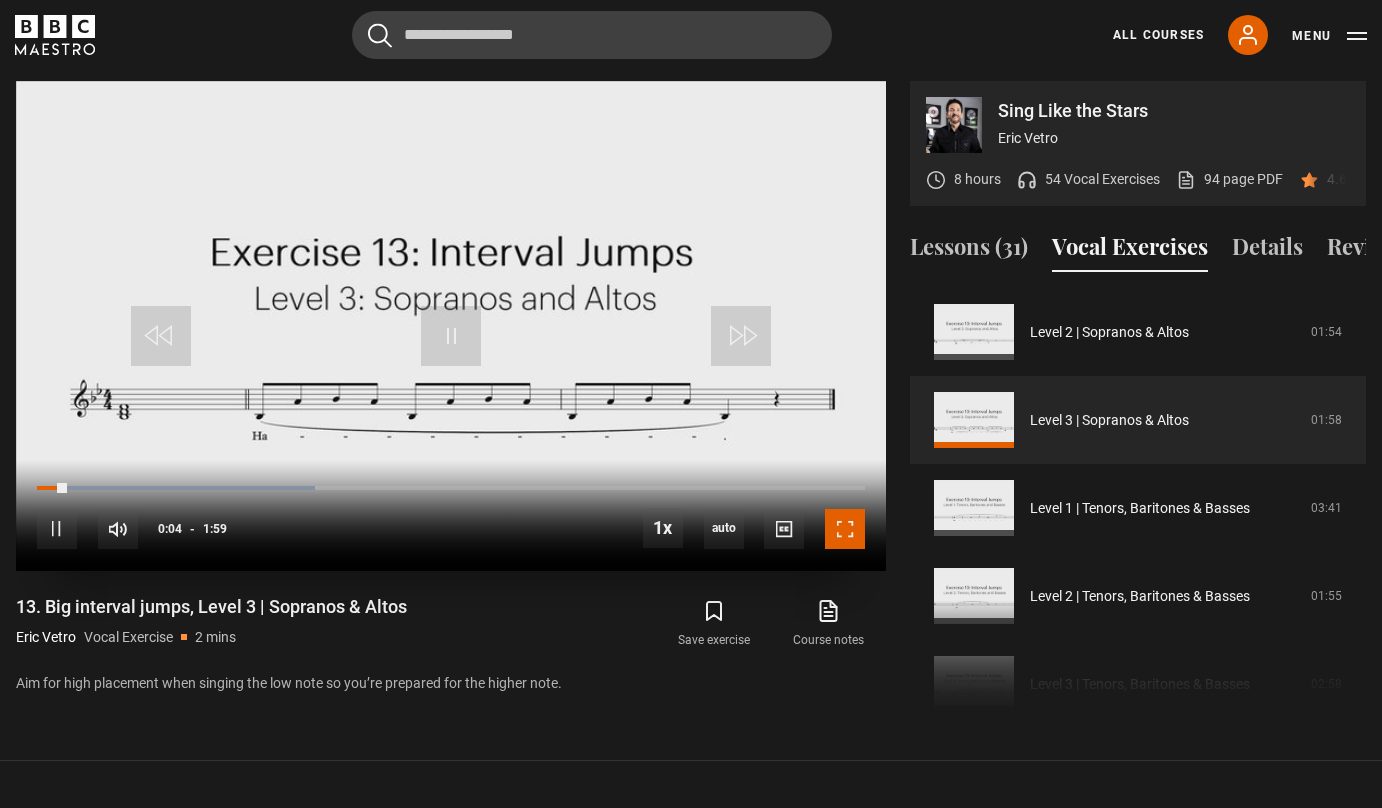 click at bounding box center [845, 529] 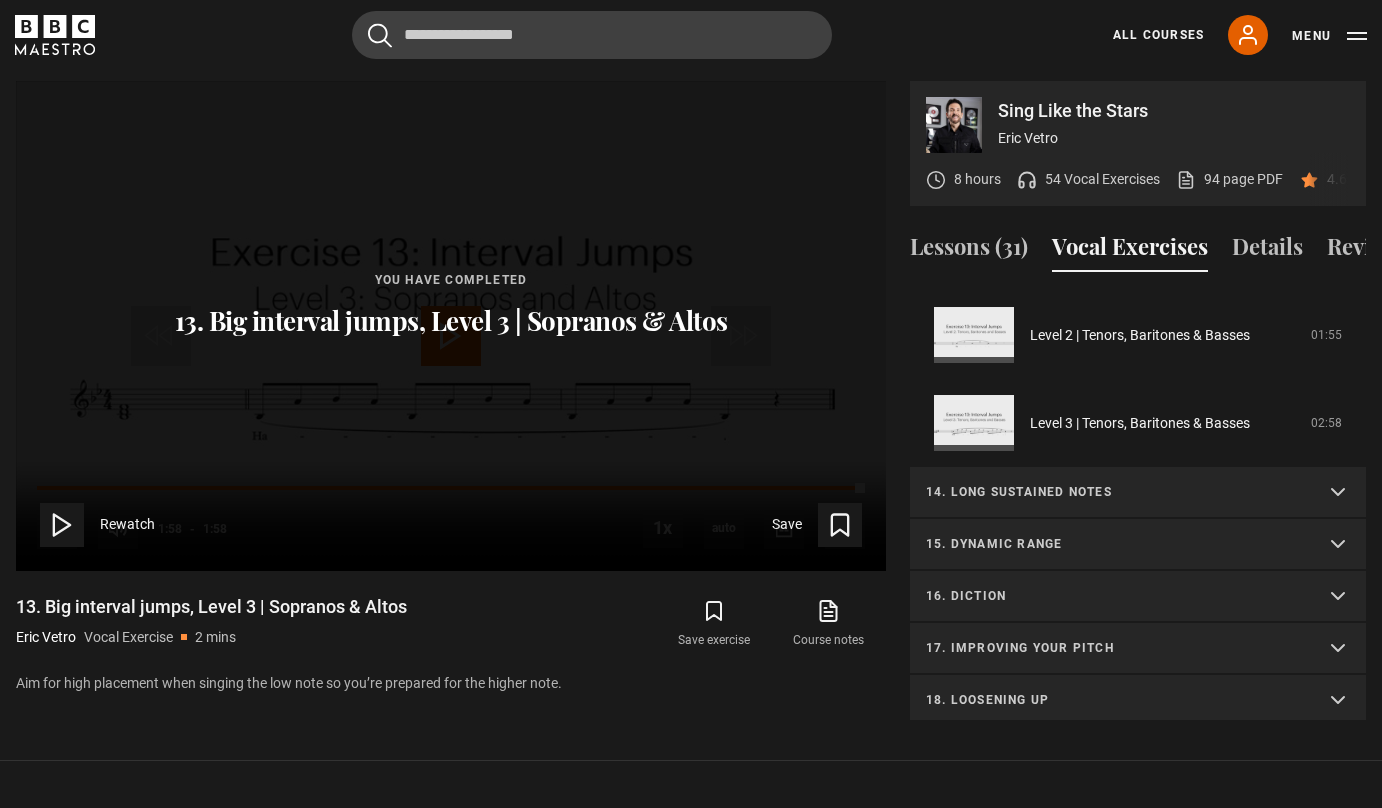 scroll, scrollTop: 1032, scrollLeft: 0, axis: vertical 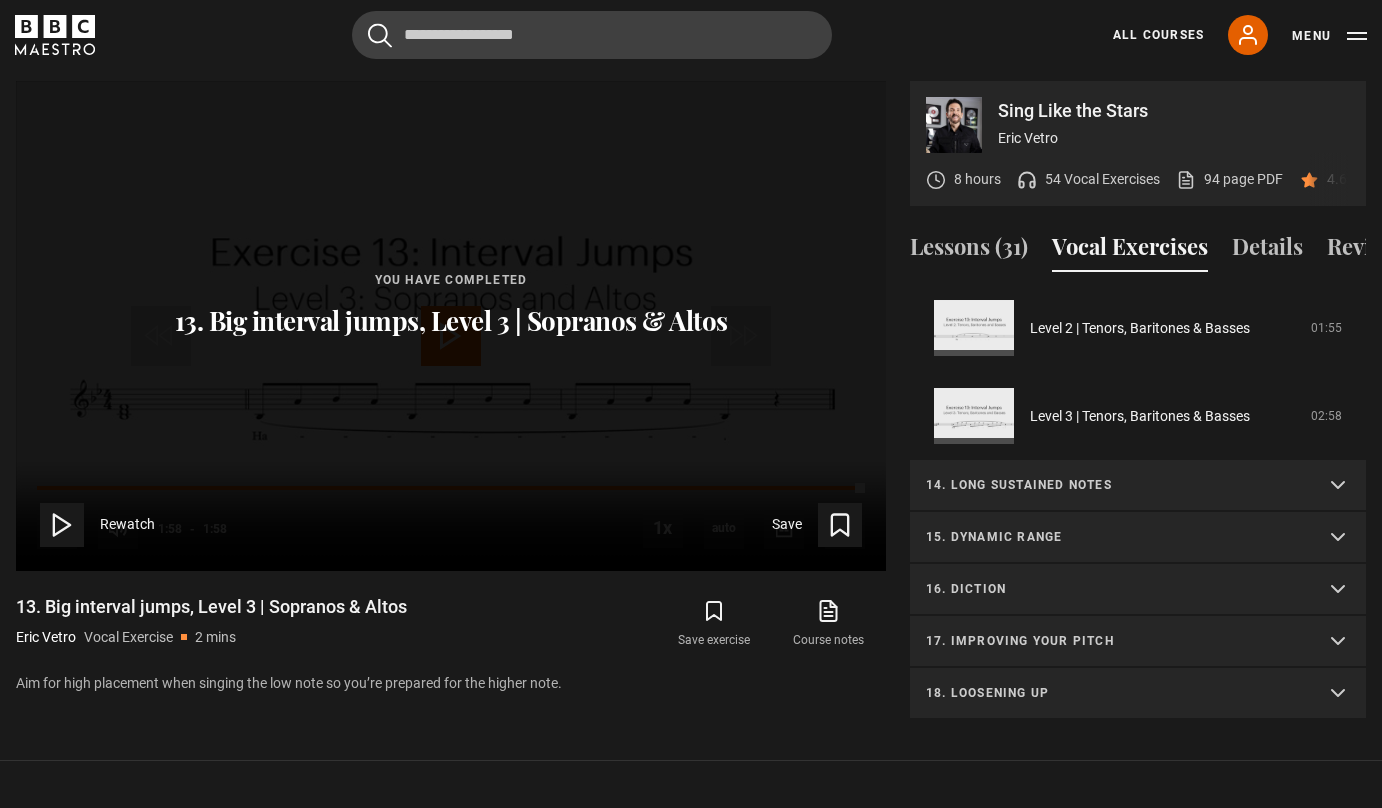 click on "14. Long sustained notes" at bounding box center (1114, 485) 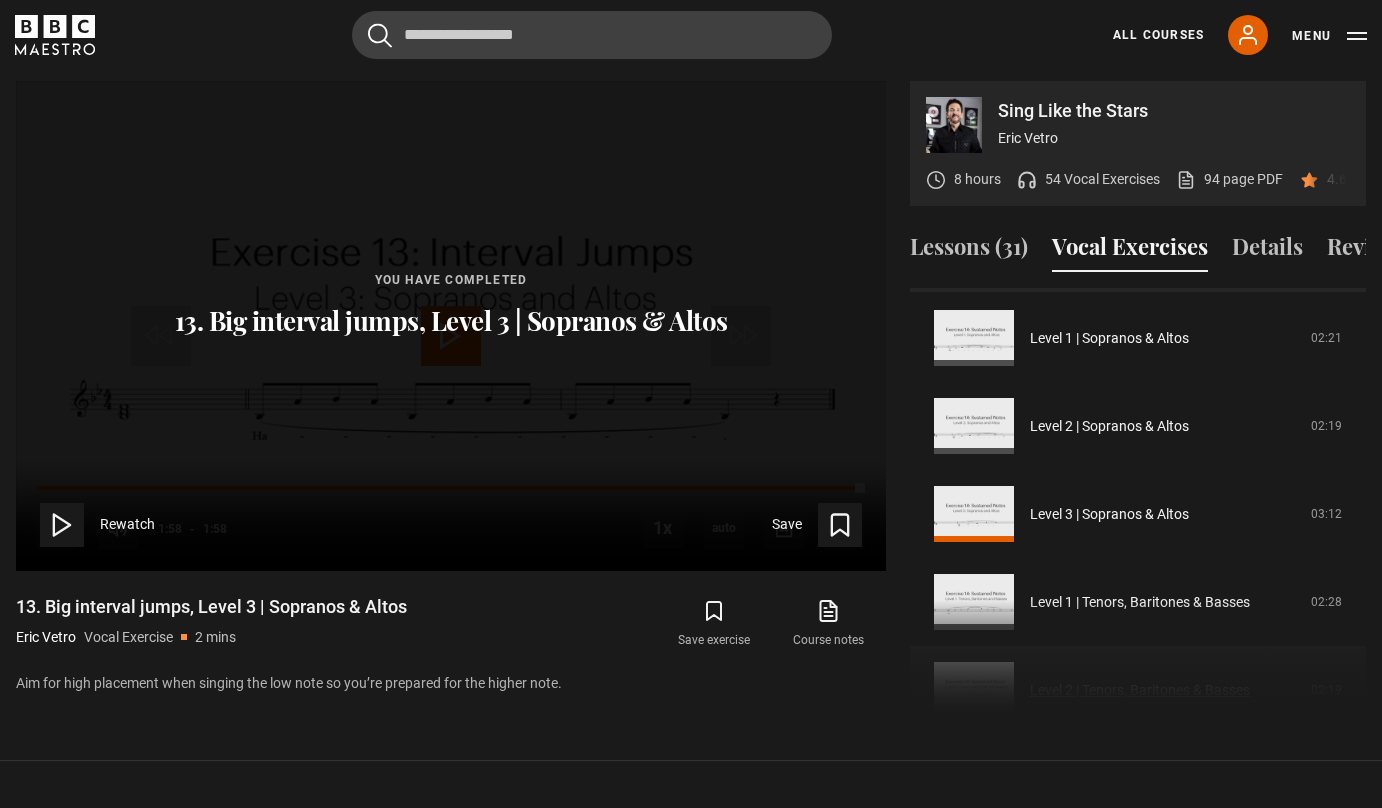 scroll, scrollTop: 1248, scrollLeft: 0, axis: vertical 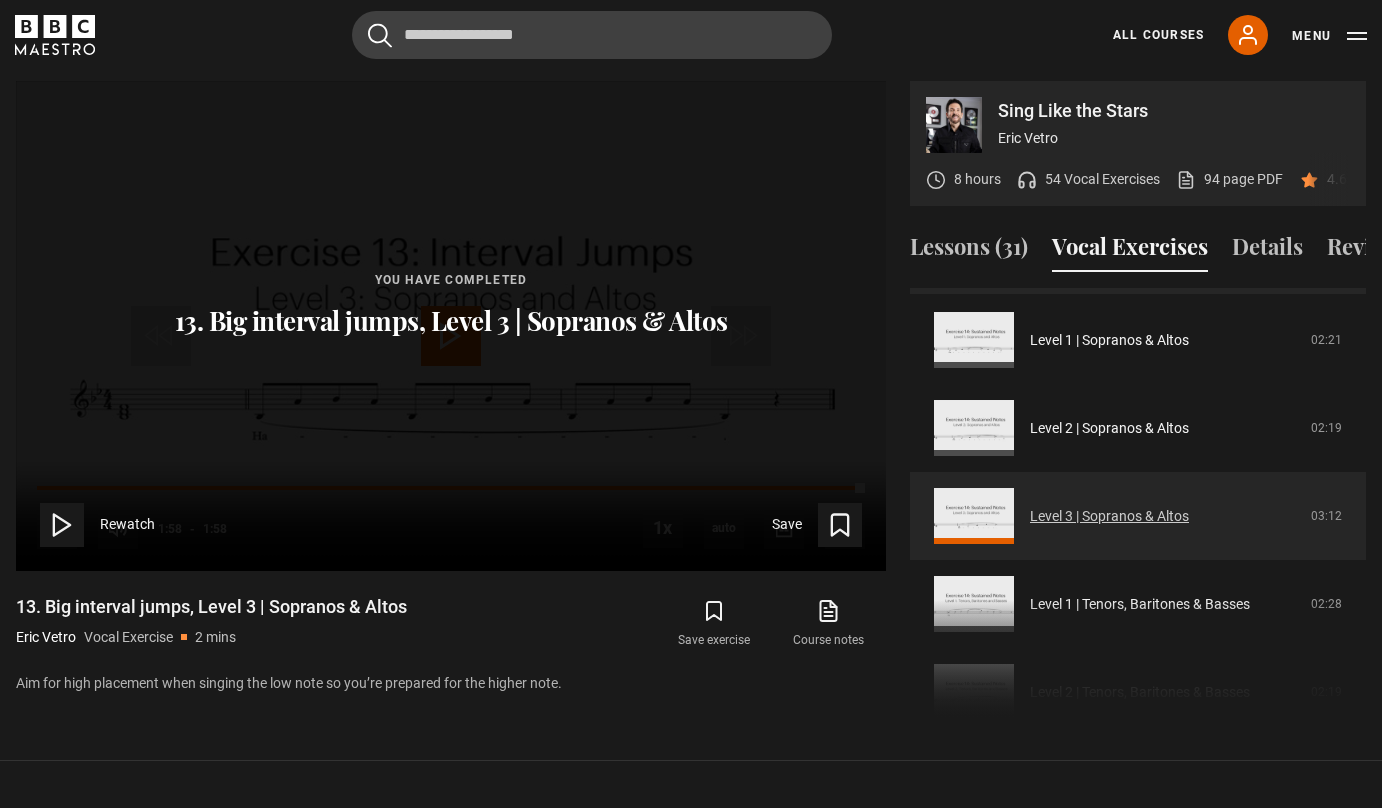 click on "Level 3 | Sopranos & Altos" at bounding box center (1109, 516) 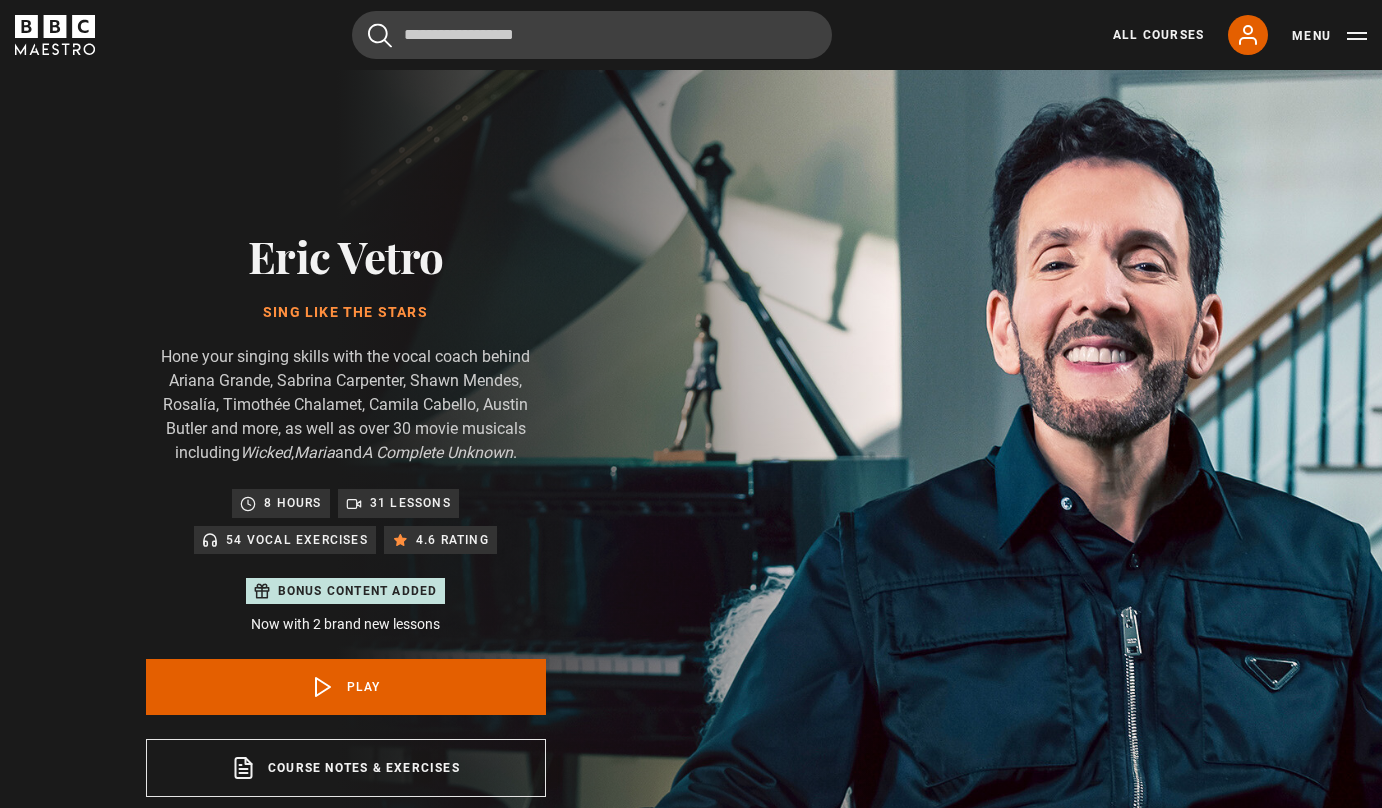 scroll, scrollTop: 956, scrollLeft: 0, axis: vertical 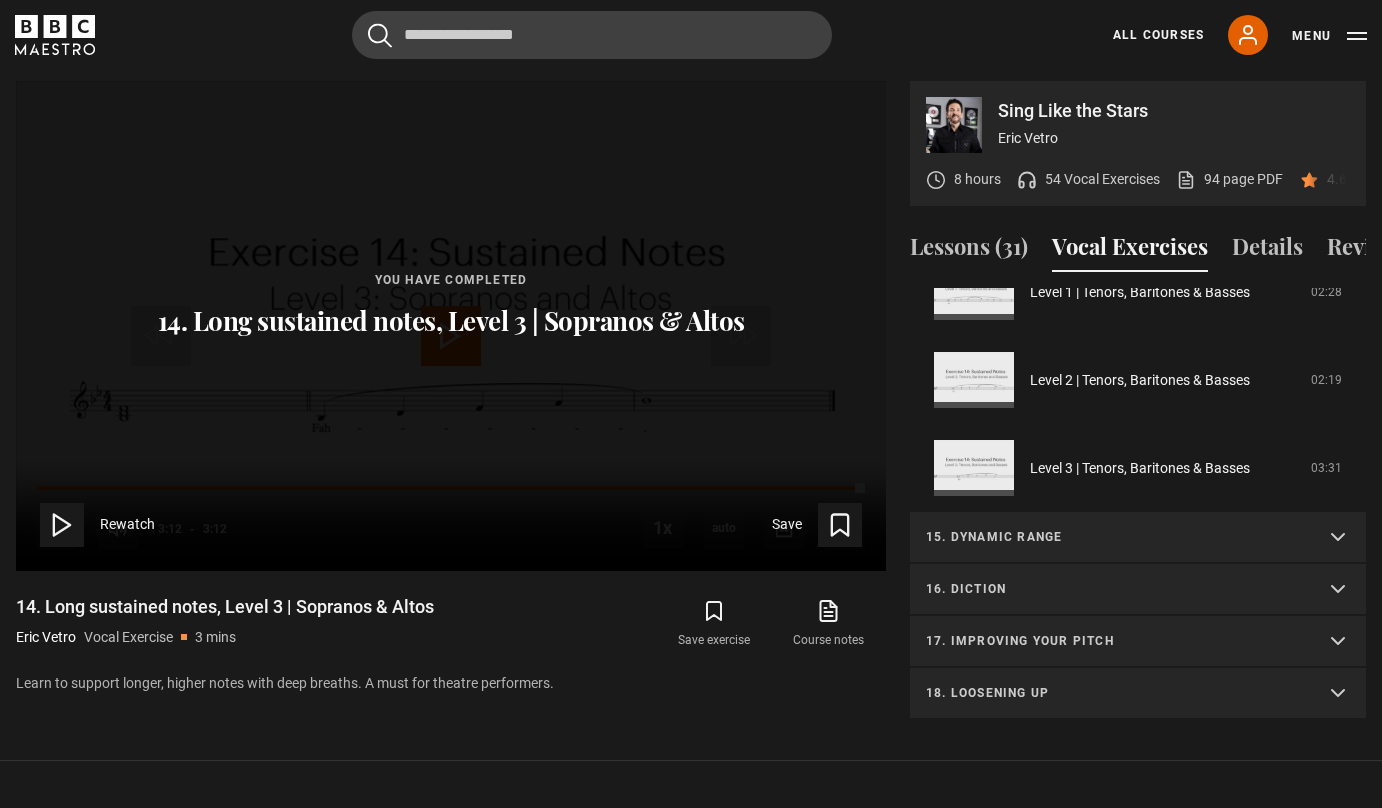 click on "15. Dynamic range" at bounding box center (1138, 538) 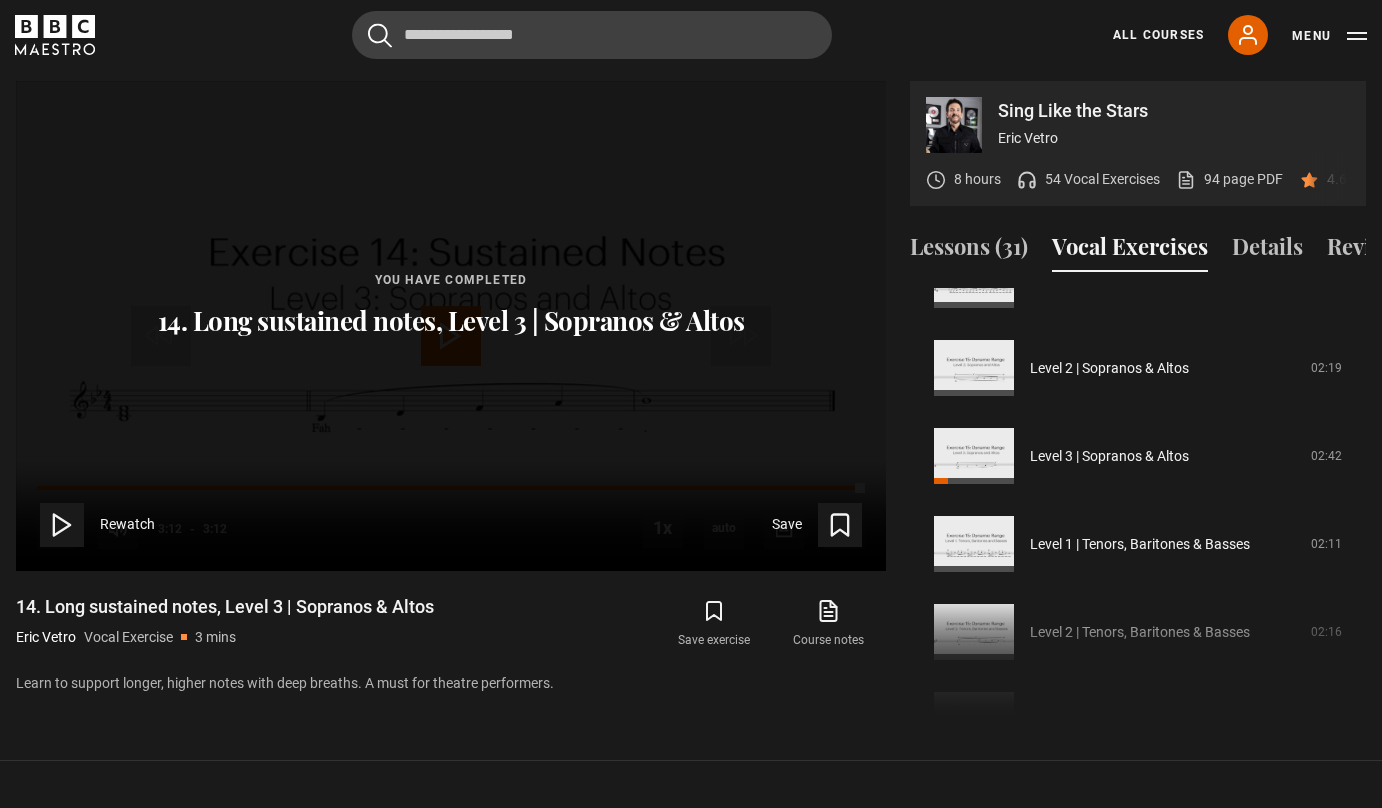 scroll, scrollTop: 1327, scrollLeft: 0, axis: vertical 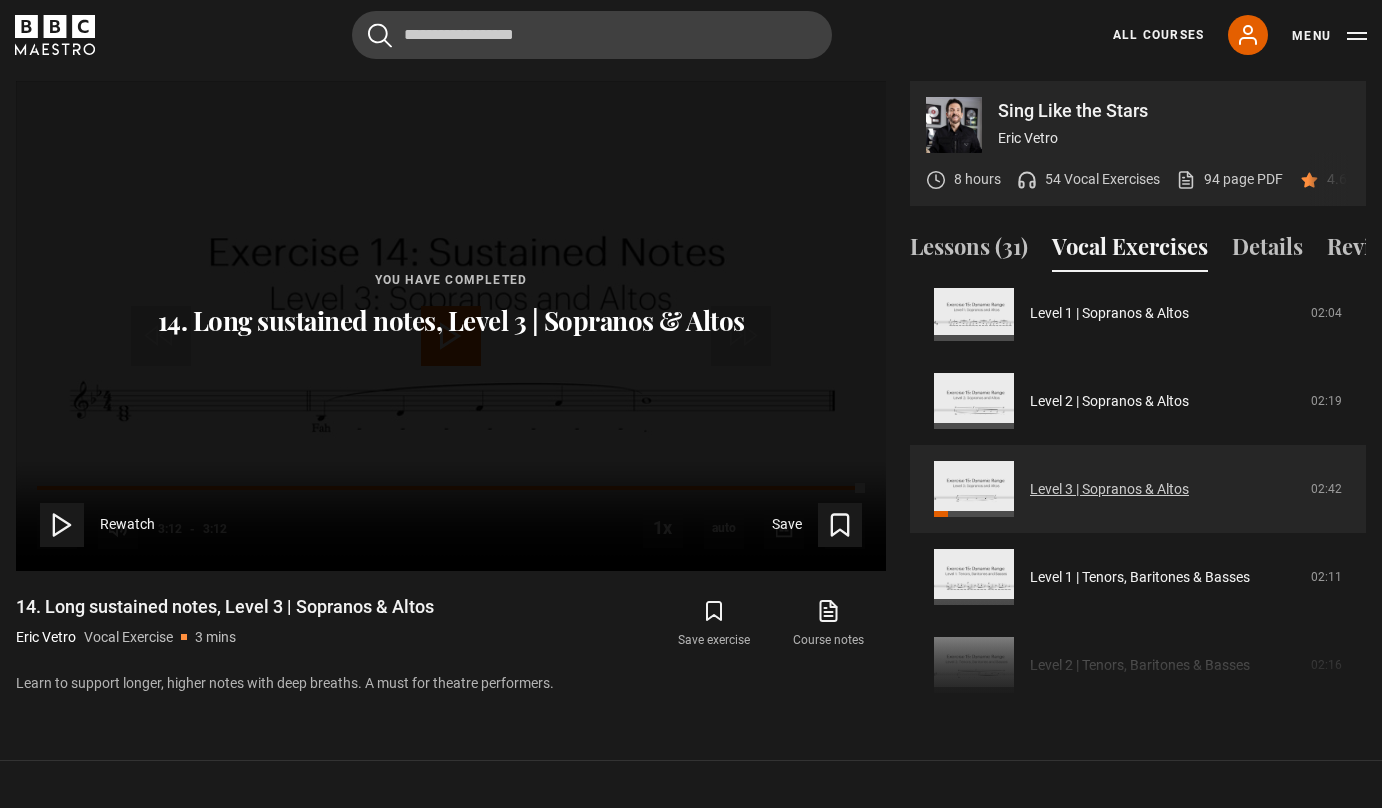click on "Level 3 | Sopranos & Altos" at bounding box center (1109, 489) 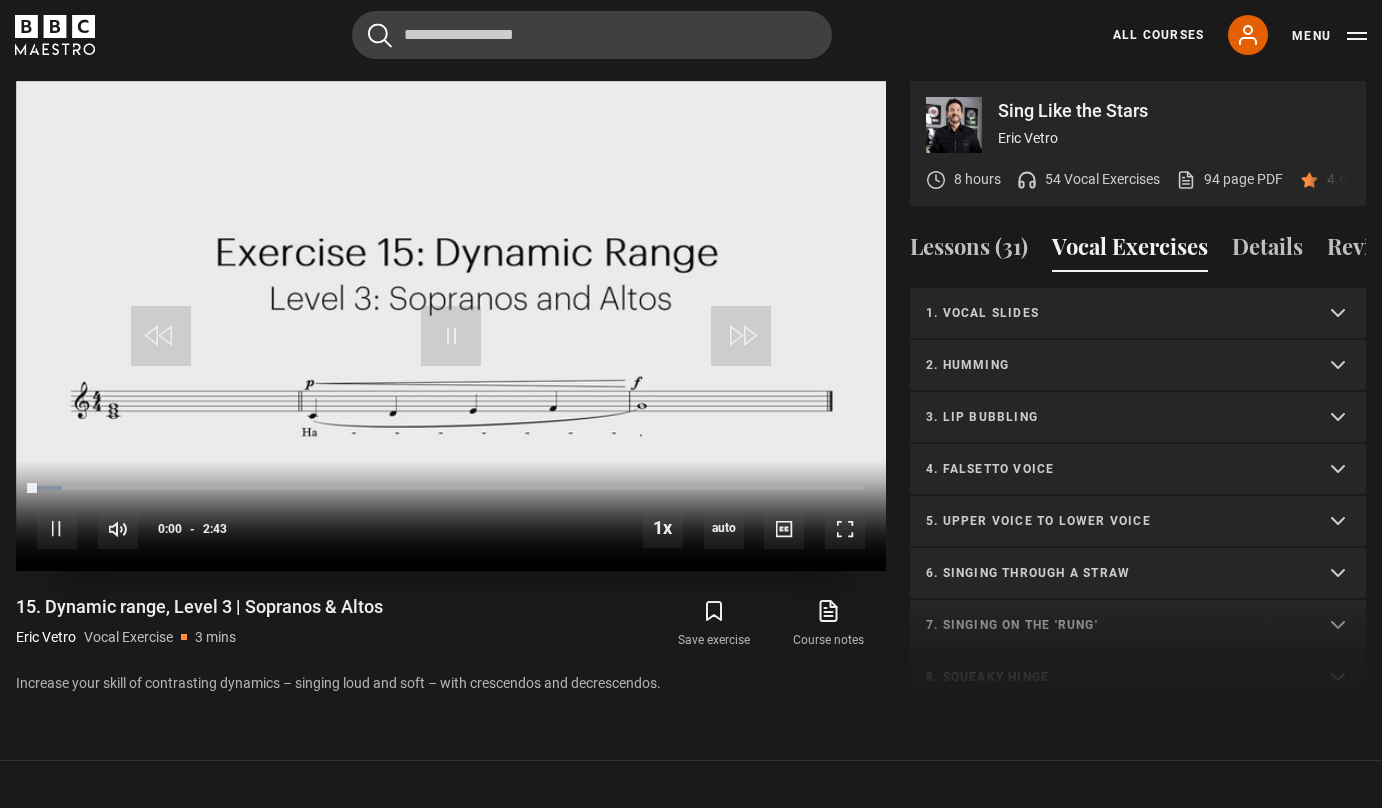 scroll, scrollTop: 0, scrollLeft: 0, axis: both 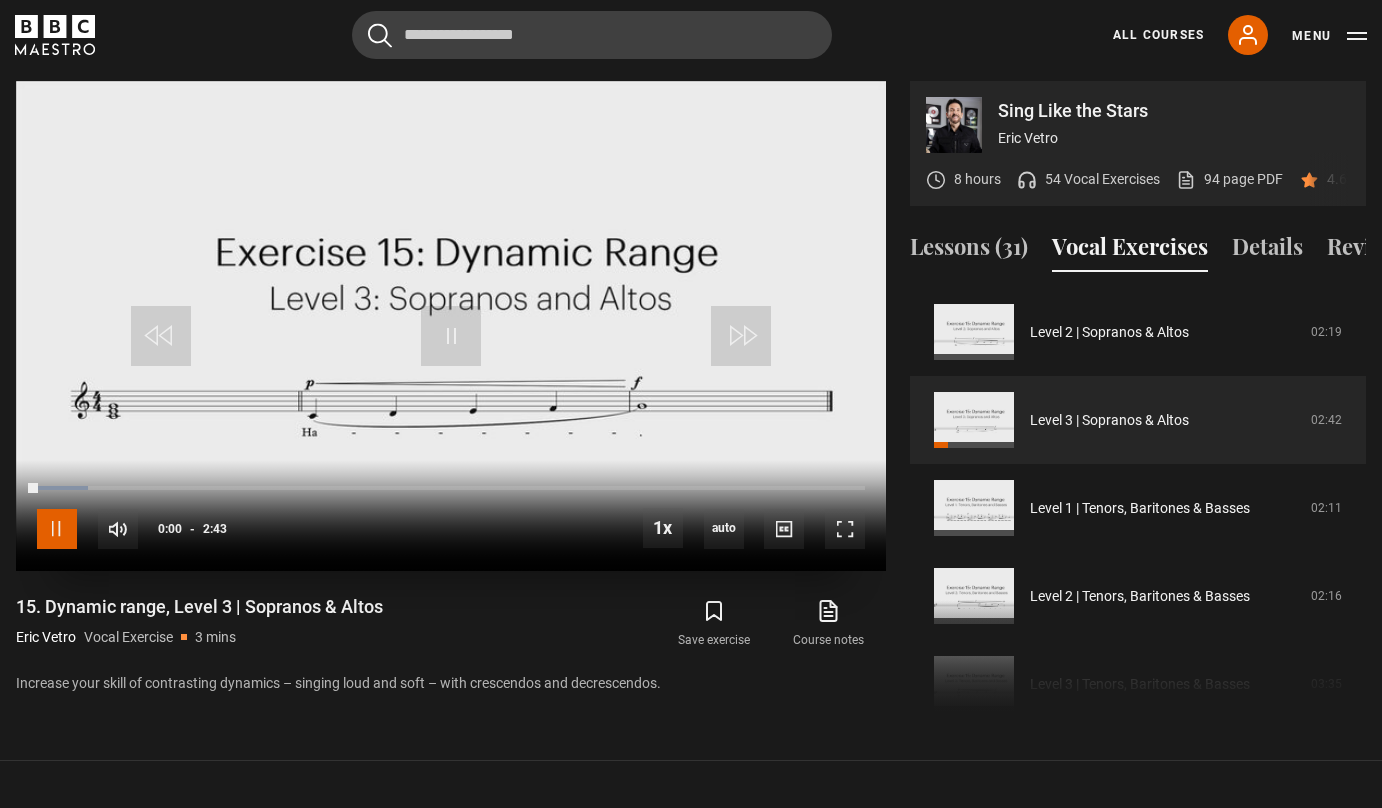 click at bounding box center (57, 529) 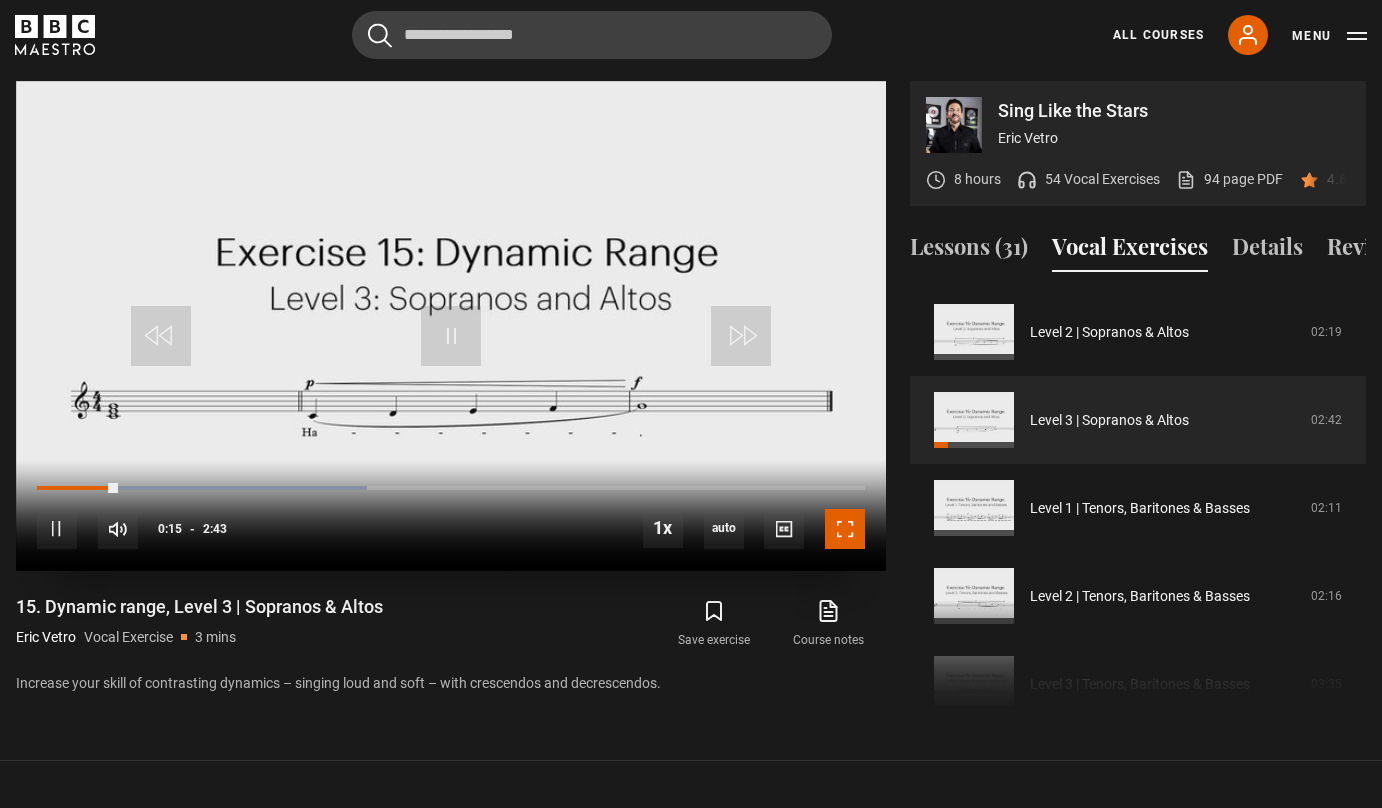click at bounding box center [845, 529] 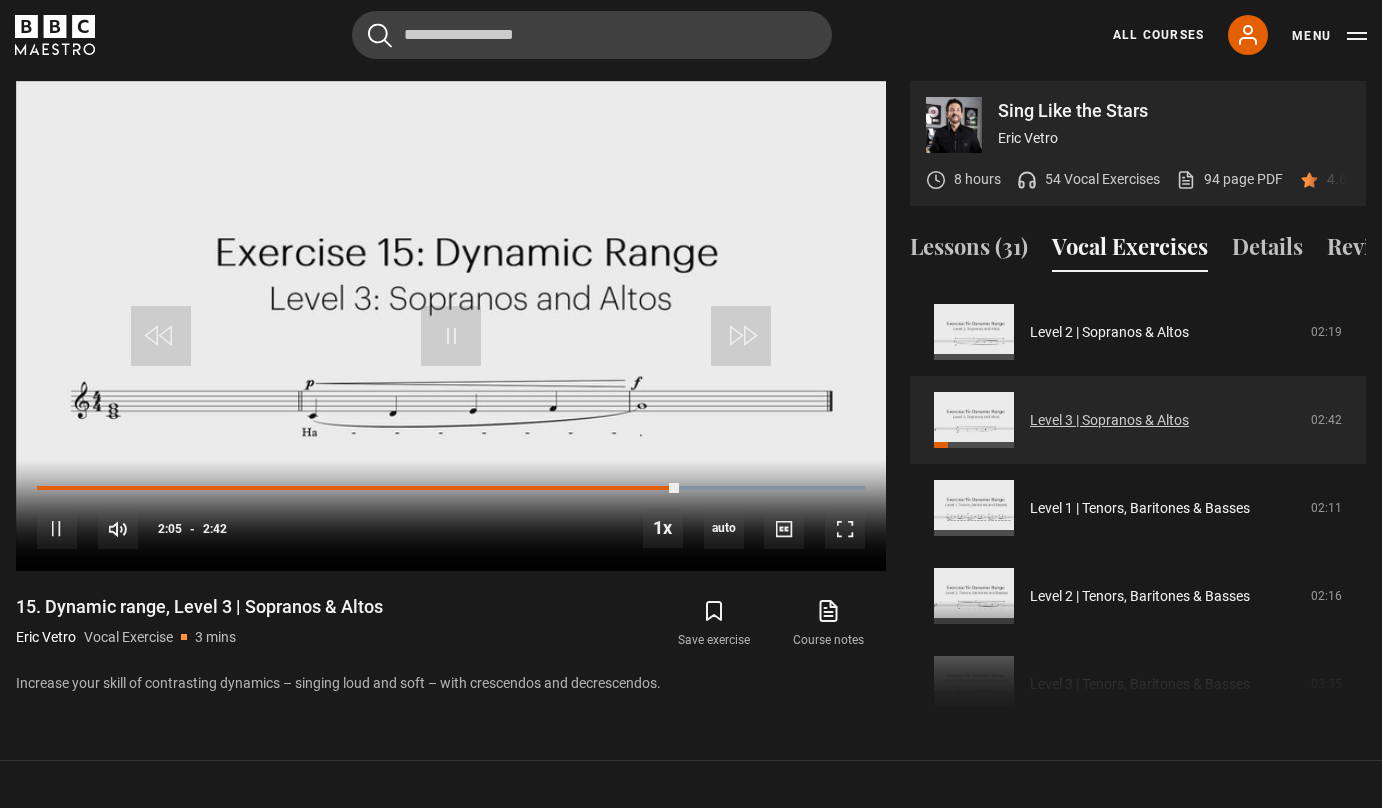 scroll, scrollTop: 1032, scrollLeft: 0, axis: vertical 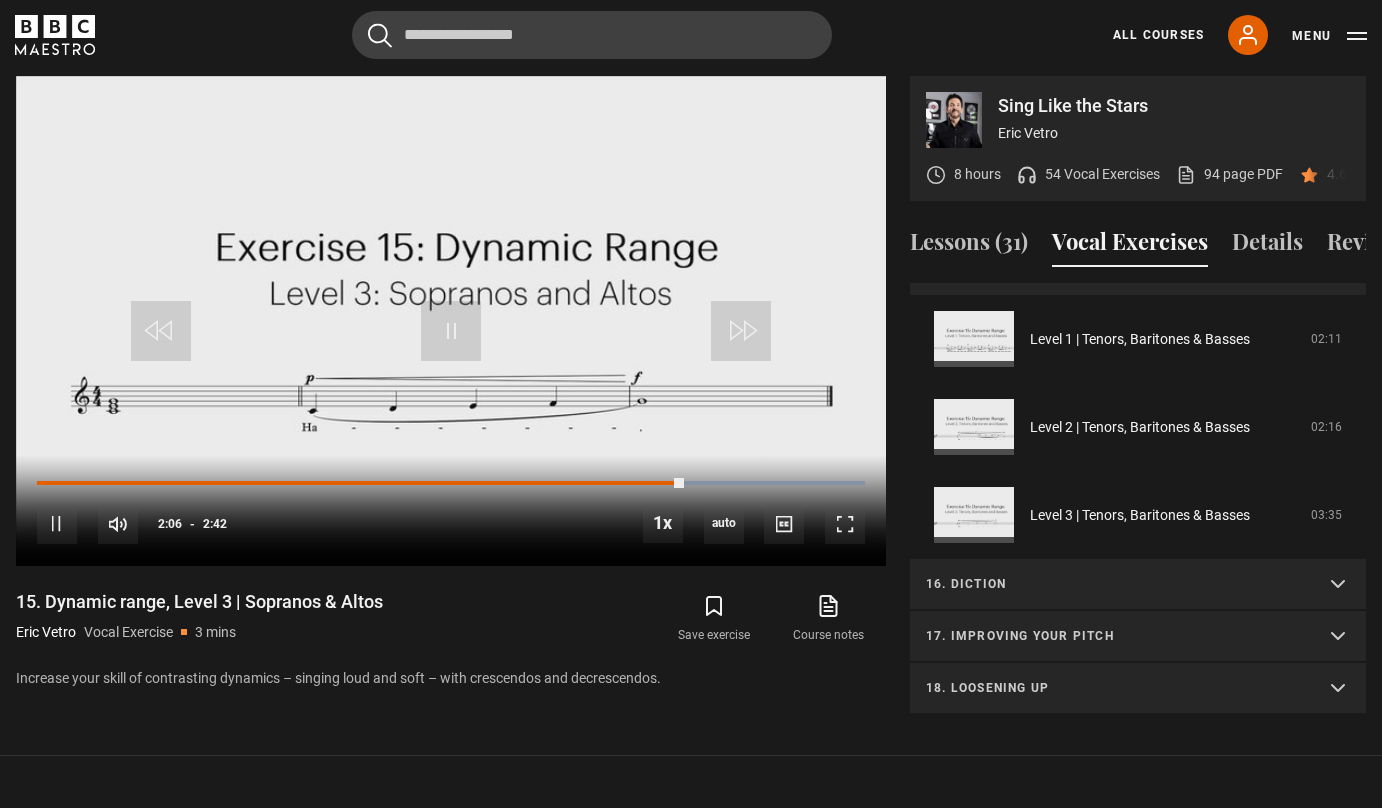 click on "16. Diction" at bounding box center (1114, 584) 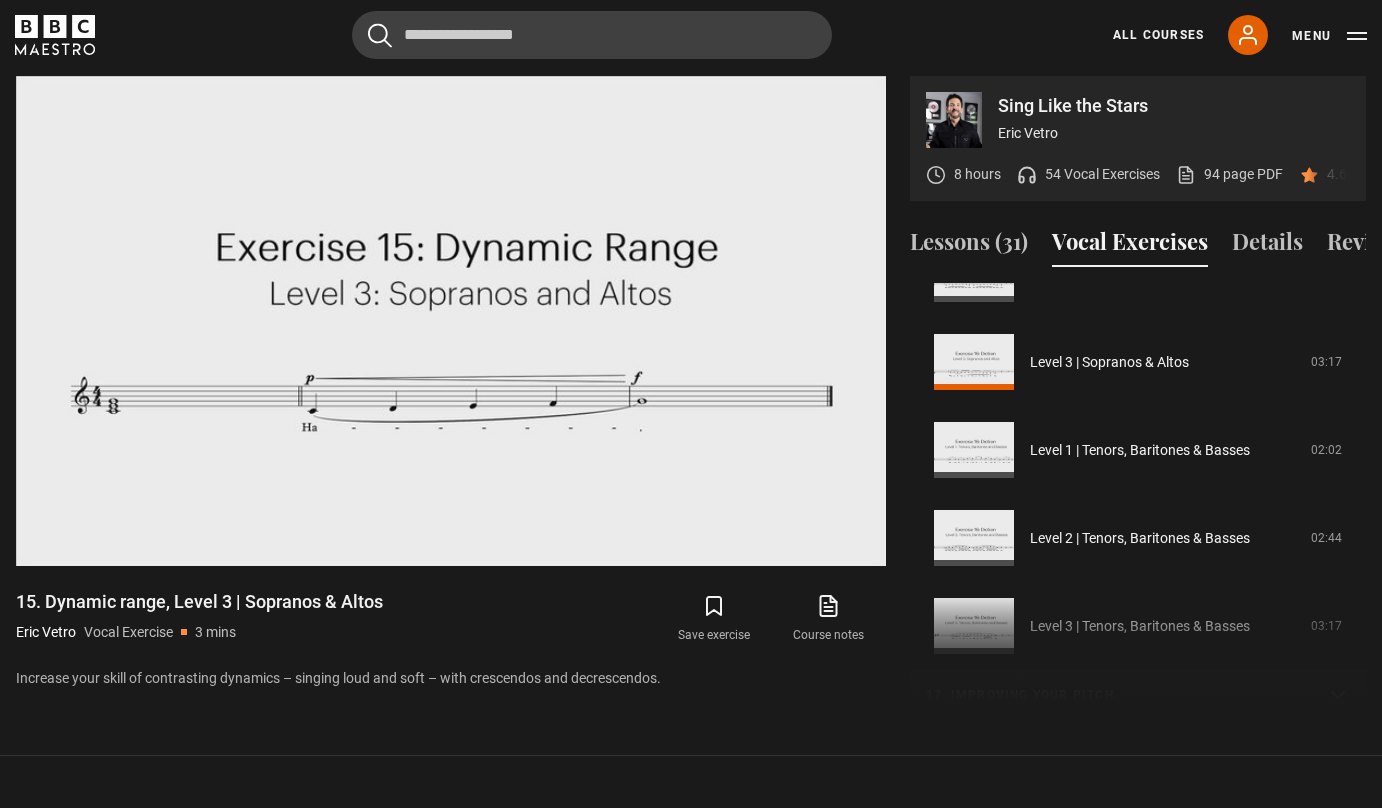 scroll, scrollTop: 1560, scrollLeft: 0, axis: vertical 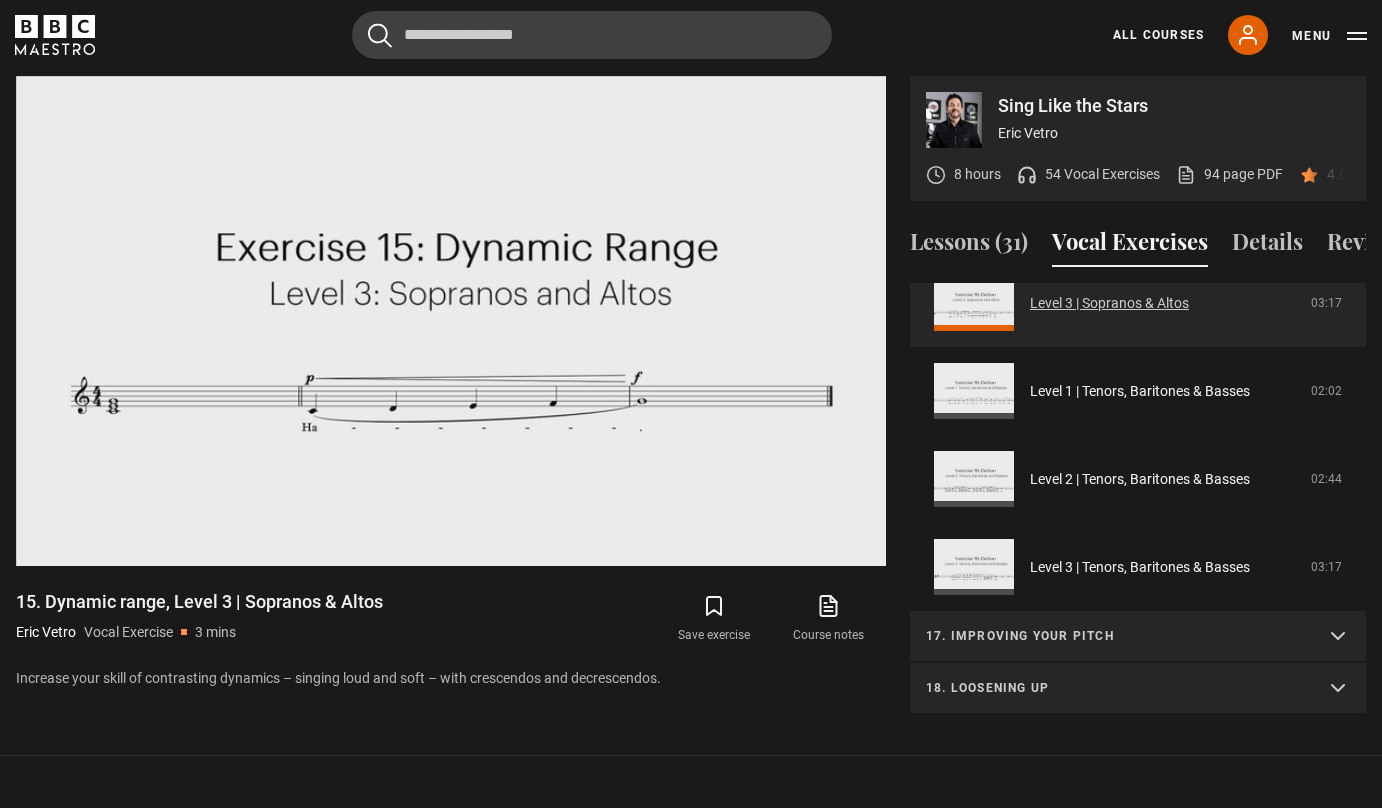 click on "Level 3 | Sopranos & Altos" at bounding box center (1109, 303) 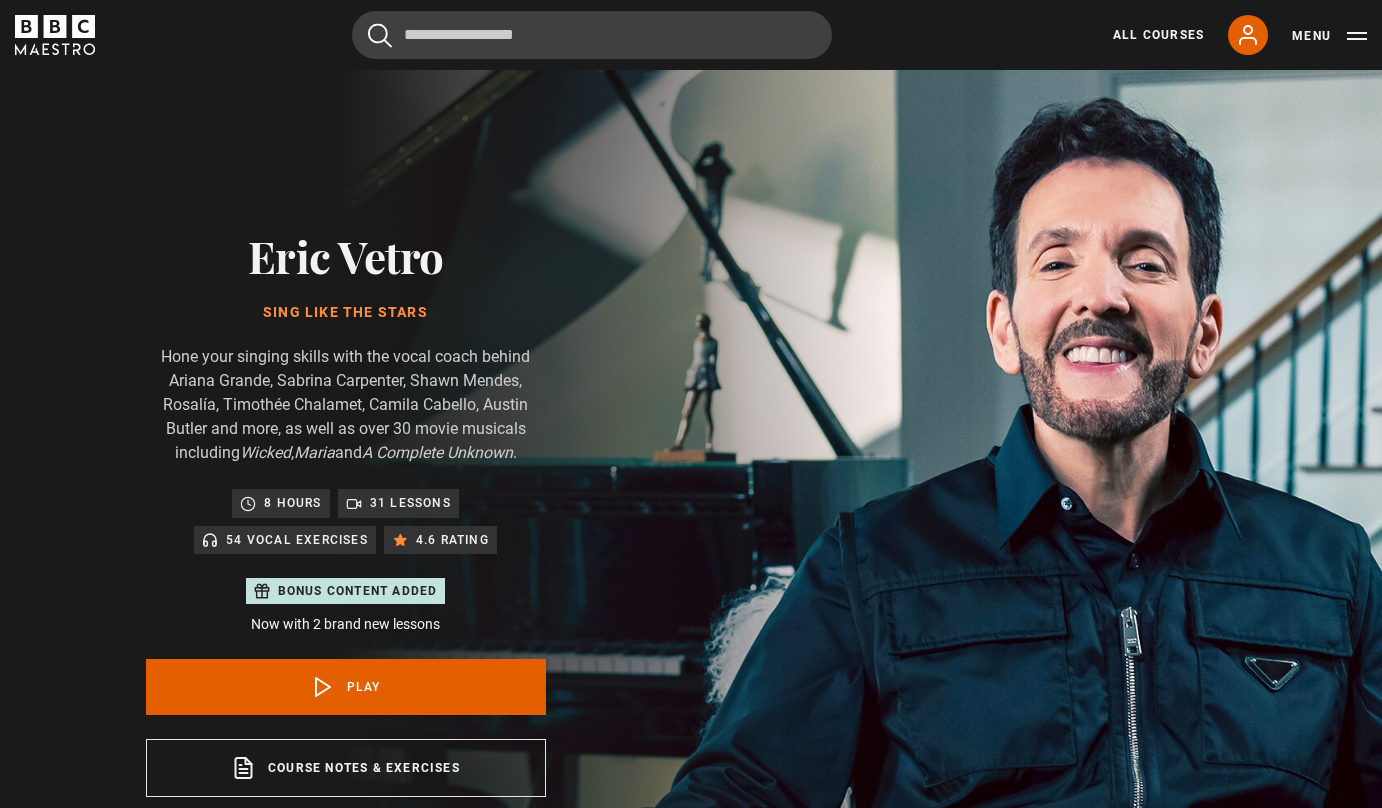 scroll, scrollTop: 956, scrollLeft: 0, axis: vertical 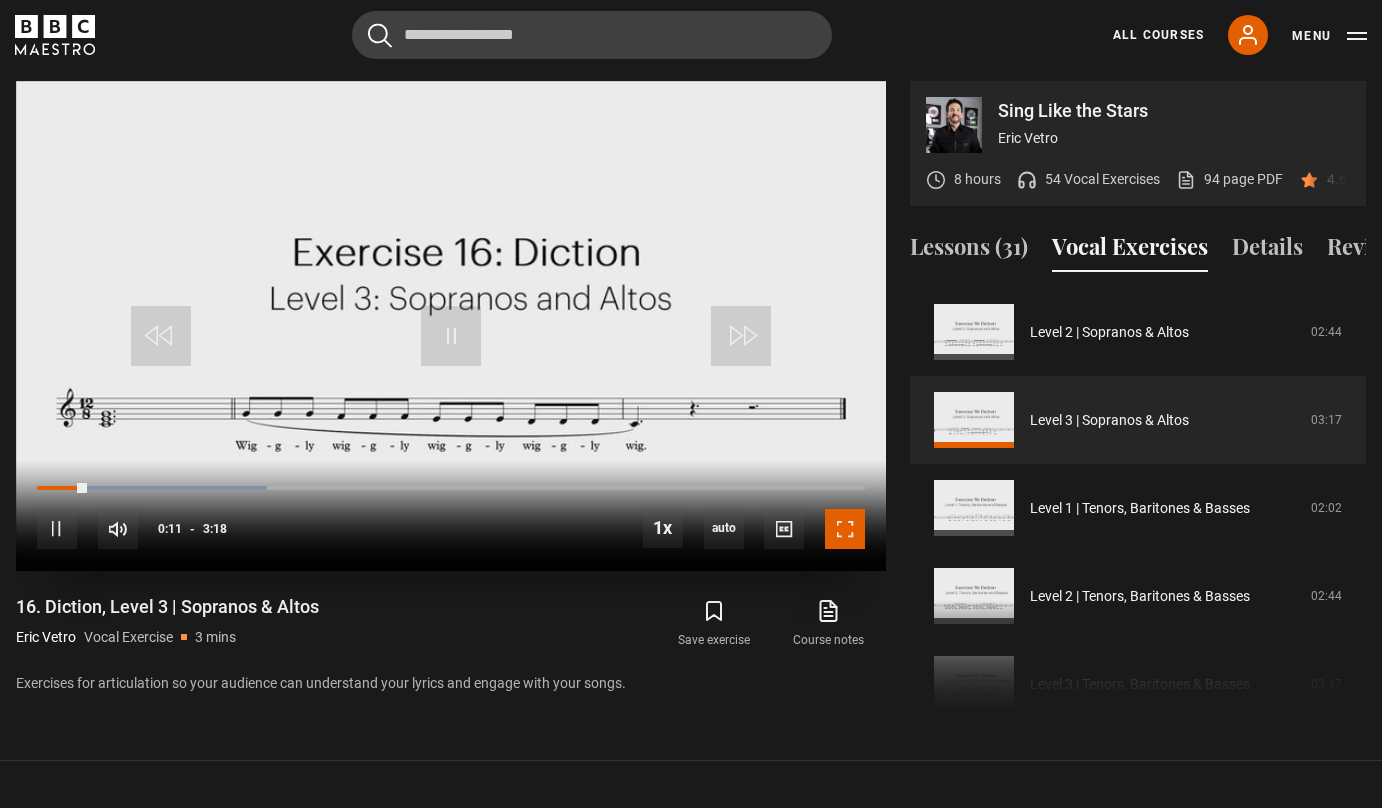 click at bounding box center [845, 529] 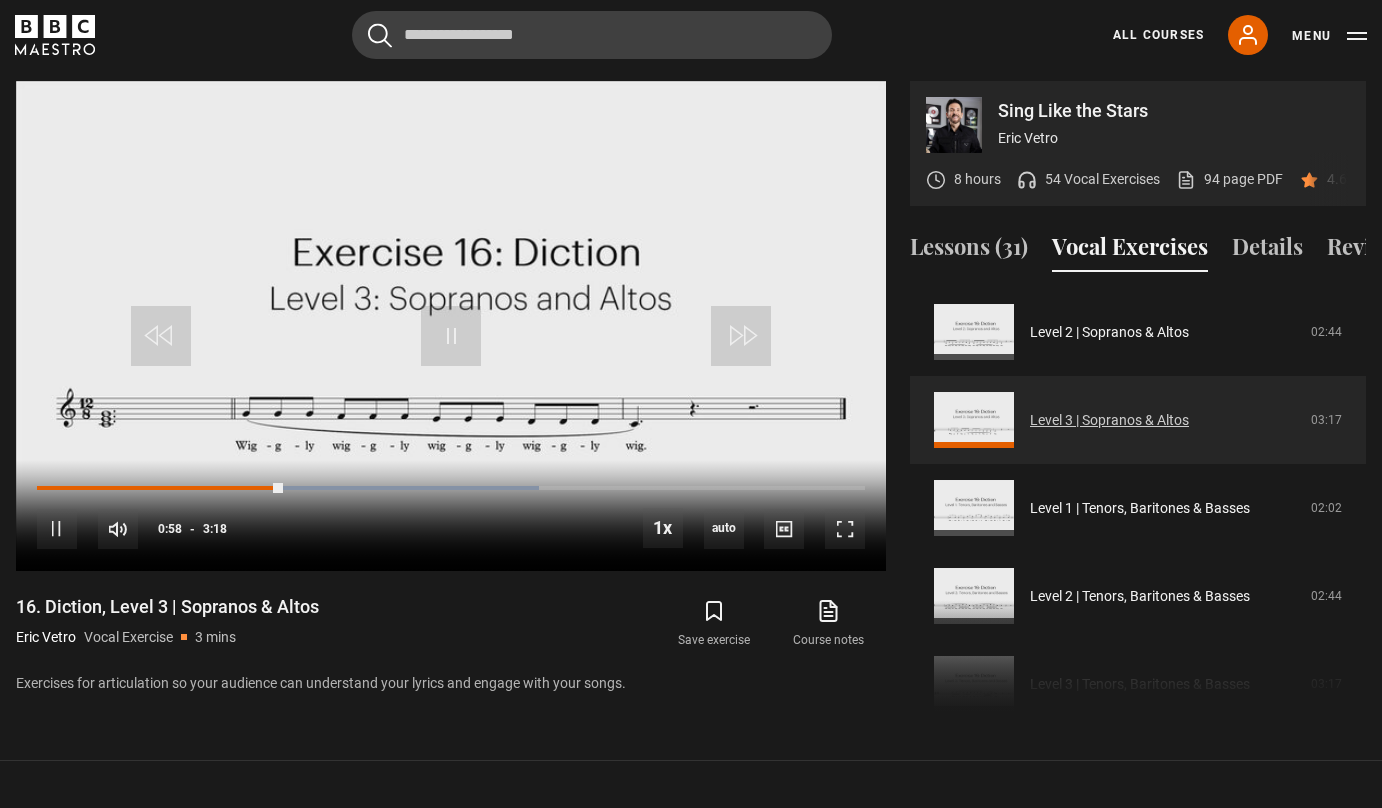 scroll, scrollTop: 1032, scrollLeft: 0, axis: vertical 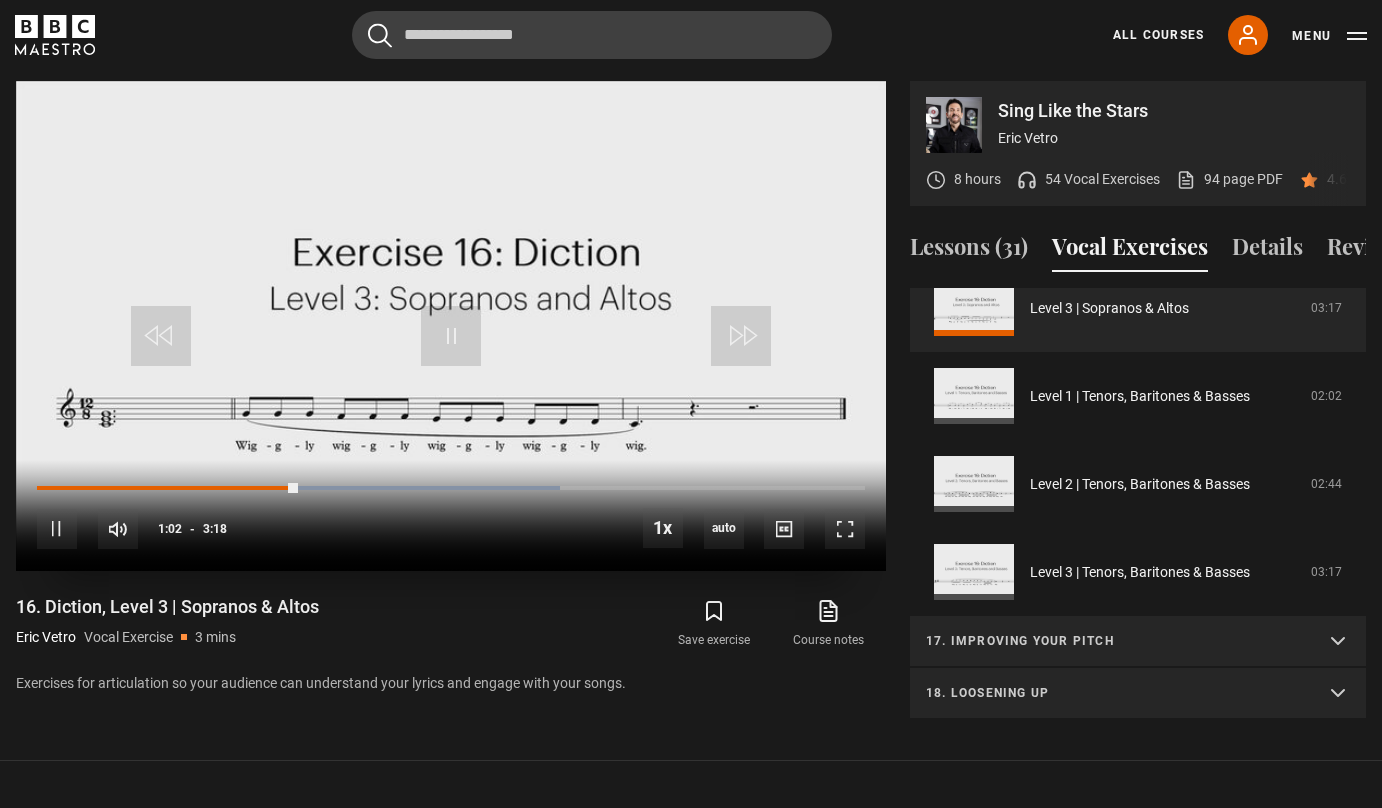 click at bounding box center [845, 529] 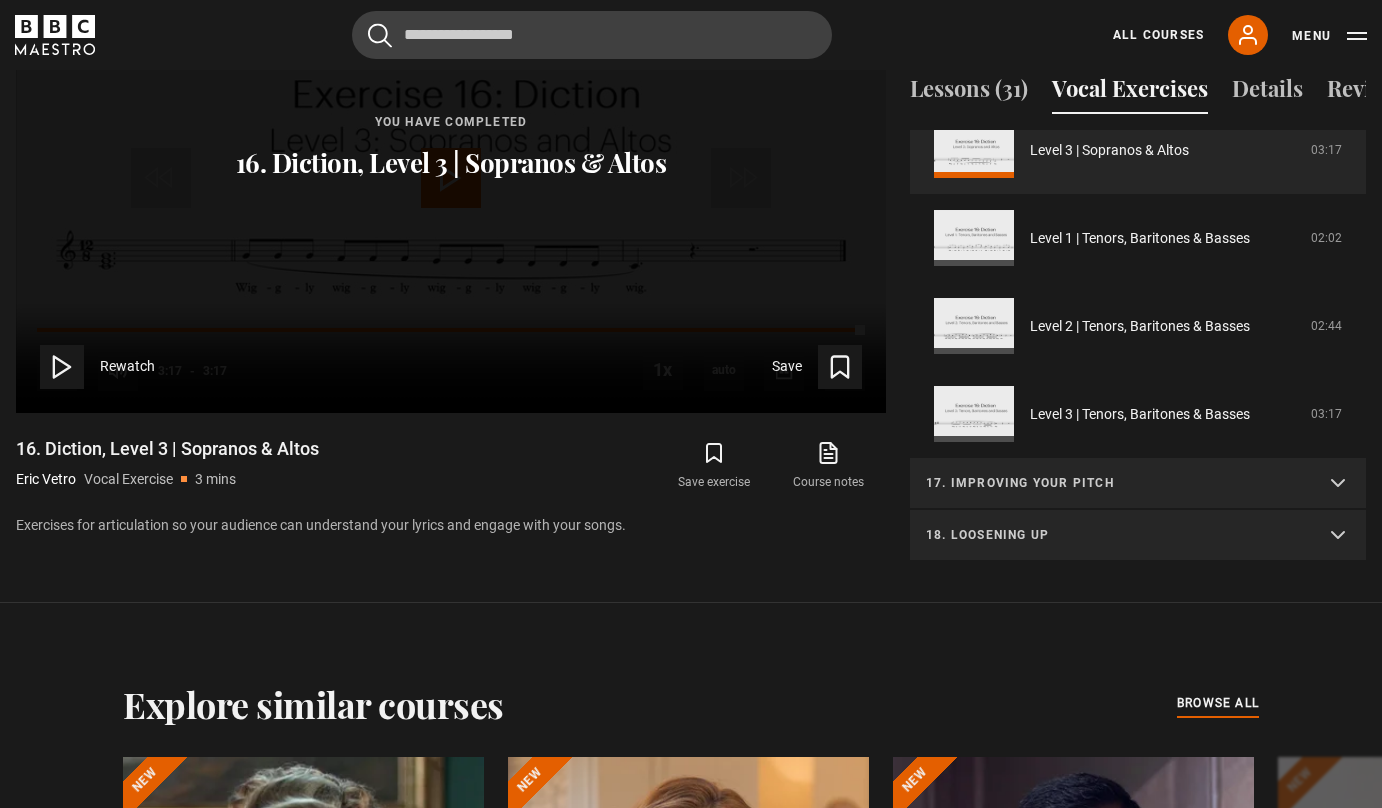 scroll, scrollTop: 1224, scrollLeft: 0, axis: vertical 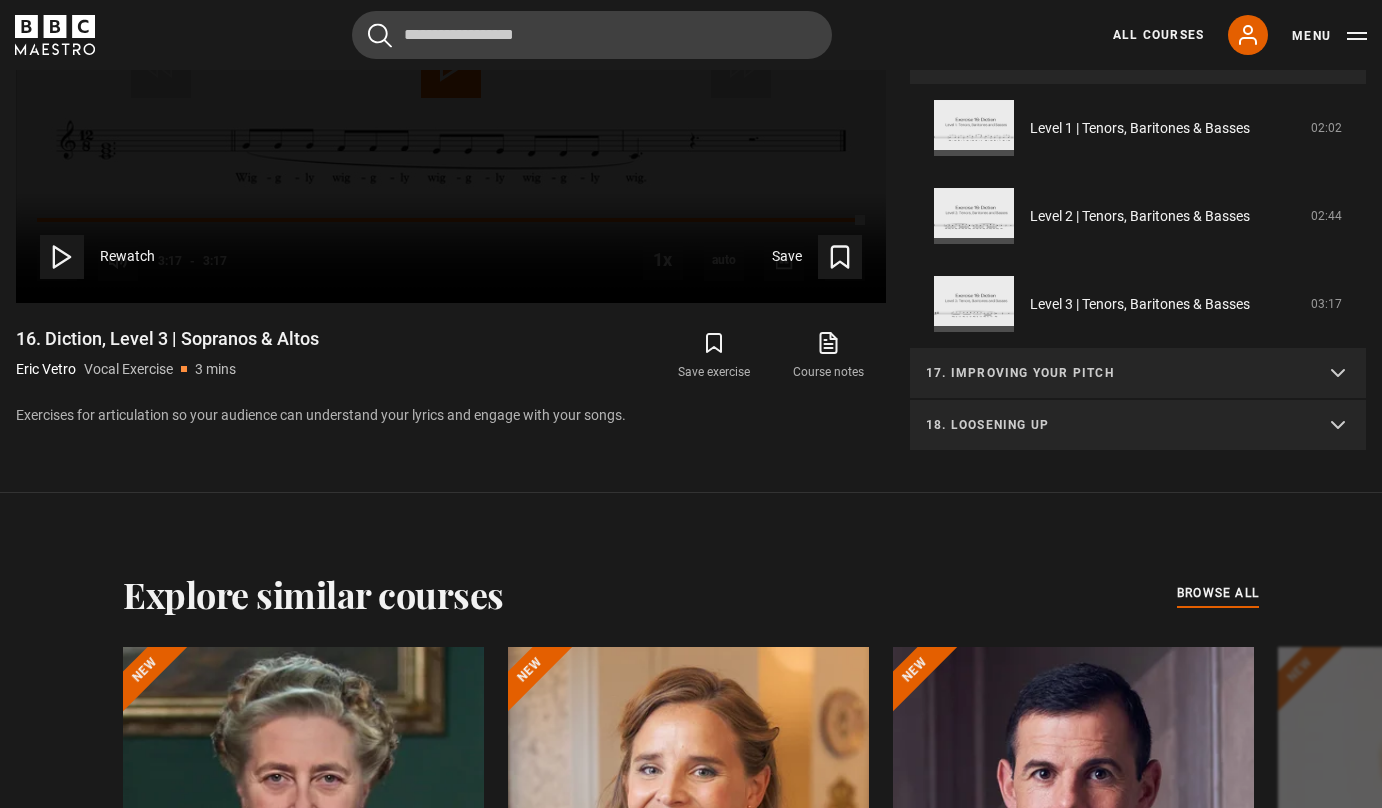click on "17. Improving your pitch" at bounding box center (1138, 374) 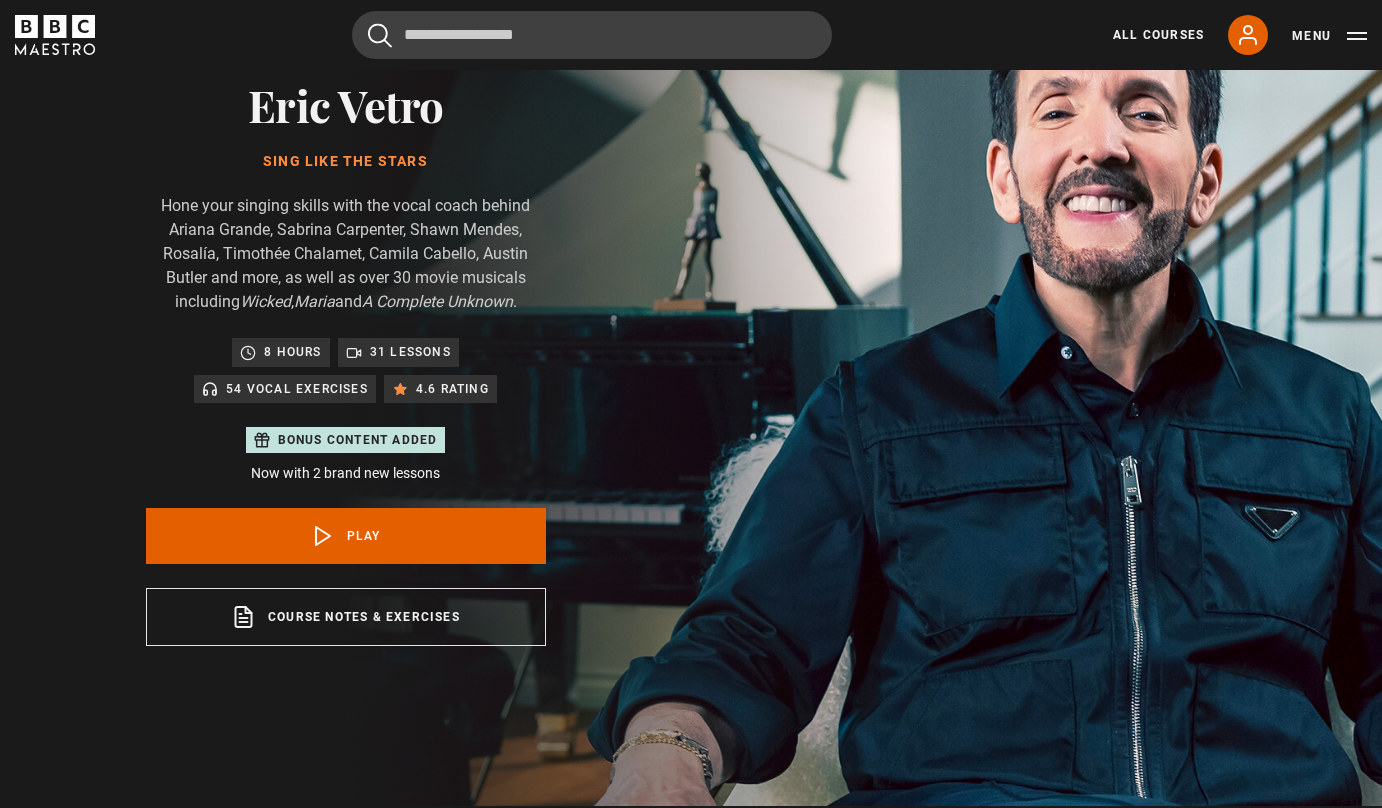 scroll, scrollTop: 0, scrollLeft: 0, axis: both 